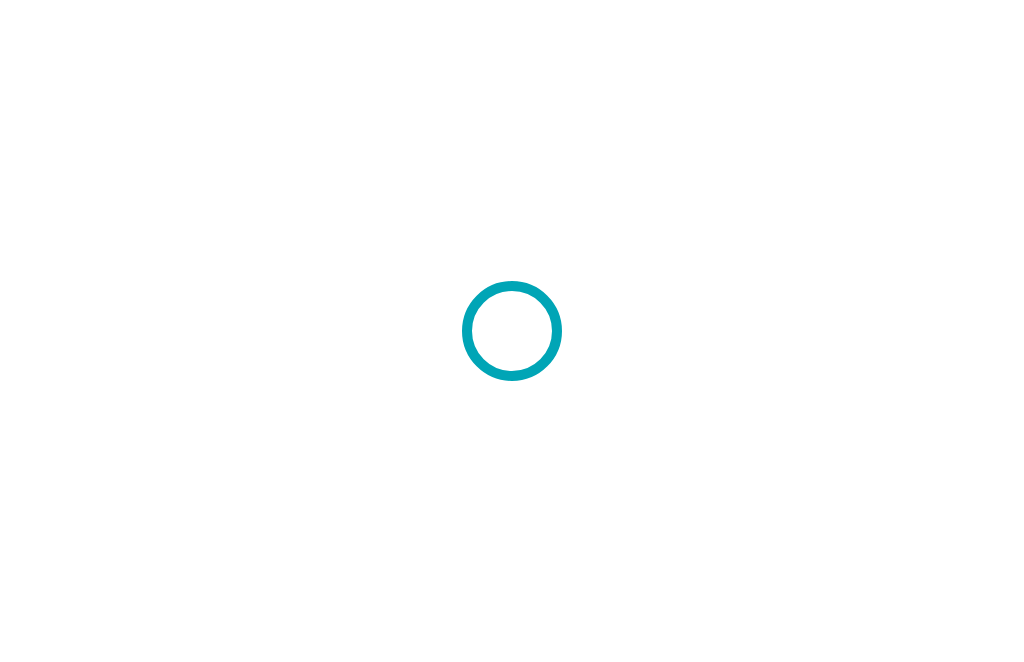 scroll, scrollTop: 0, scrollLeft: 0, axis: both 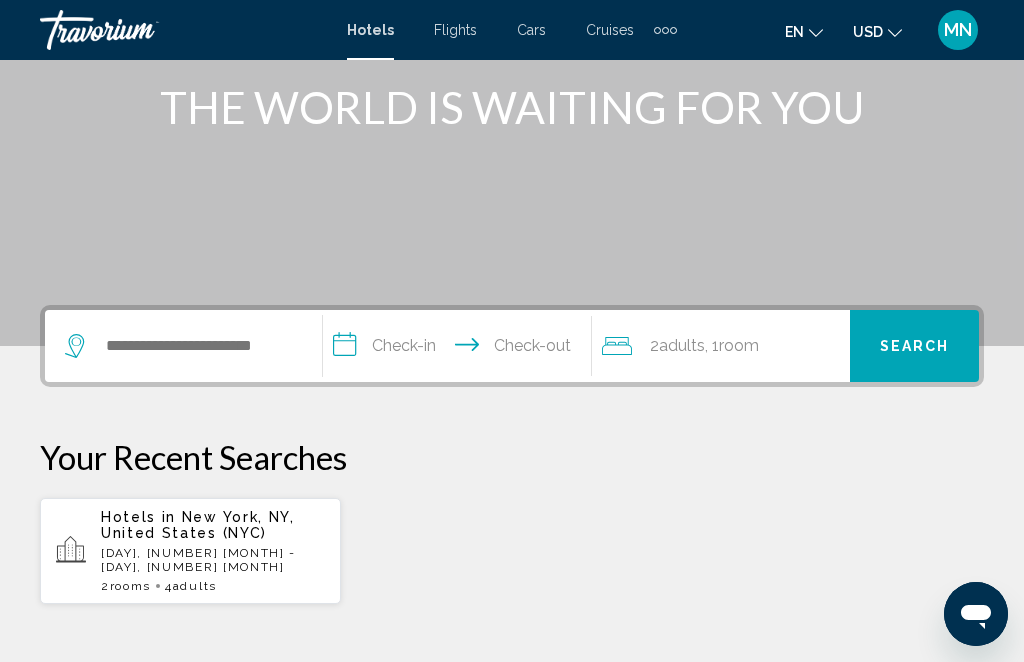 click on "Flights" at bounding box center (455, 30) 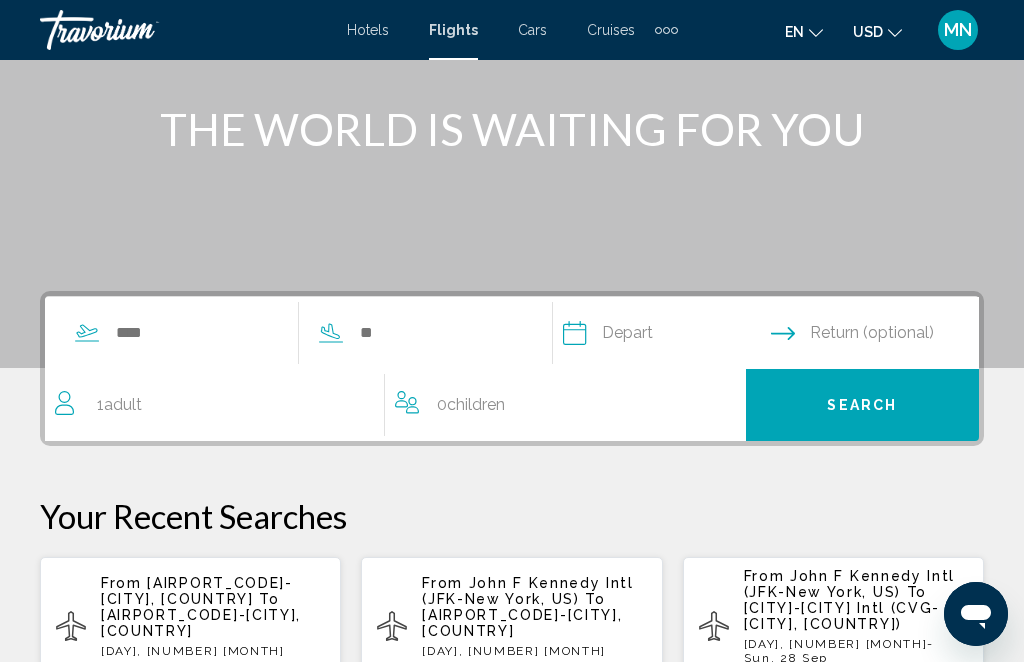 scroll, scrollTop: 235, scrollLeft: 0, axis: vertical 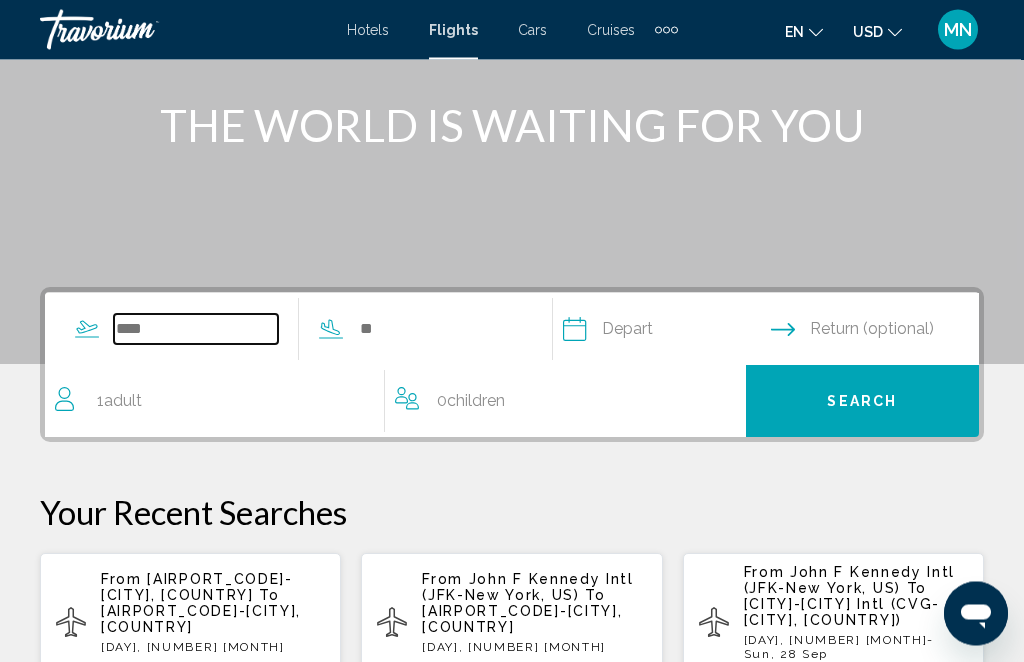 click at bounding box center (196, 330) 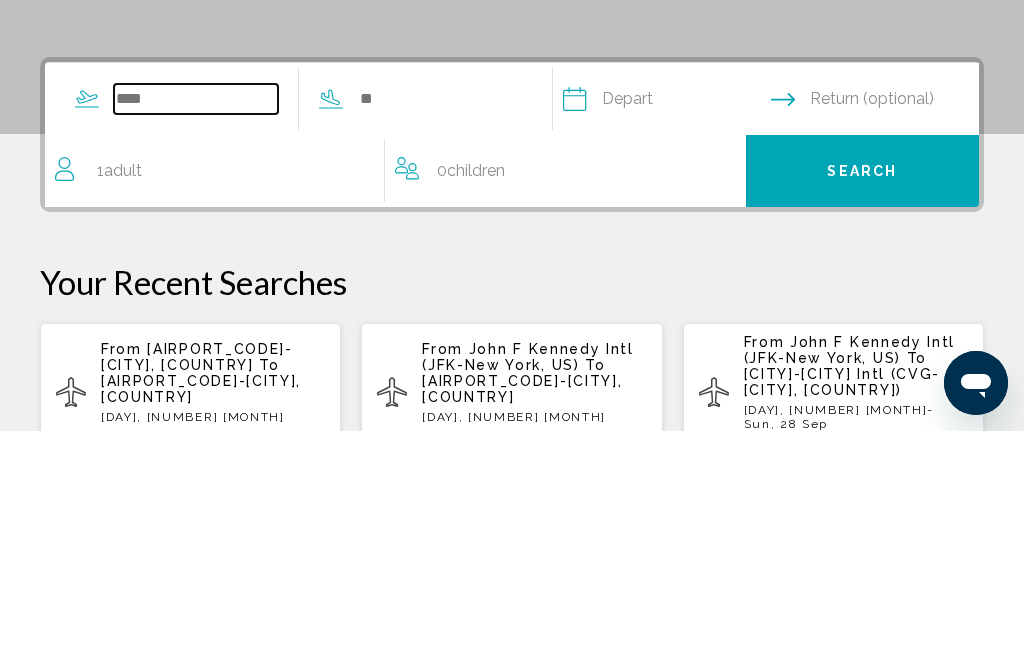 scroll, scrollTop: 285, scrollLeft: 0, axis: vertical 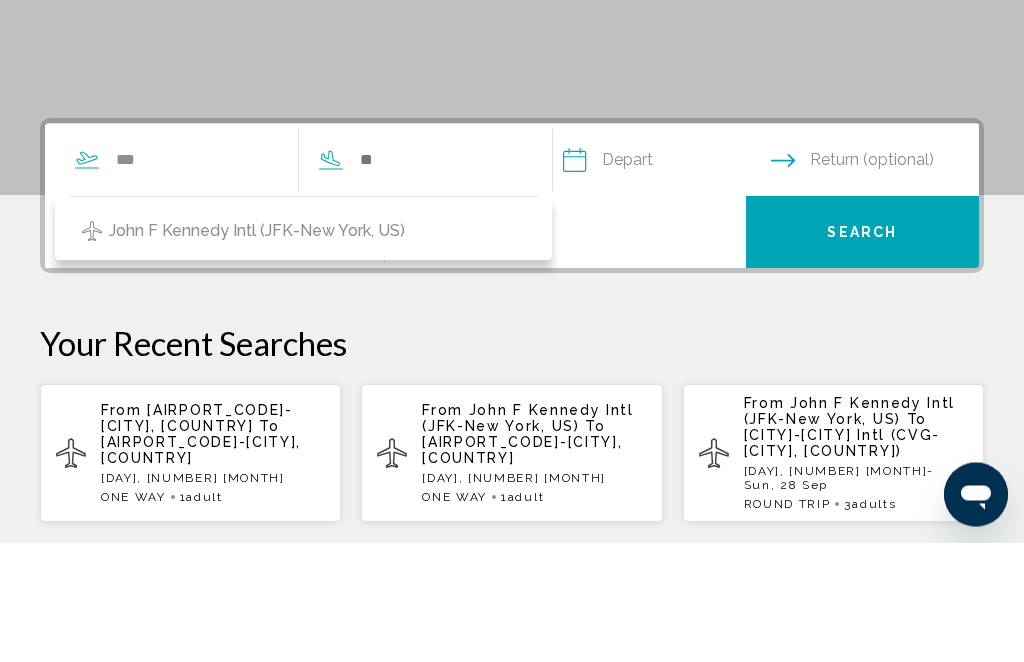 click on "John F Kennedy Intl (JFK-New York, US)" at bounding box center (257, 351) 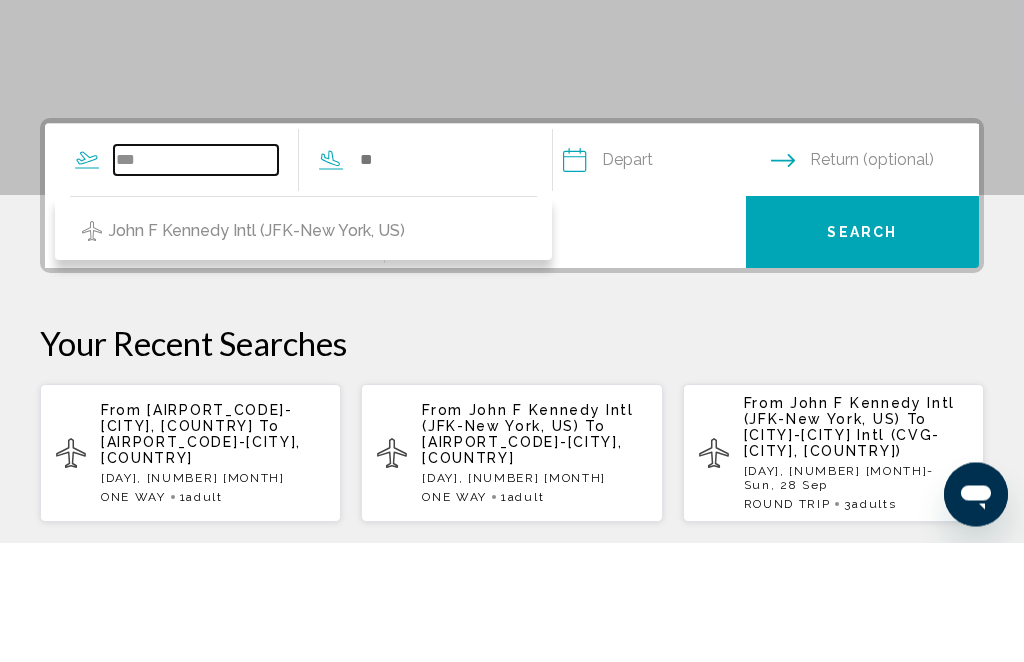 type on "**********" 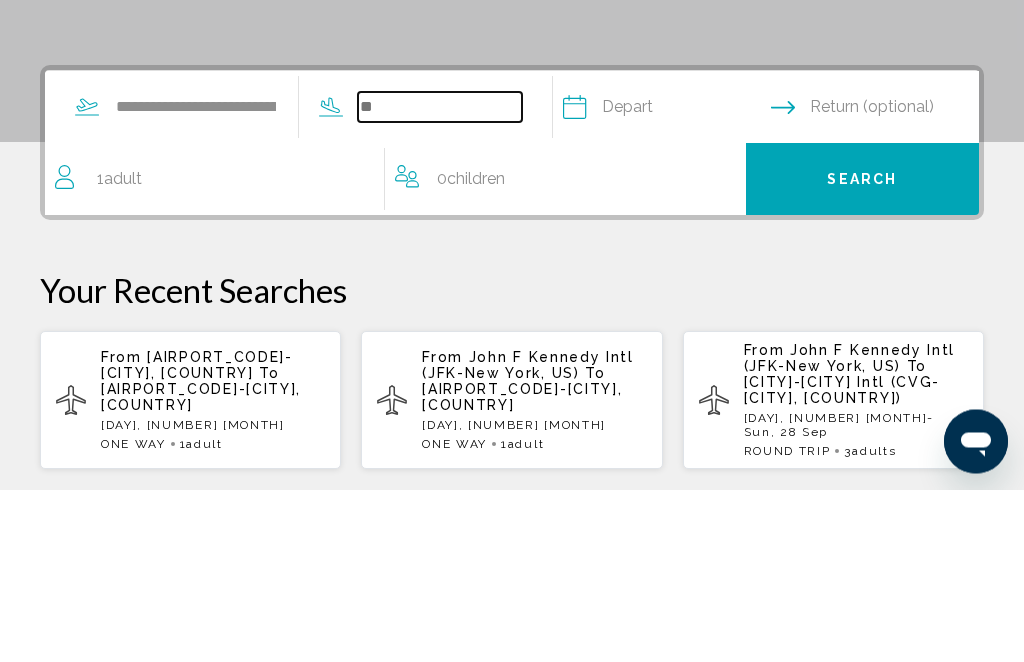 click at bounding box center (440, 280) 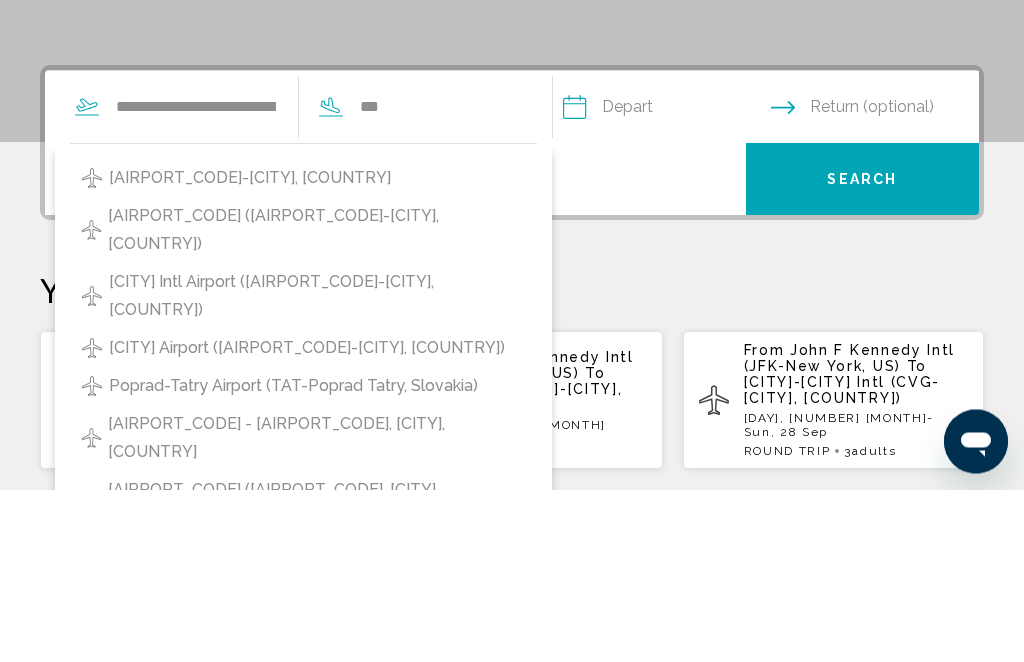 click on "[AIRPORT_CODE] ([AIRPORT_CODE]-[CITY], [COUNTRY])" at bounding box center (317, 403) 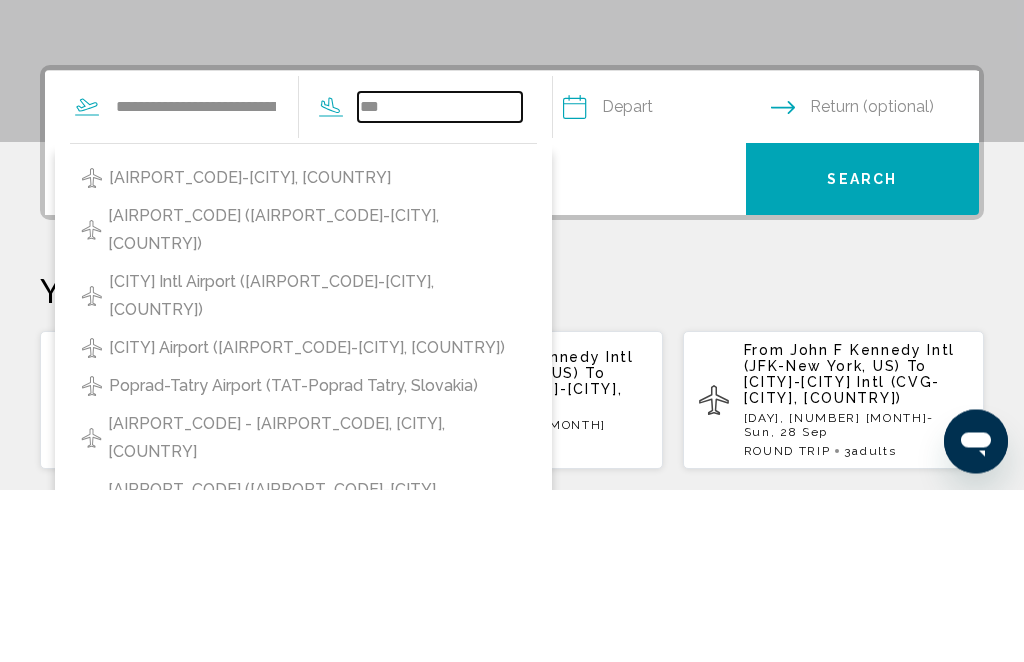 type on "**********" 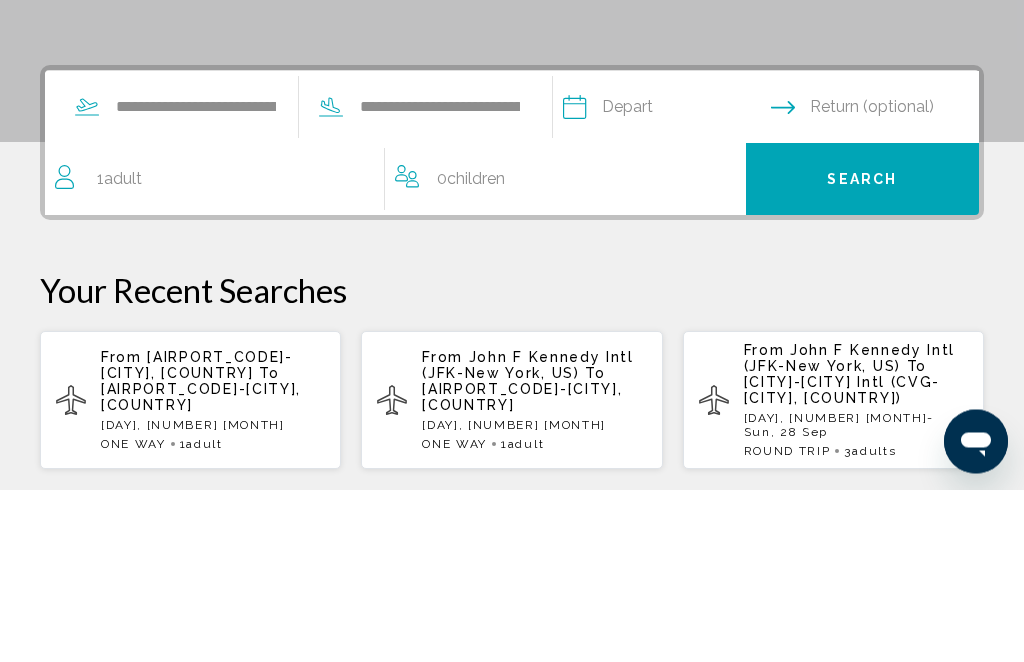 click at bounding box center [666, 283] 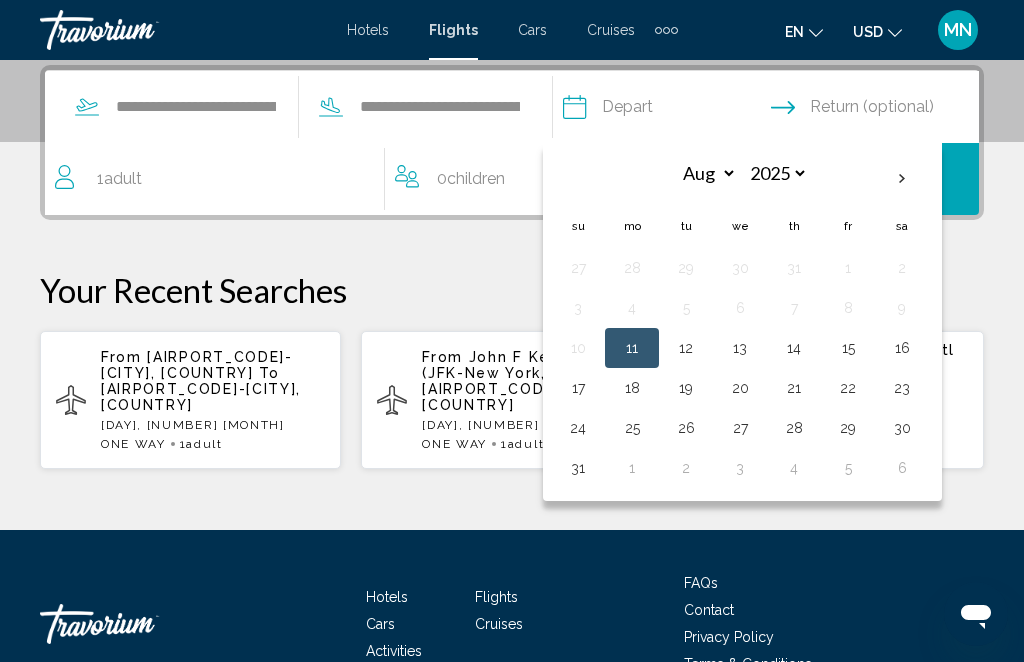 click on "17" at bounding box center [578, 388] 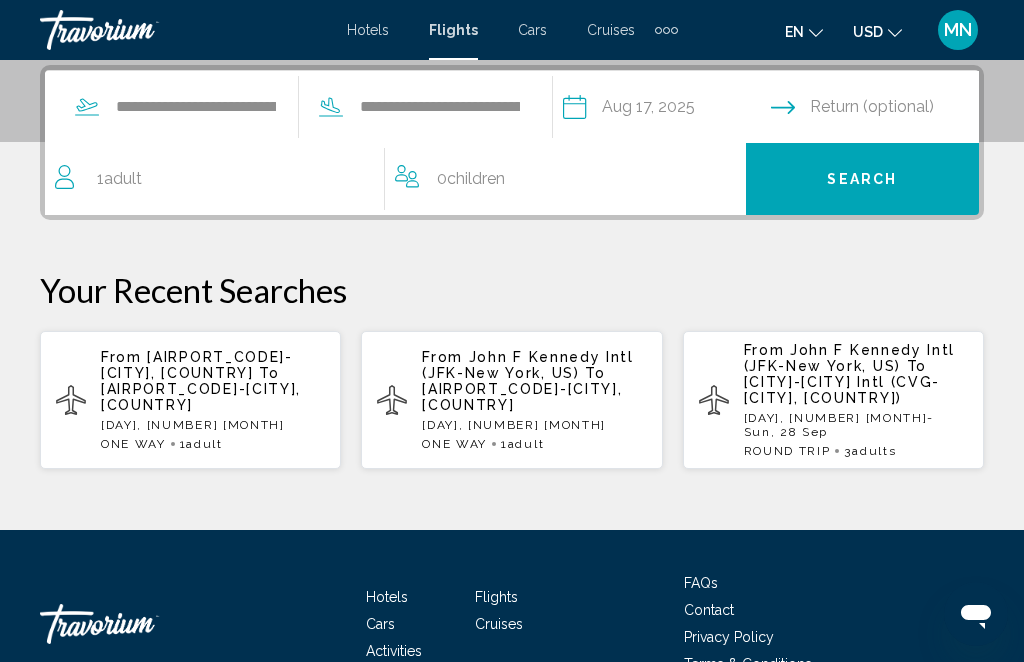 click at bounding box center (879, 110) 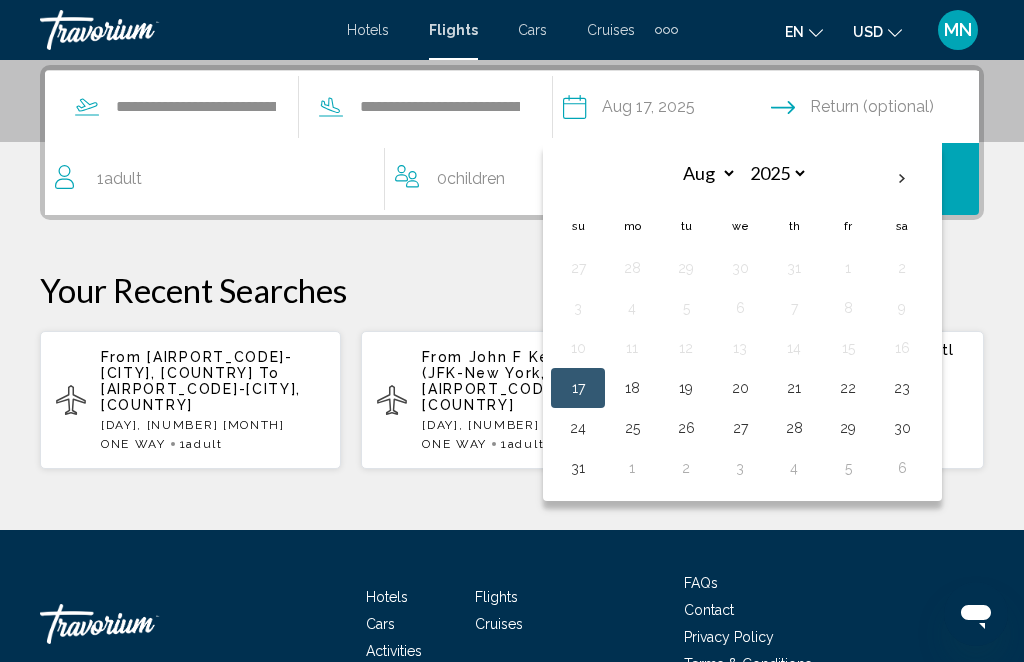 click on "31" at bounding box center (578, 468) 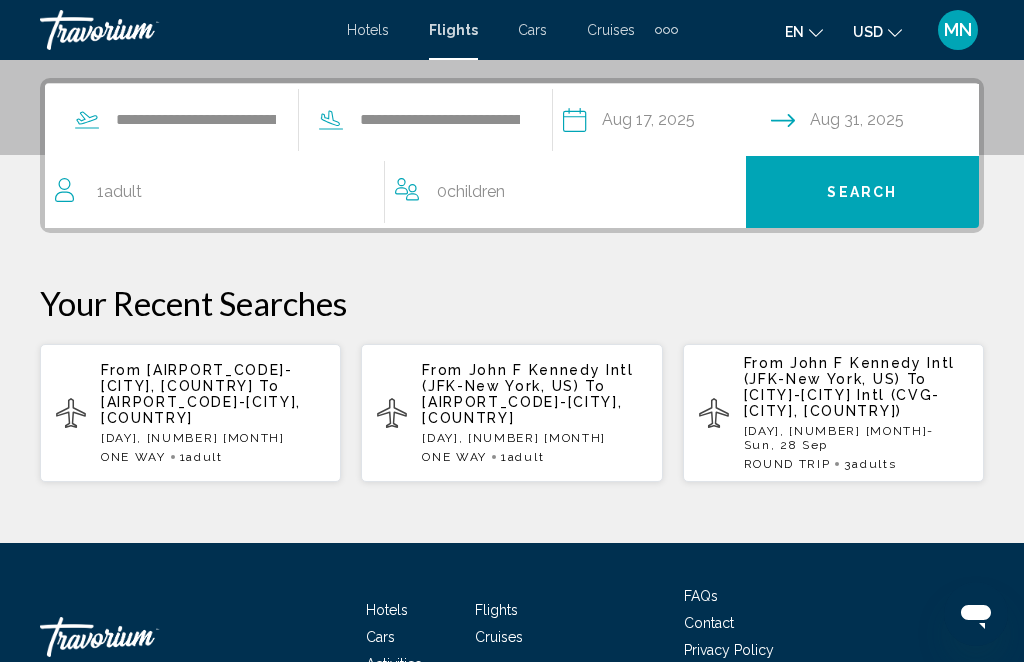 scroll, scrollTop: 442, scrollLeft: 0, axis: vertical 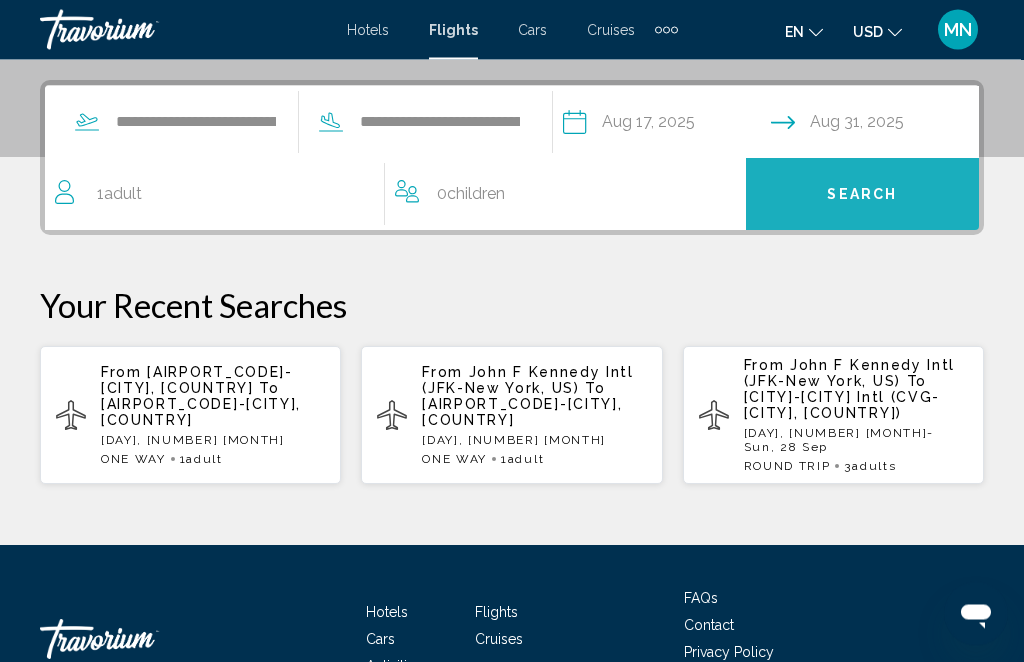 click on "Search" at bounding box center (862, 196) 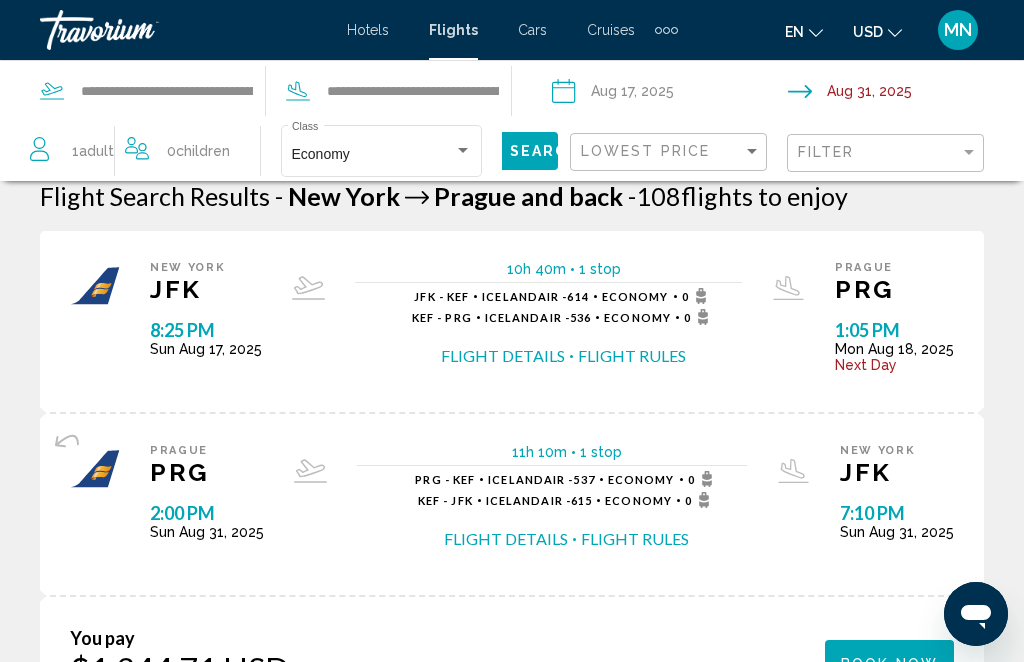 scroll, scrollTop: 0, scrollLeft: 0, axis: both 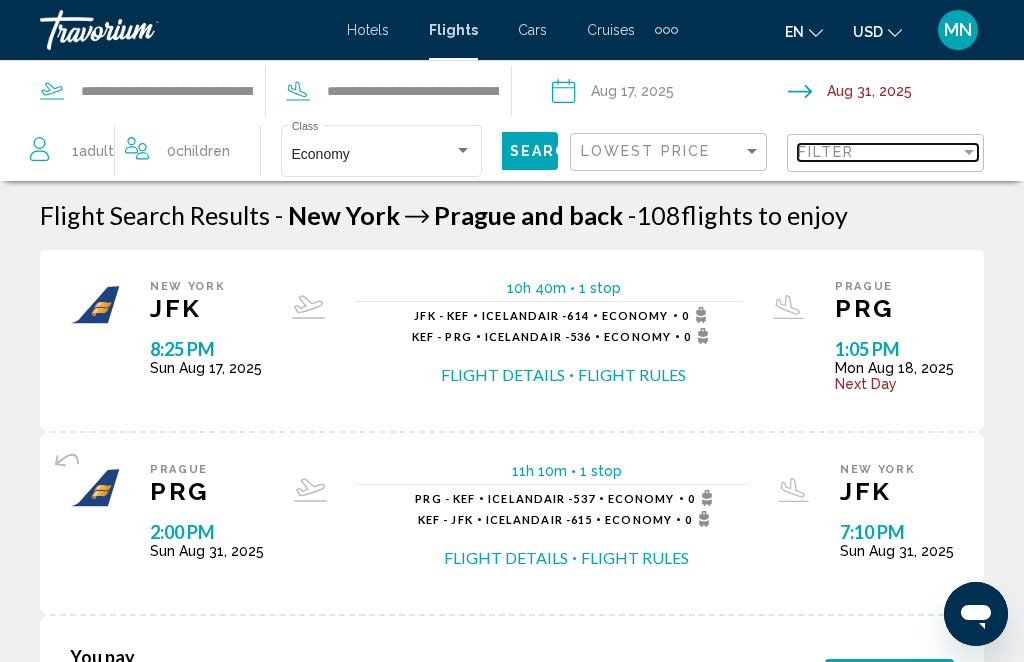 click at bounding box center [969, 152] 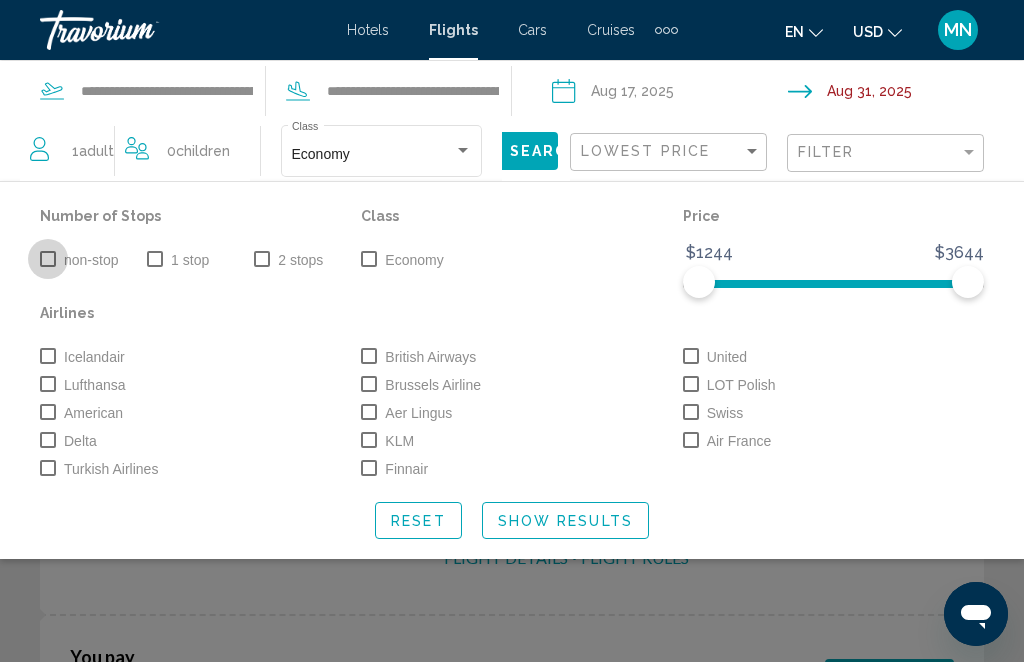 click at bounding box center (48, 259) 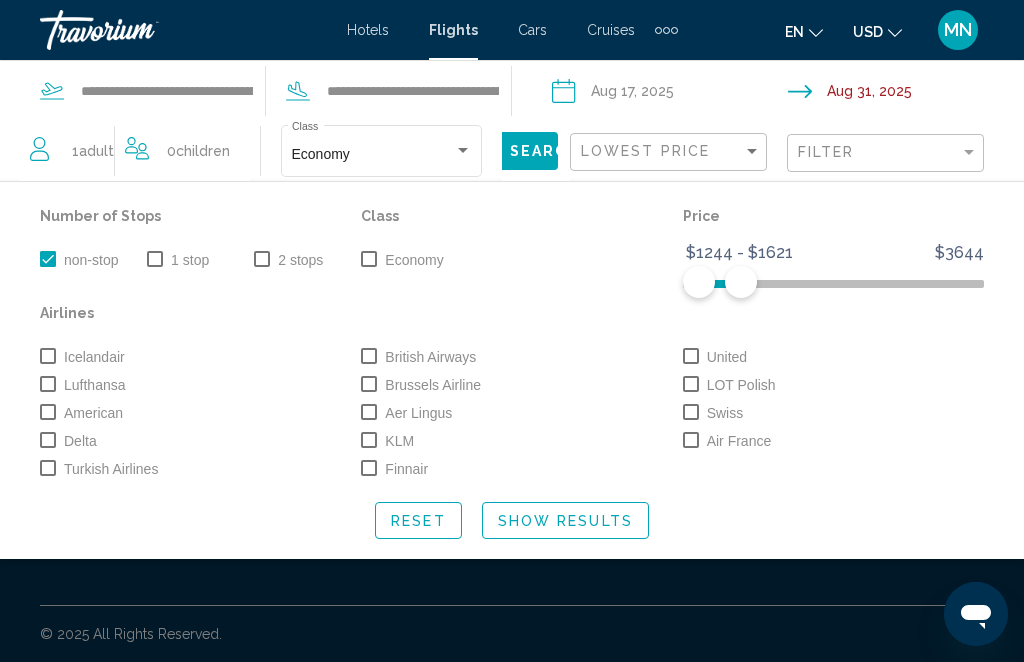 click on "Economy" at bounding box center [402, 260] 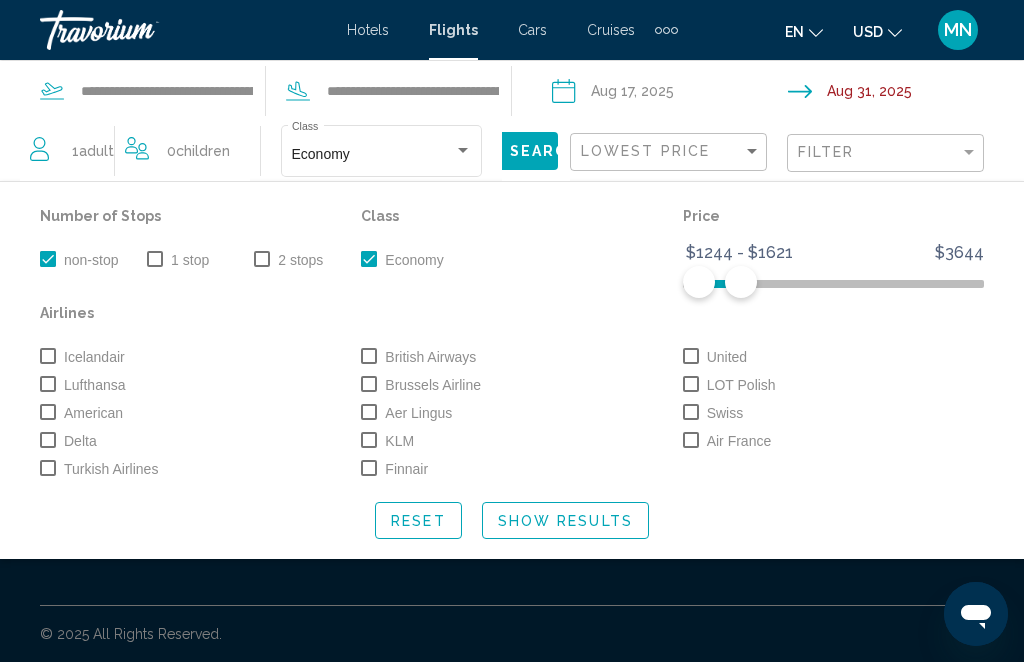 click on "Show Results" 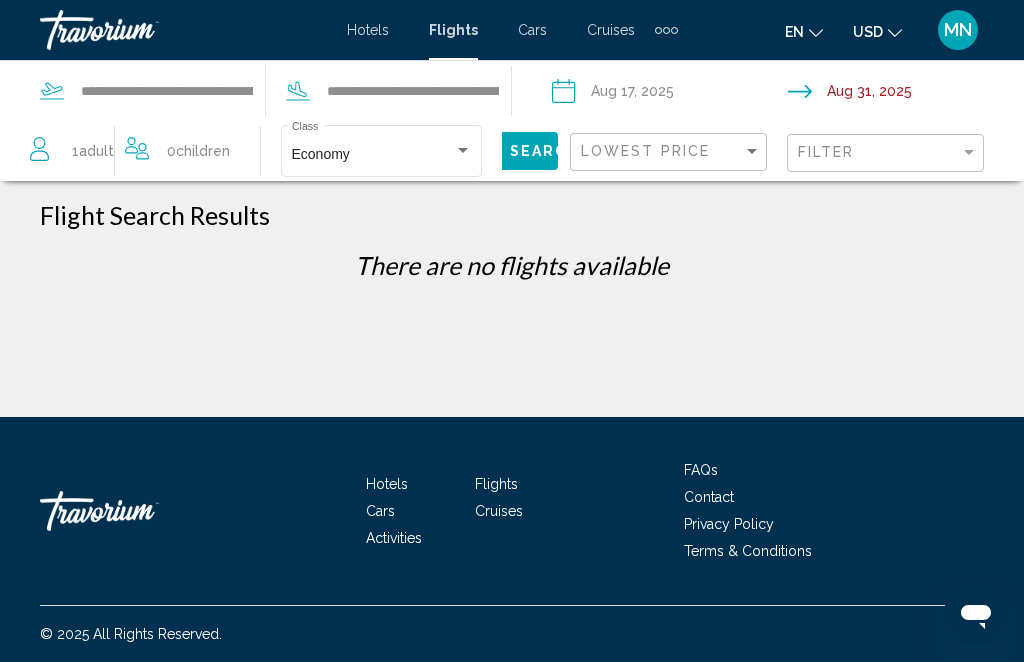 click at bounding box center (910, 94) 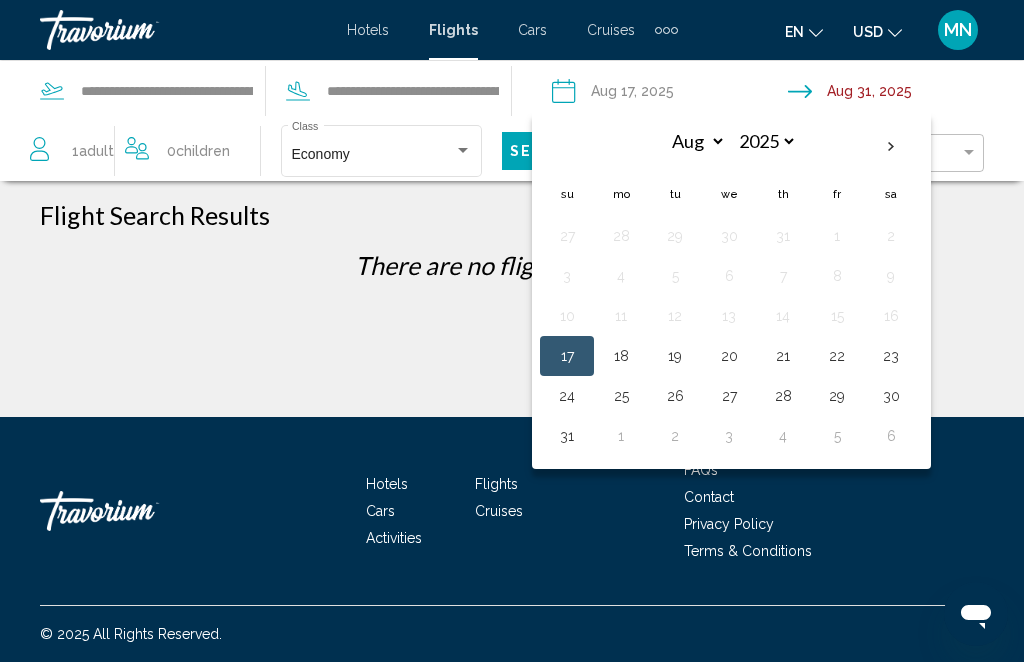 click on "22" at bounding box center (837, 356) 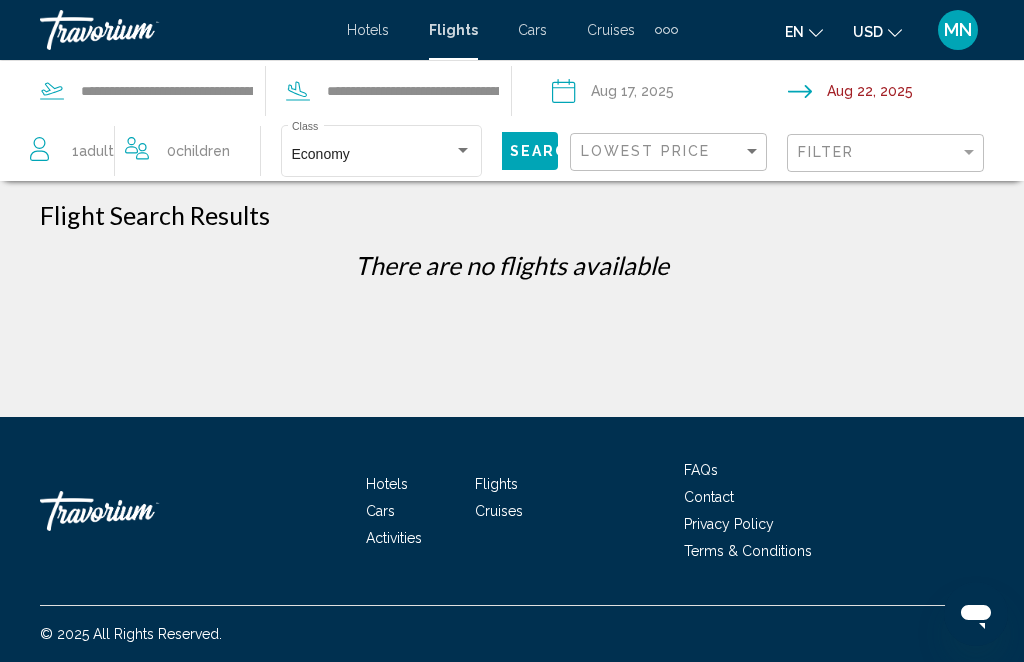 click on "**********" at bounding box center (910, 94) 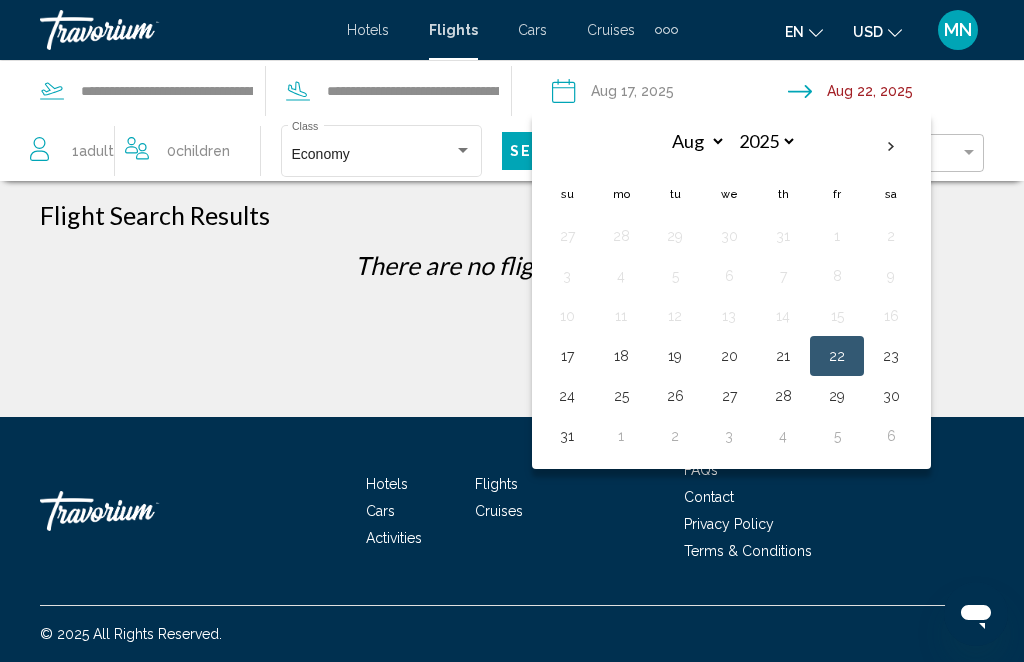 click on "29" at bounding box center [837, 396] 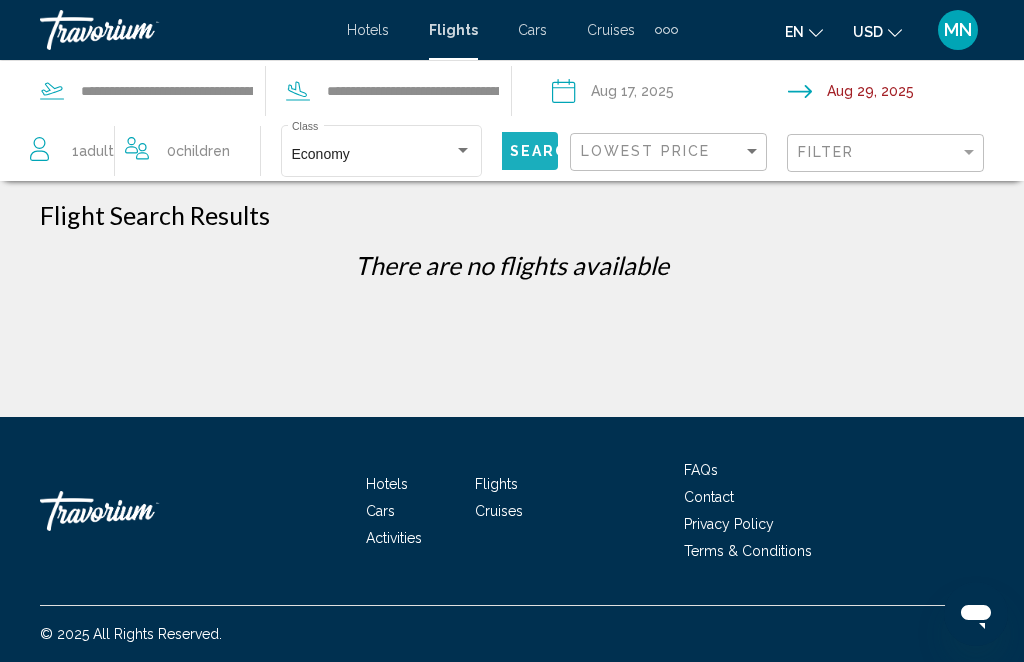 click on "Search" 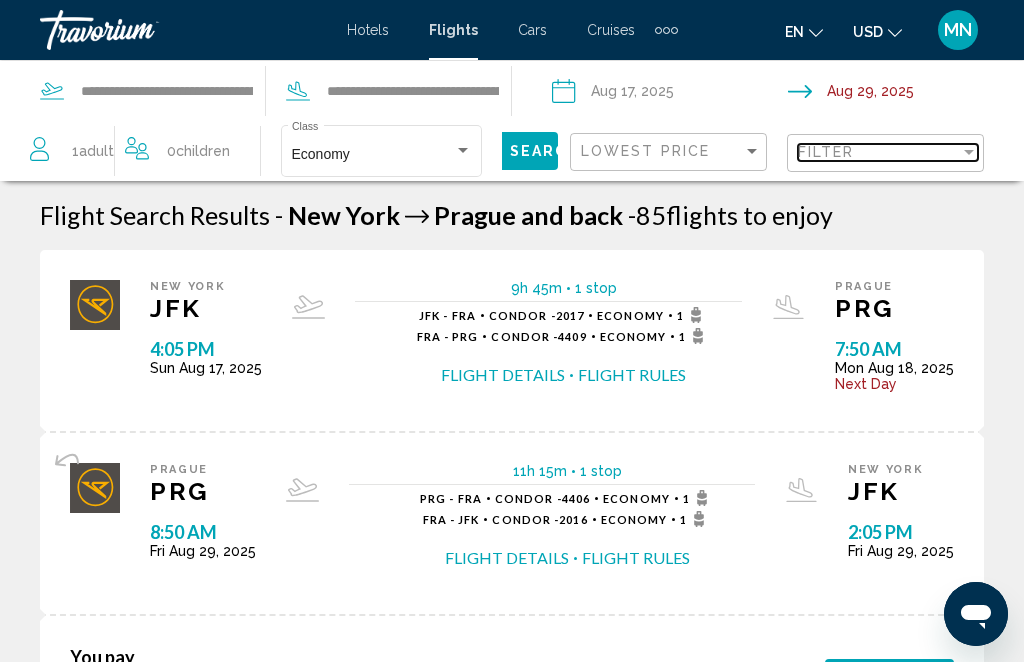 click at bounding box center (969, 152) 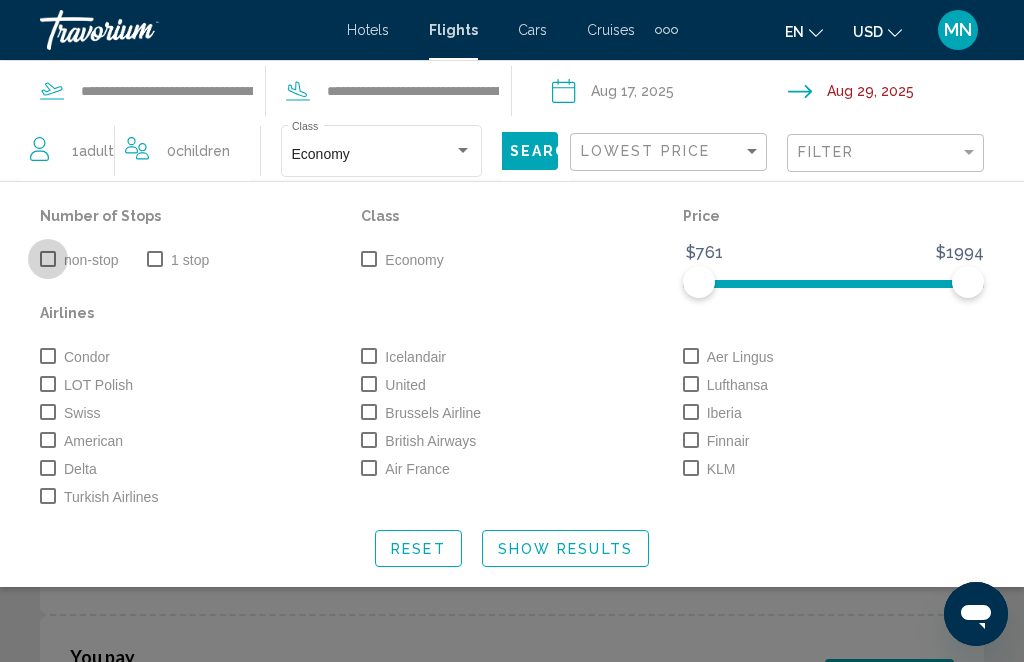 click on "non-stop" at bounding box center (91, 260) 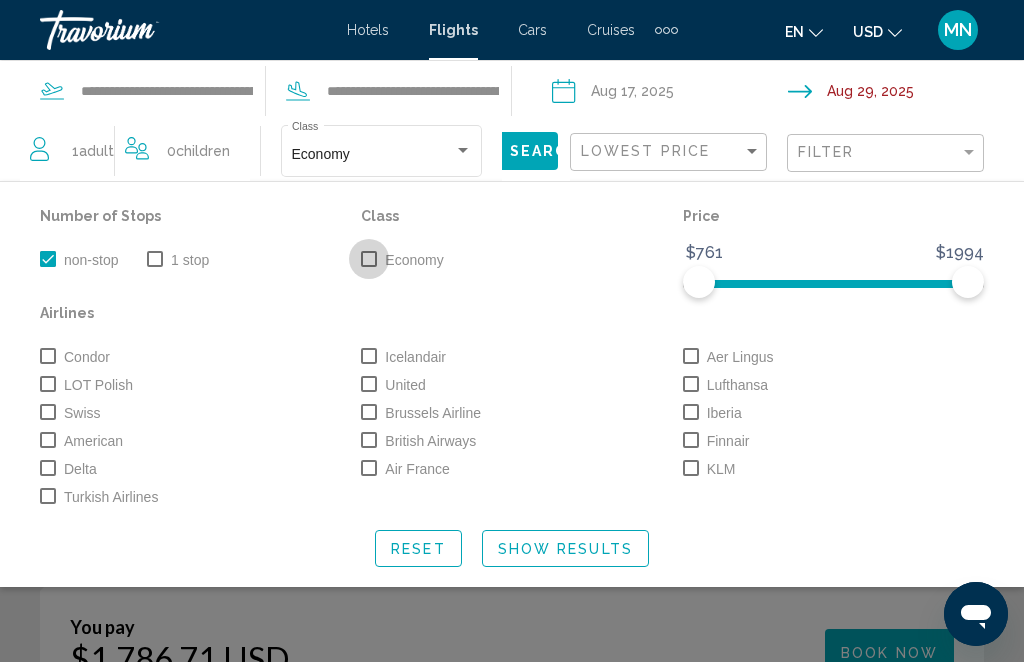 click on "Economy" at bounding box center (402, 260) 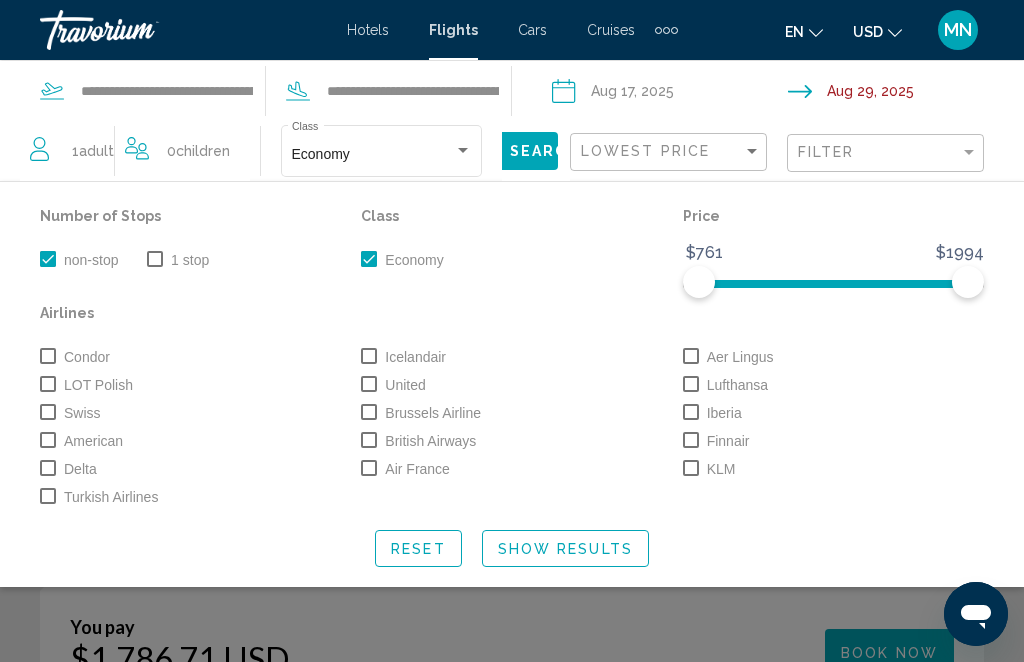 click on "Show Results" 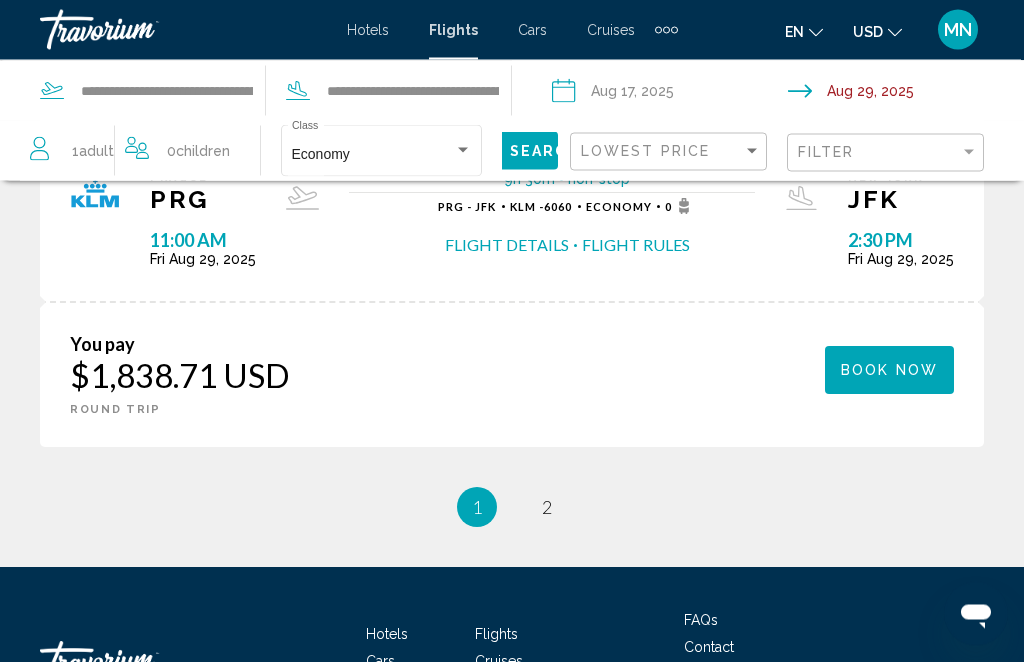scroll, scrollTop: 2946, scrollLeft: 0, axis: vertical 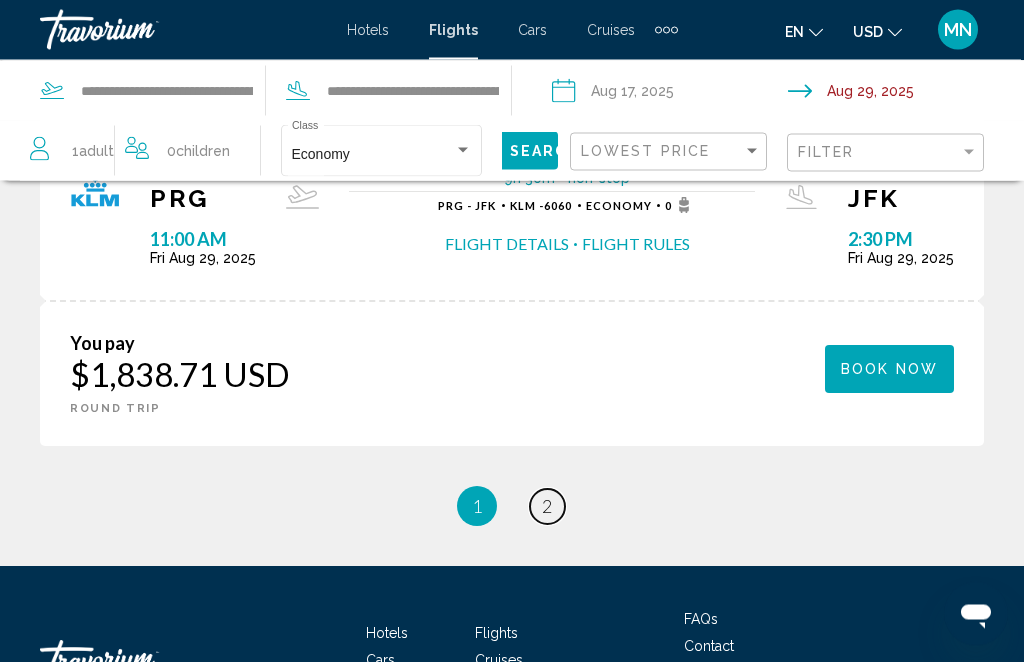 click on "page  2" at bounding box center (547, 507) 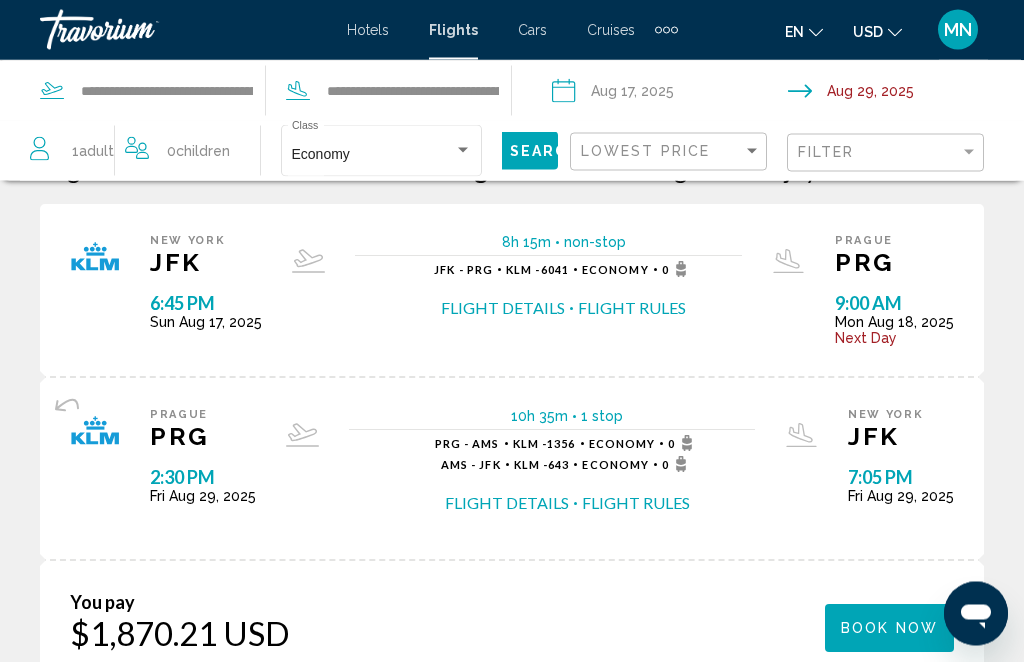 scroll, scrollTop: 0, scrollLeft: 0, axis: both 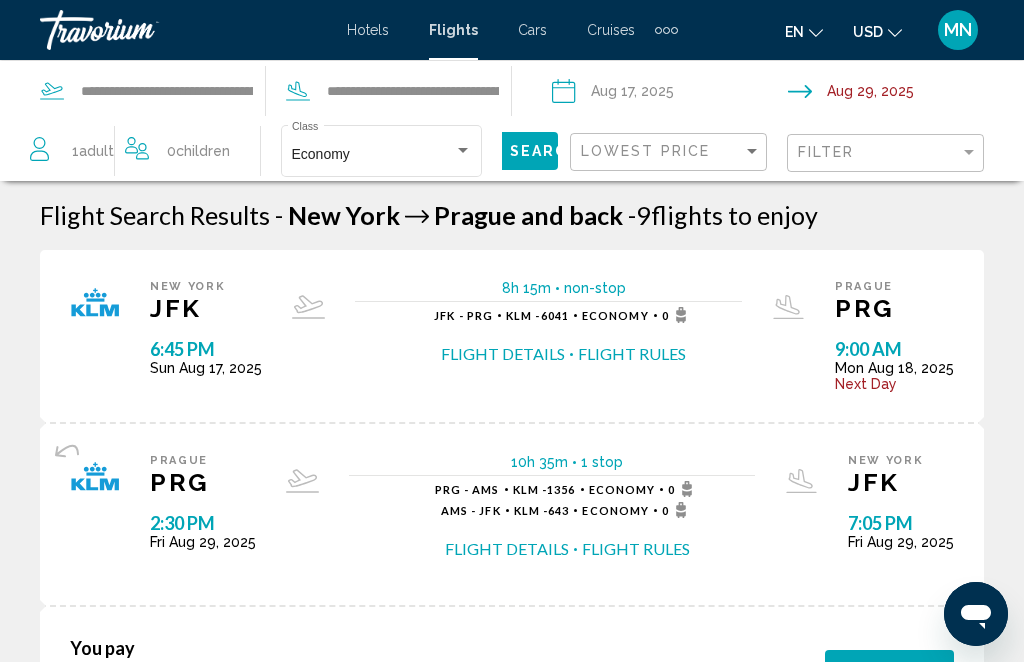 click at bounding box center [669, 94] 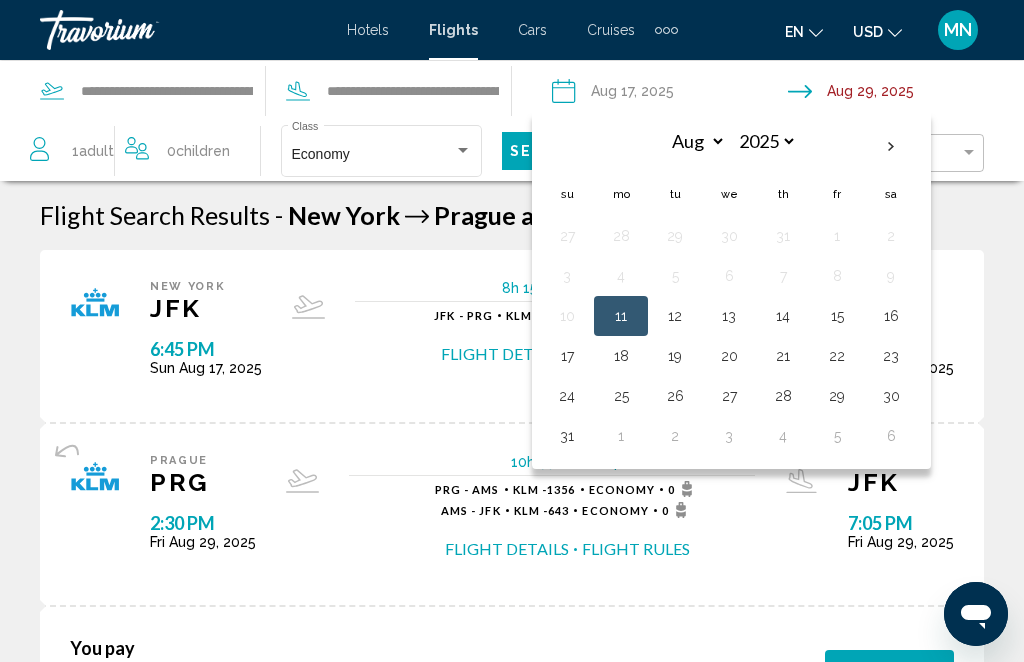 click on "18" at bounding box center [621, 356] 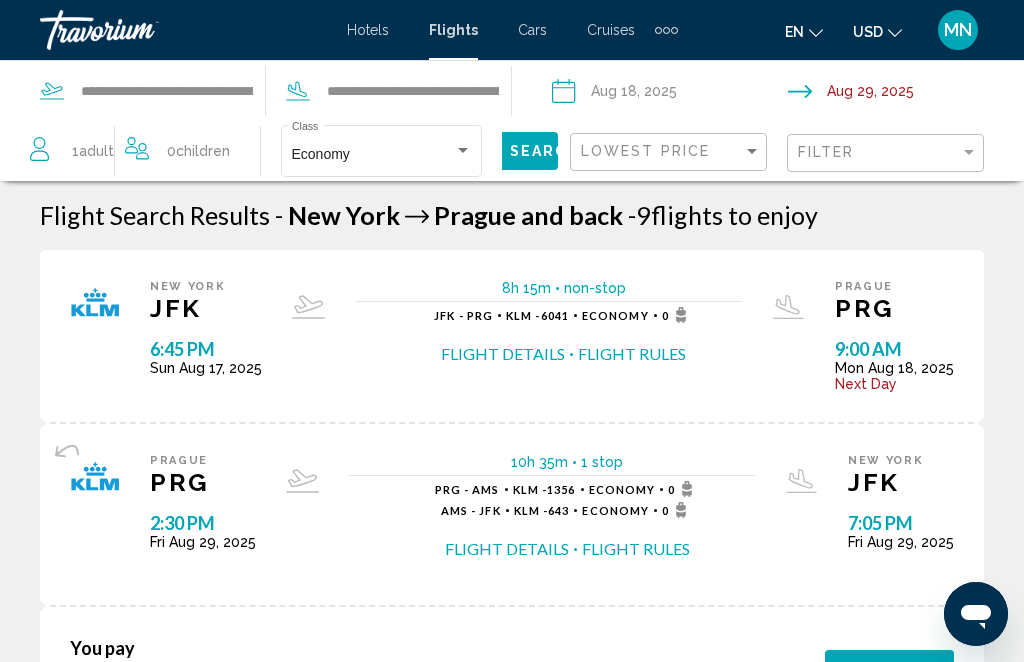 click on "Search" 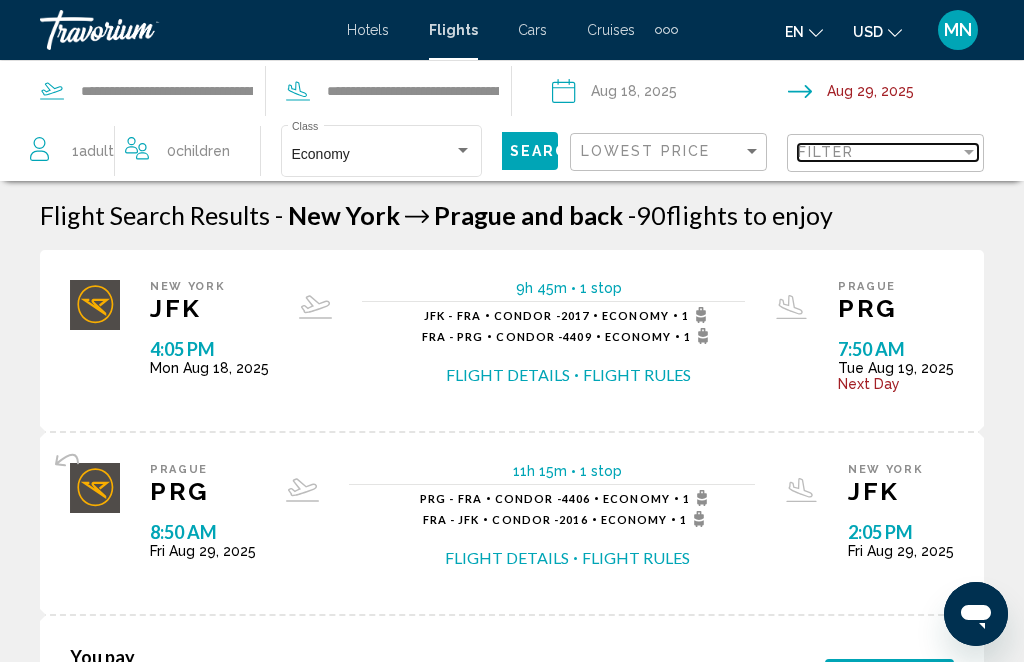 click at bounding box center [969, 152] 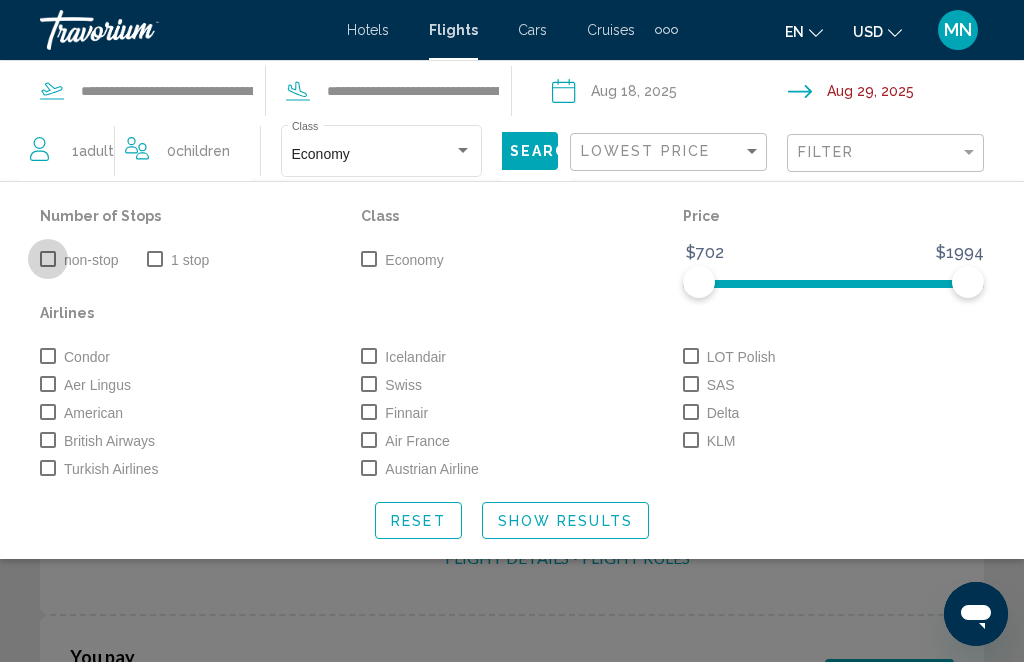 click at bounding box center (48, 259) 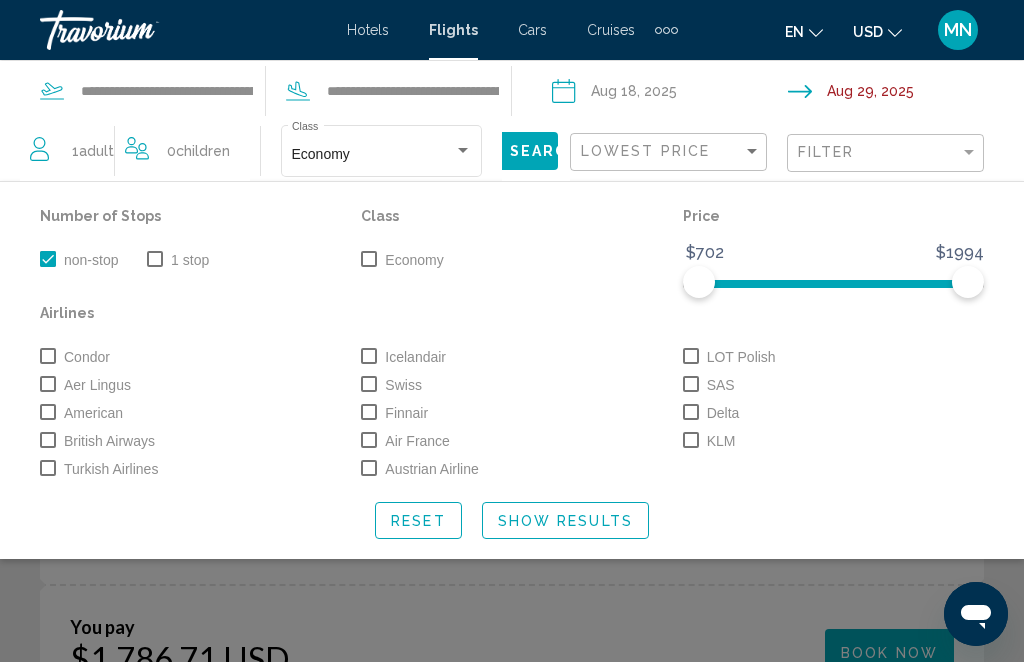 click at bounding box center [369, 259] 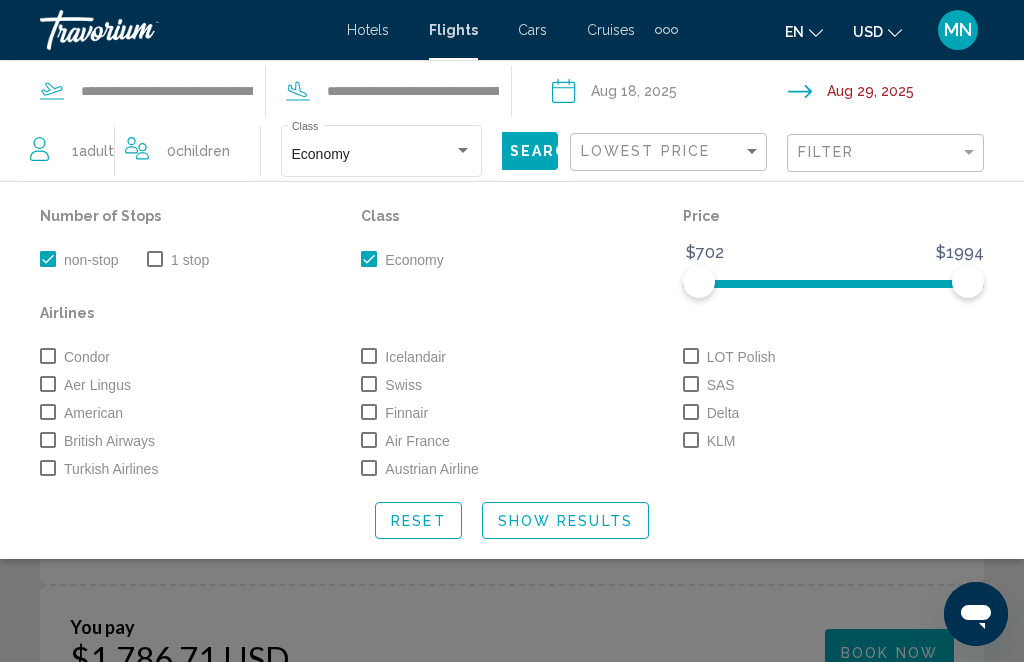 click on "Show Results" 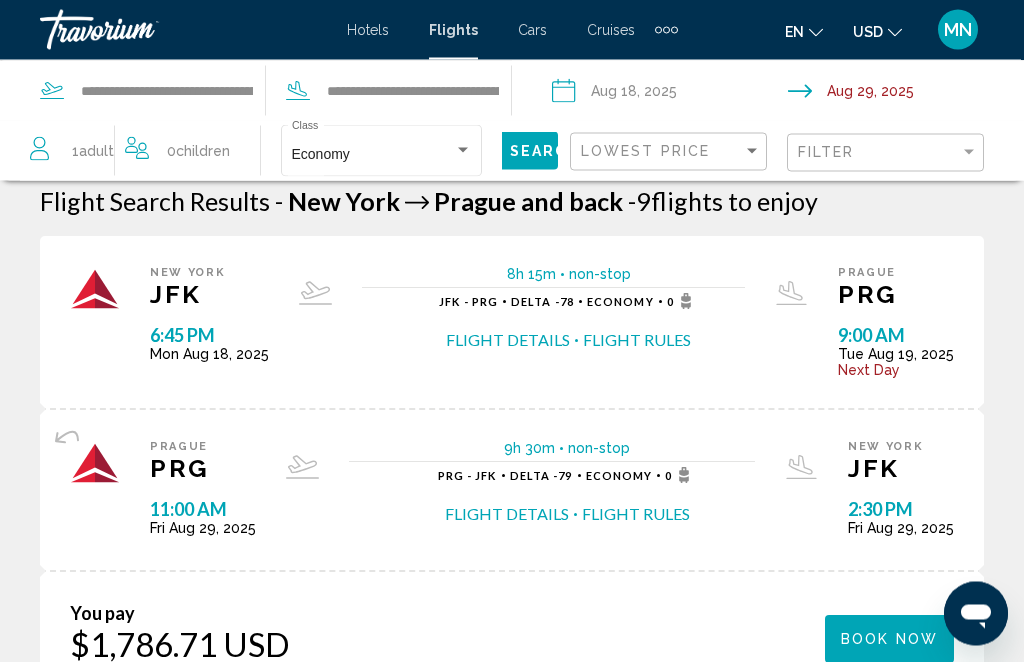 scroll, scrollTop: 0, scrollLeft: 0, axis: both 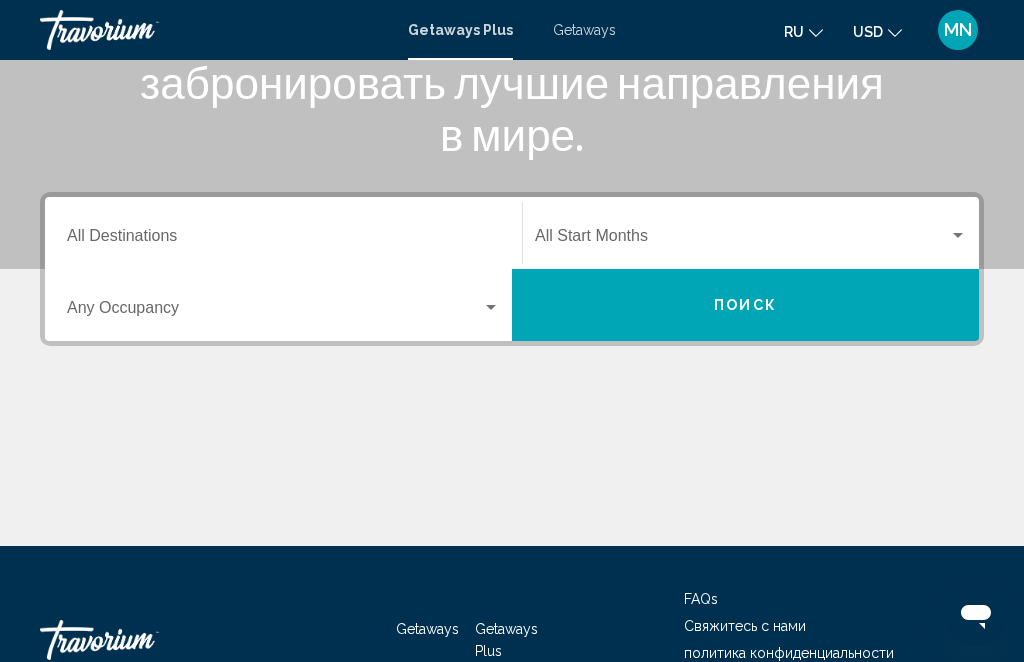 click on "Destination All Destinations" at bounding box center [283, 240] 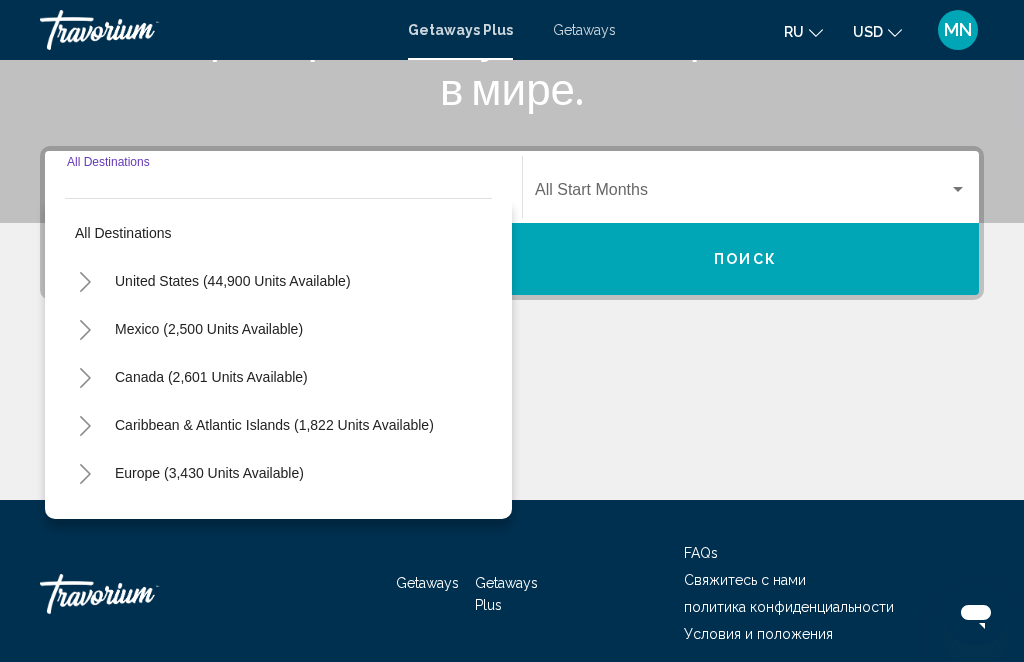 scroll, scrollTop: 394, scrollLeft: 0, axis: vertical 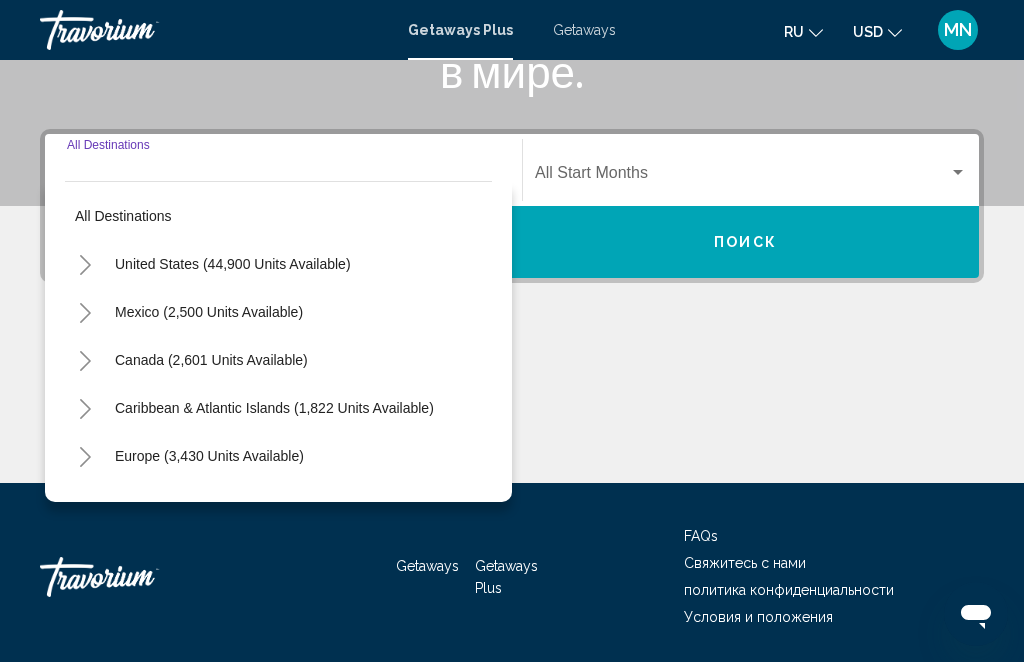 click on "United States (44,900 units available)" at bounding box center (209, 312) 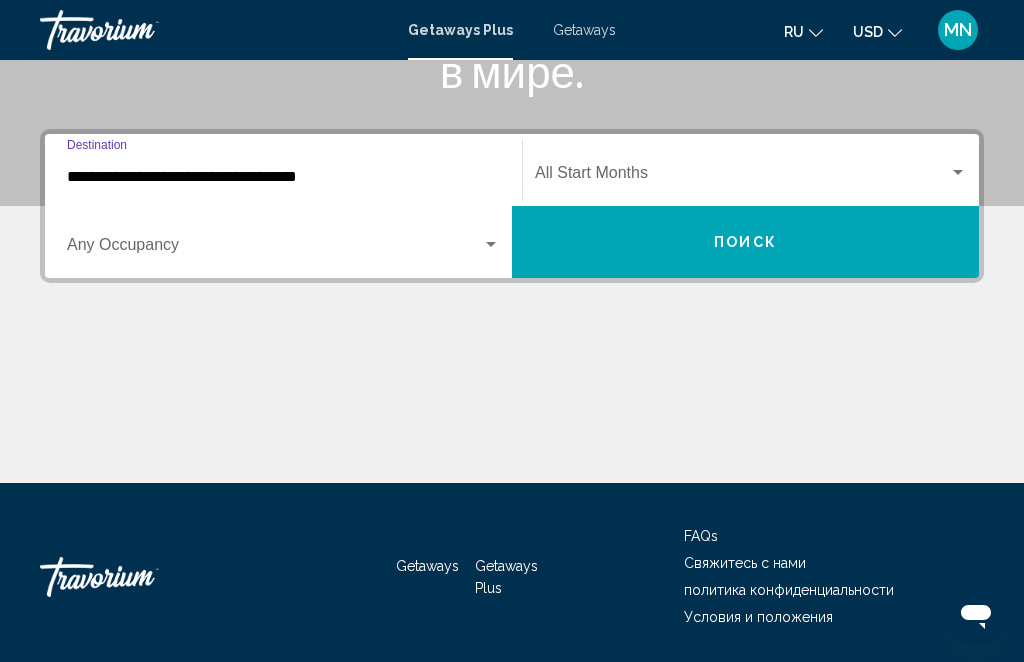 click on "Occupancy Any Occupancy" at bounding box center [283, 242] 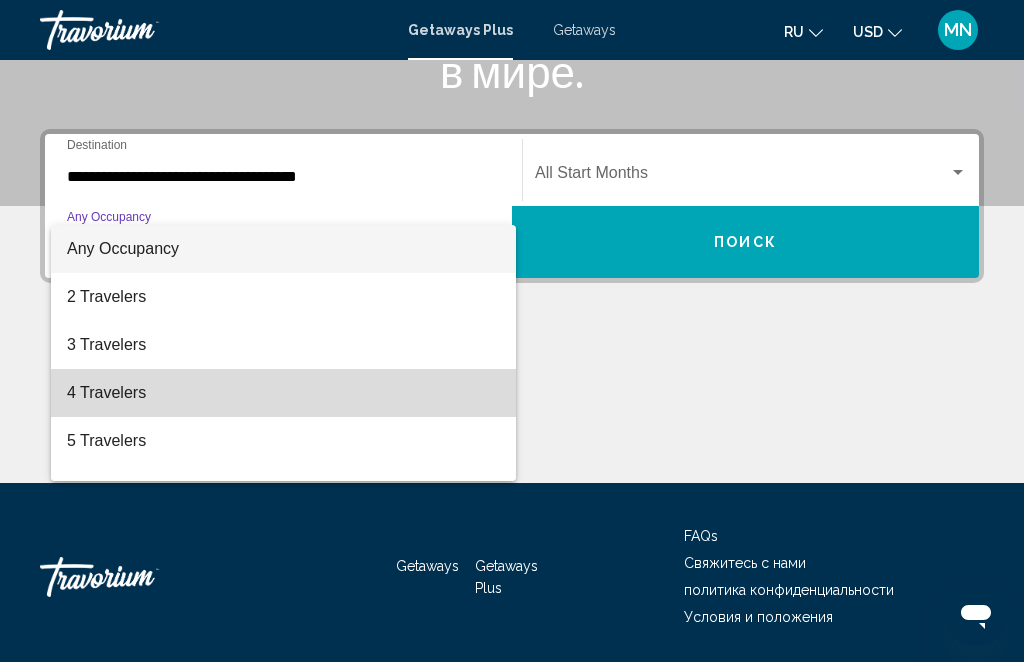 click on "4 Travelers" at bounding box center (283, 393) 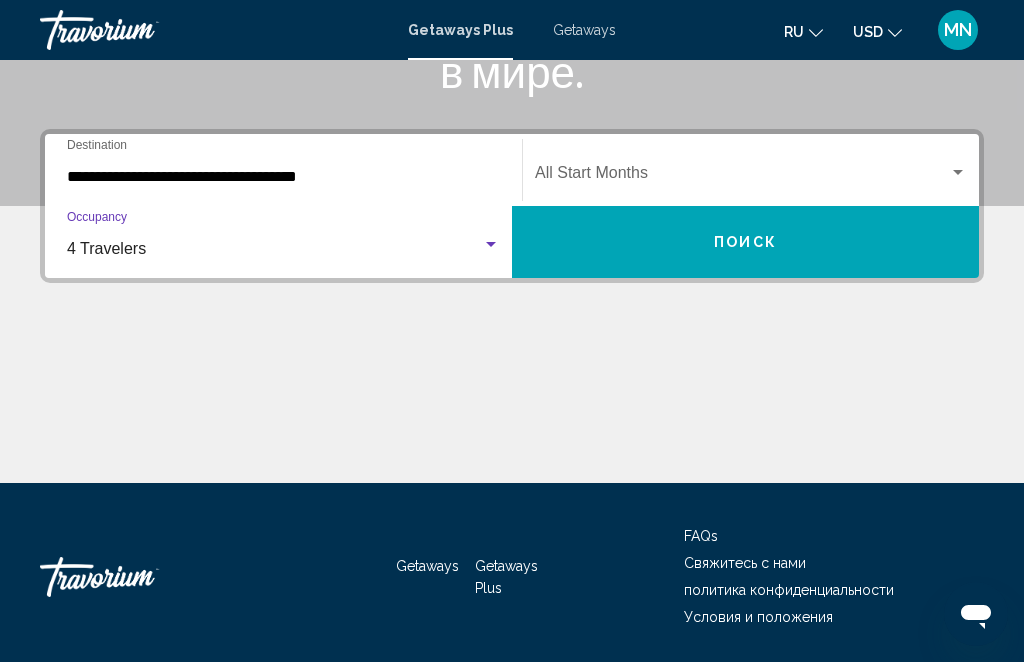 click on "Start Month All Start Months" 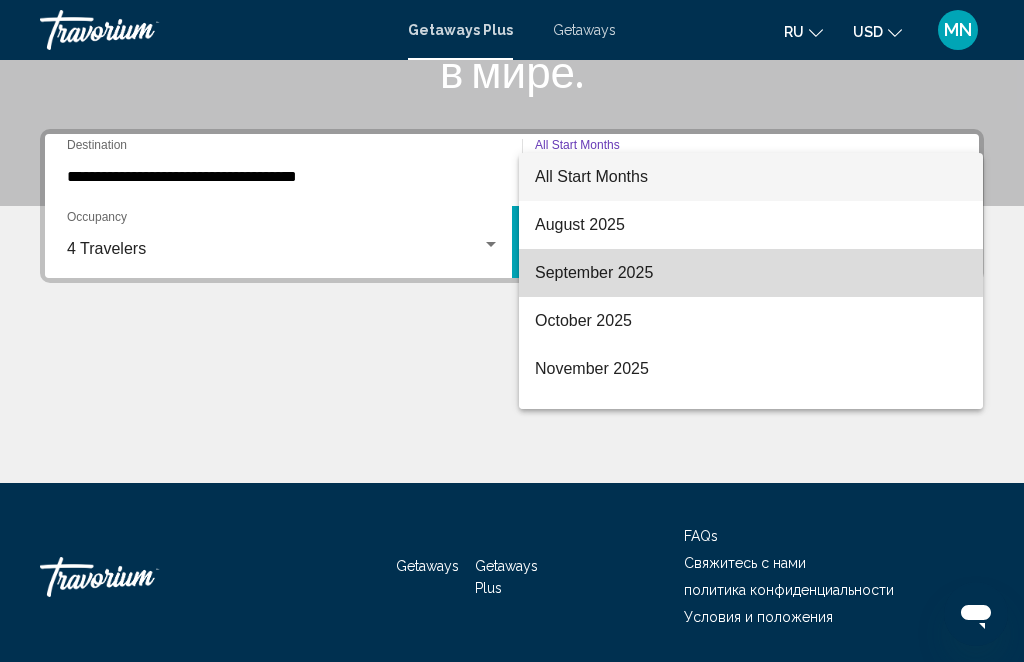 click on "September 2025" at bounding box center (751, 273) 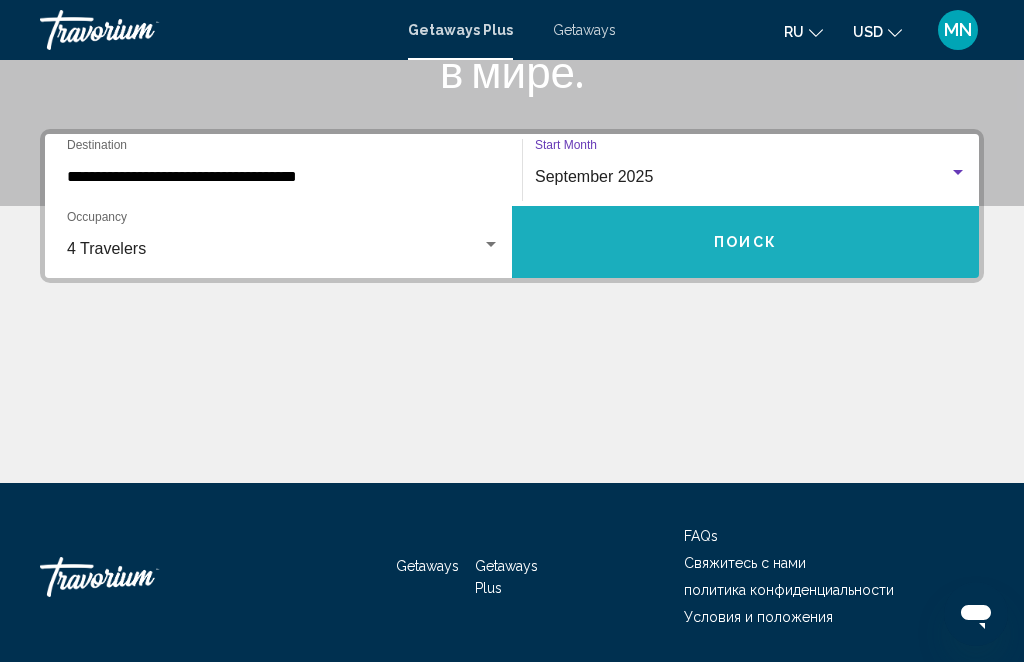 click on "Поиск" at bounding box center (745, 243) 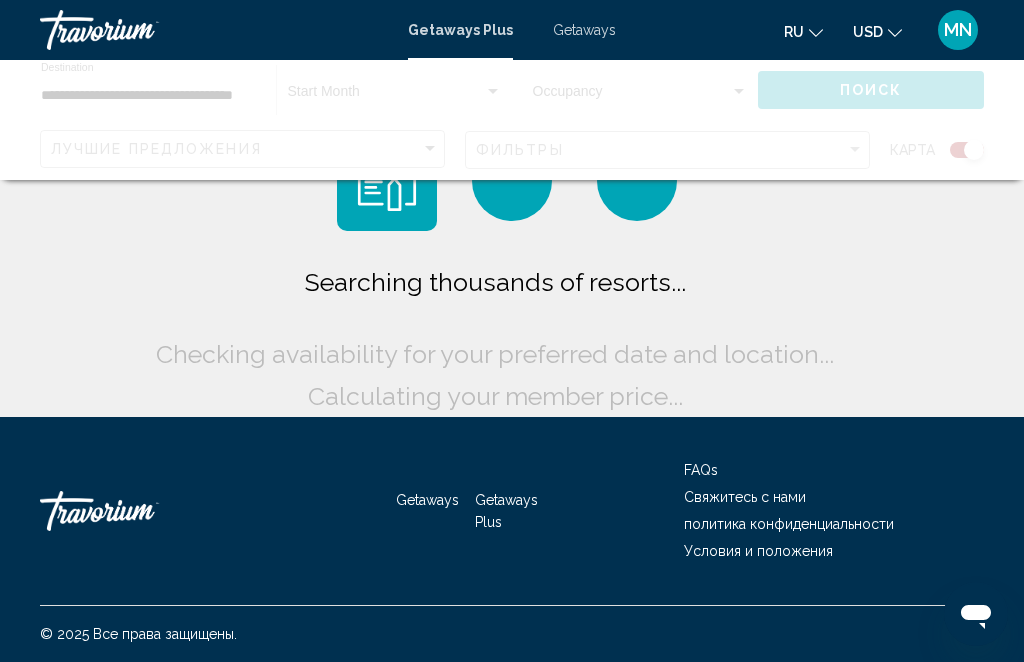 scroll, scrollTop: 0, scrollLeft: 0, axis: both 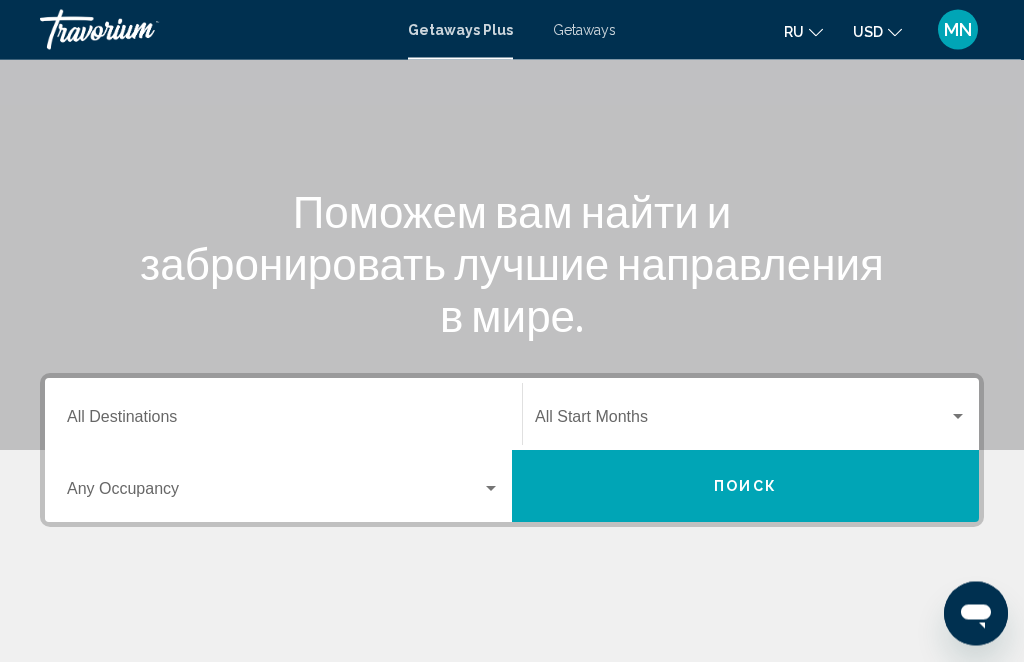 click on "Destination All Destinations" at bounding box center [283, 422] 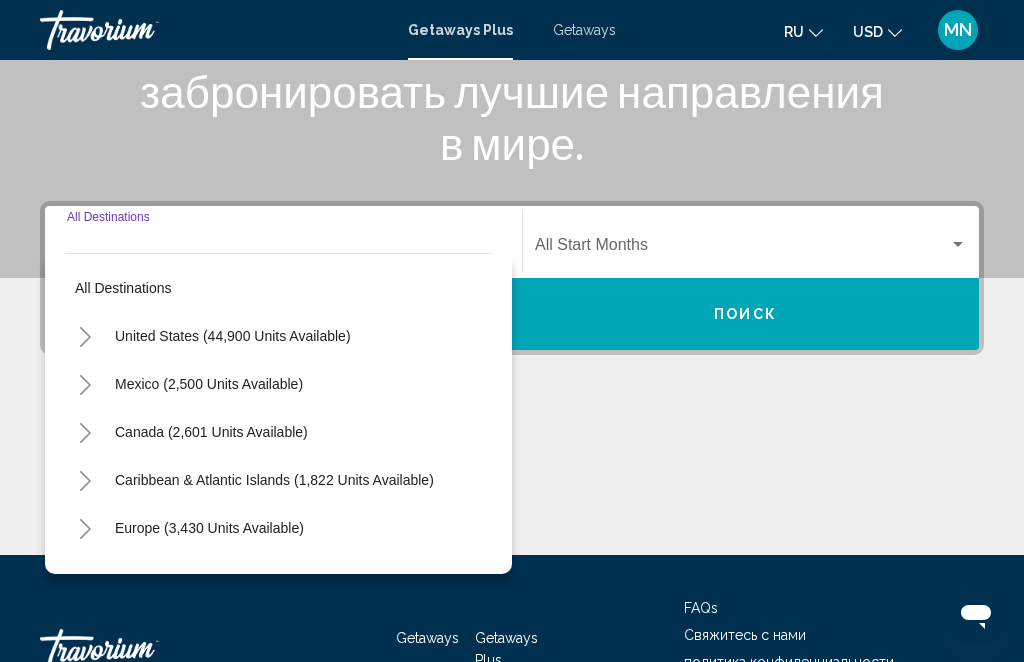 scroll, scrollTop: 394, scrollLeft: 0, axis: vertical 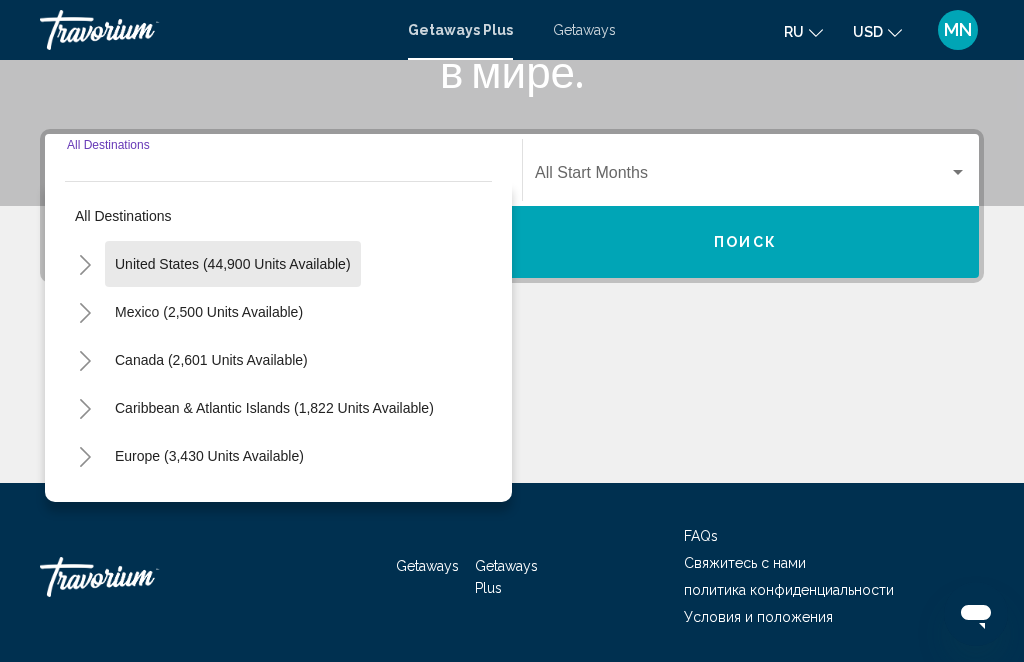 click on "United States (44,900 units available)" at bounding box center (209, 312) 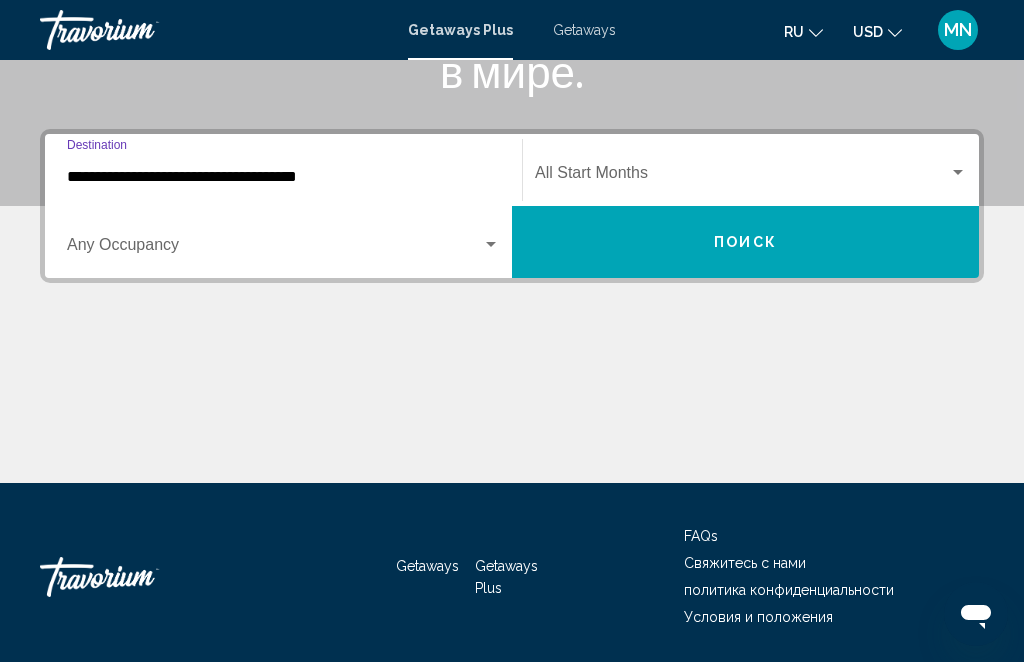 click at bounding box center [491, 245] 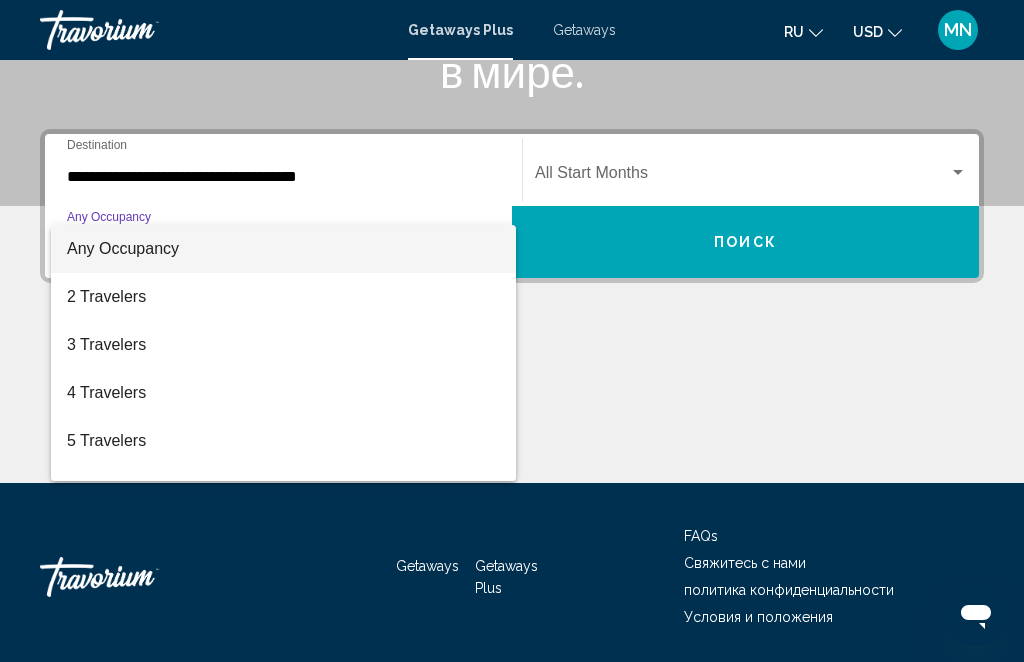 click on "4 Travelers" at bounding box center [283, 393] 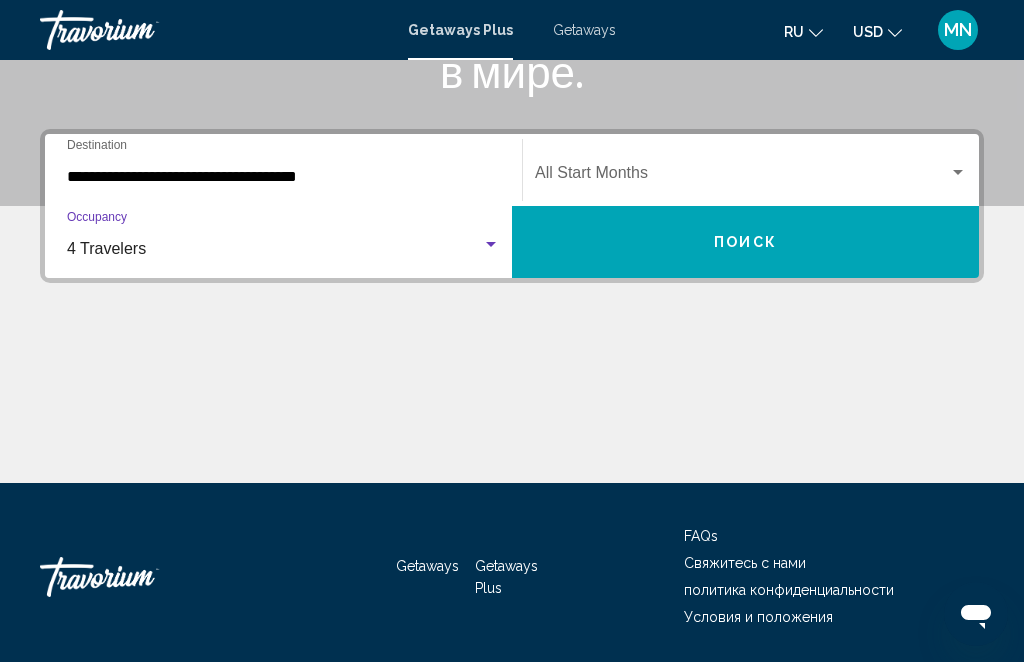 click at bounding box center (958, 173) 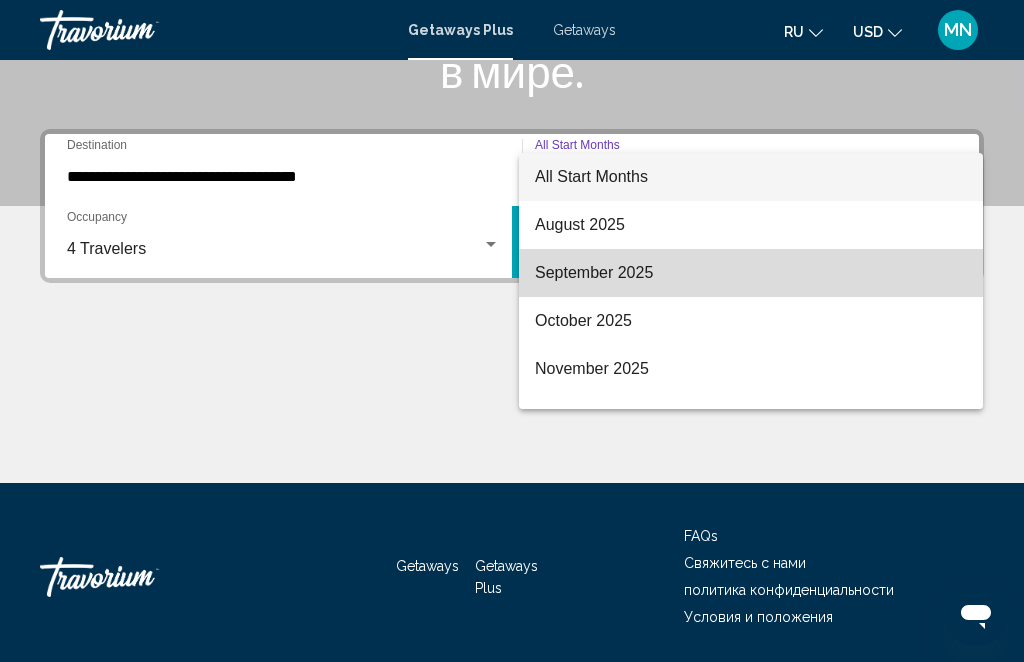 click on "September 2025" at bounding box center (751, 273) 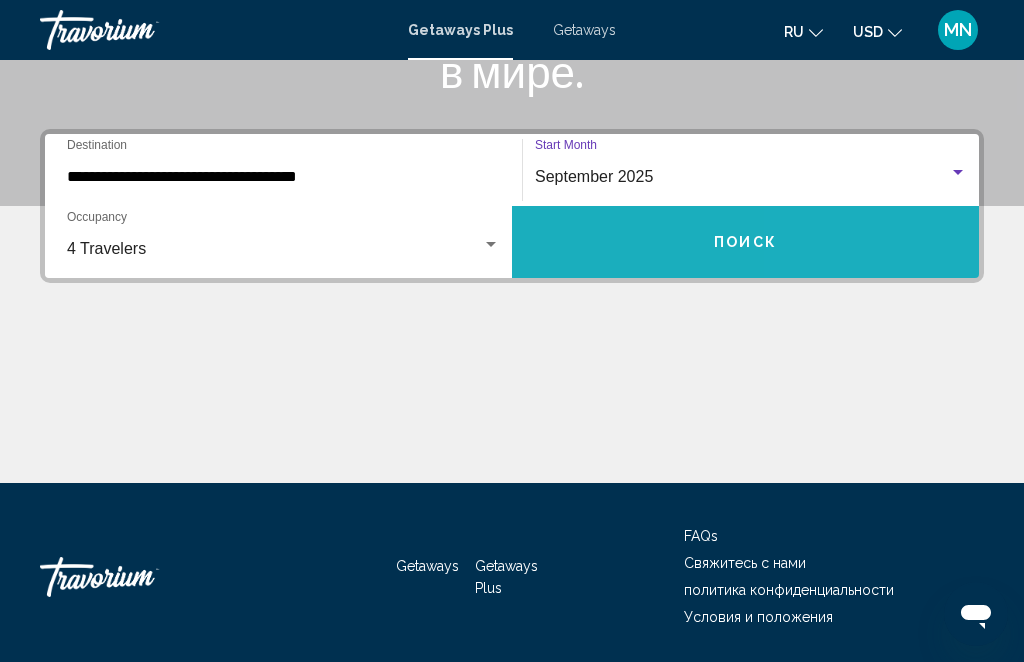 click on "Поиск" at bounding box center [745, 242] 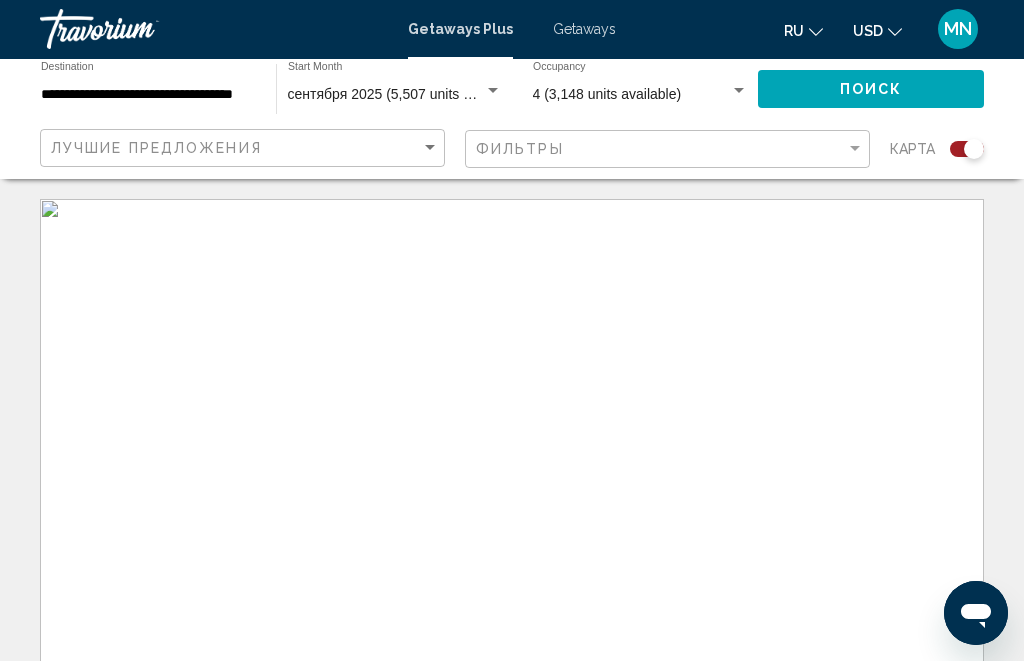 scroll, scrollTop: 1, scrollLeft: 0, axis: vertical 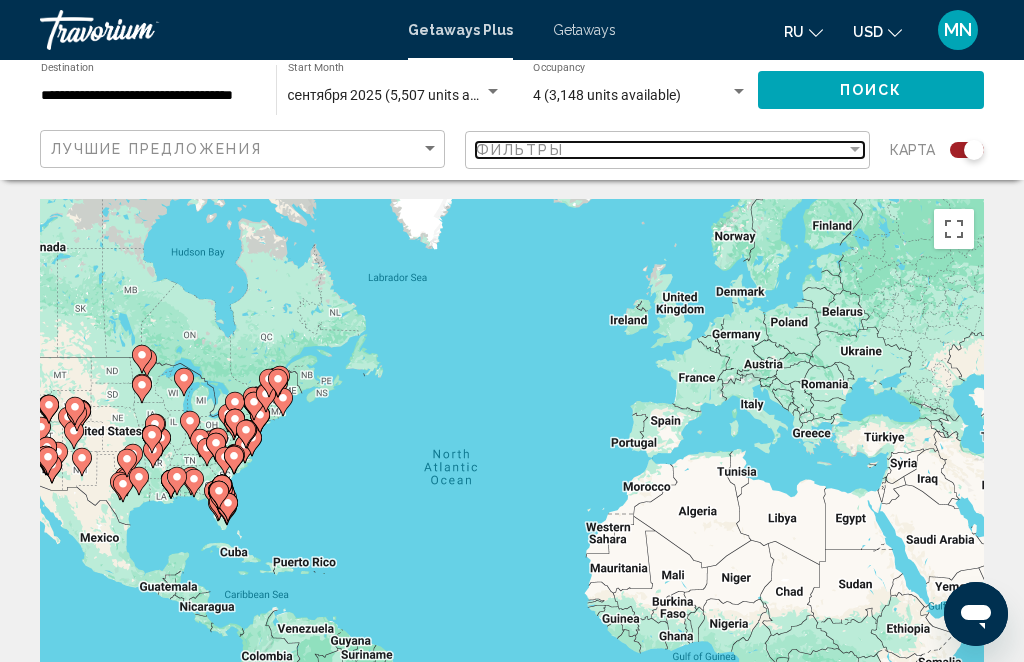 click at bounding box center (855, 150) 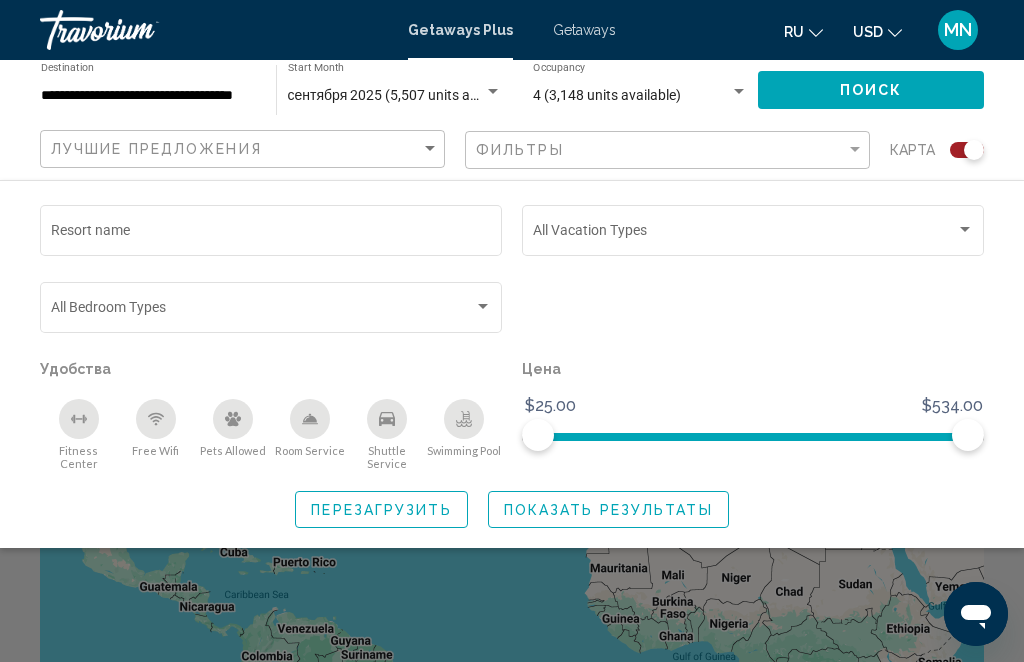 click at bounding box center (483, 307) 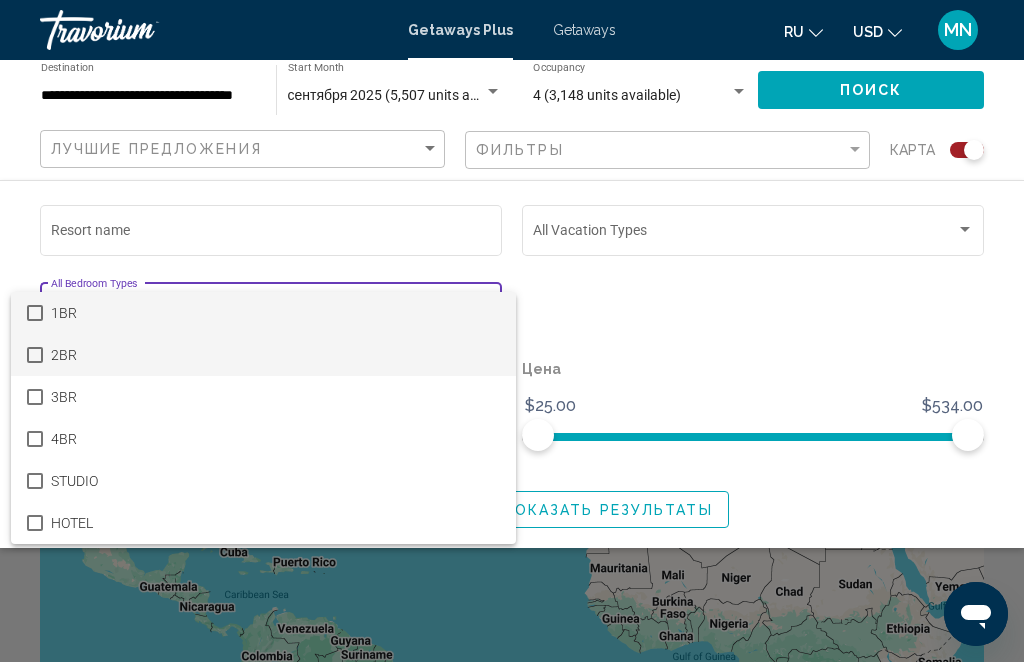 click on "2BR" at bounding box center [275, 355] 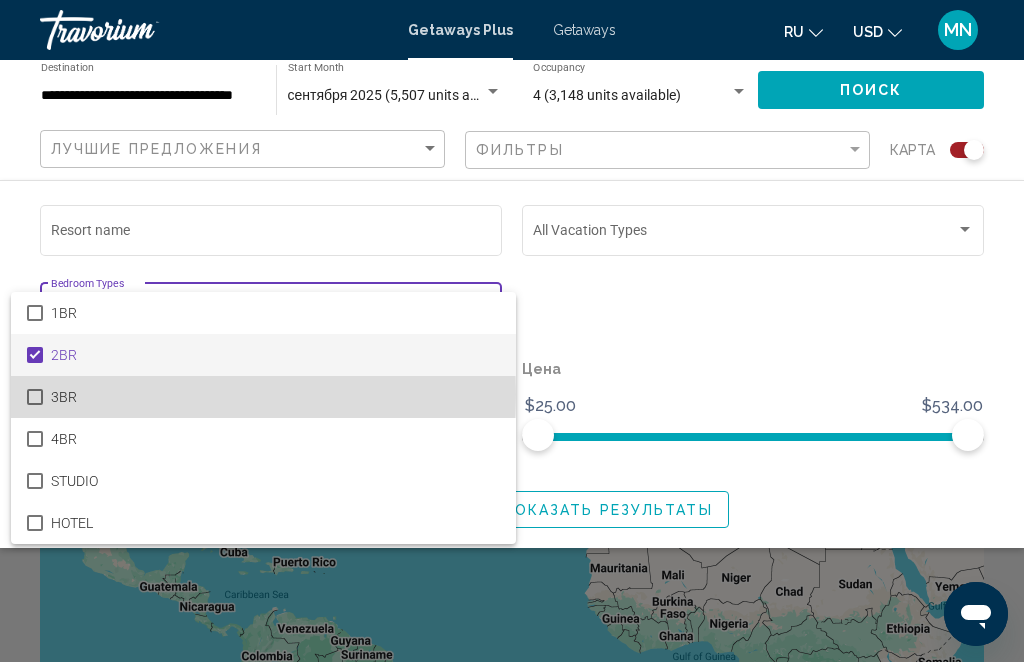 click on "3BR" at bounding box center (263, 397) 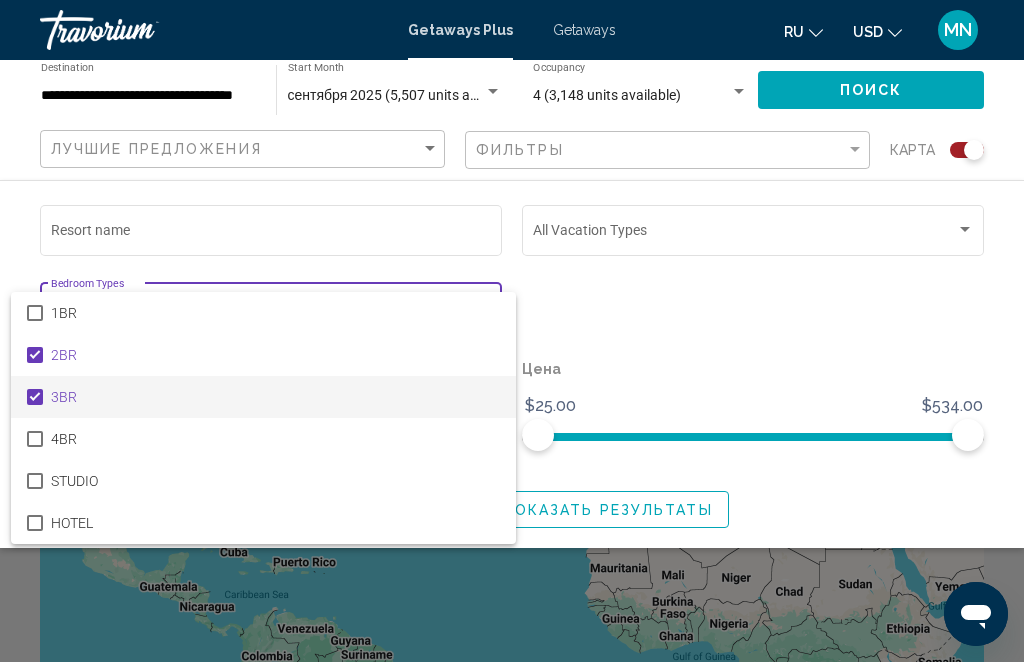 click at bounding box center (512, 331) 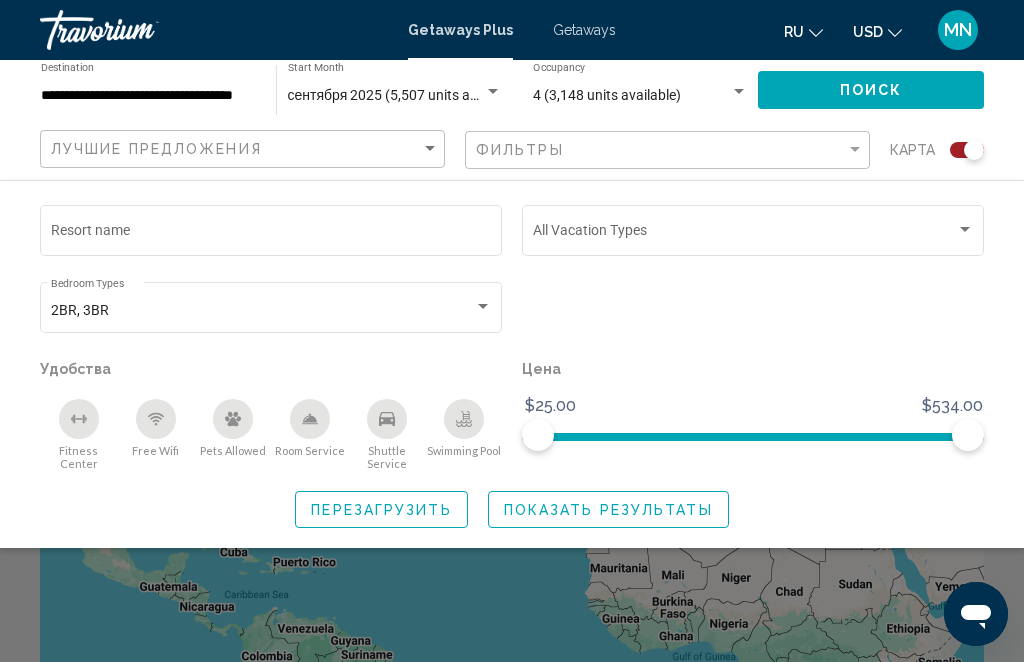 click on "Resort name" at bounding box center (271, 234) 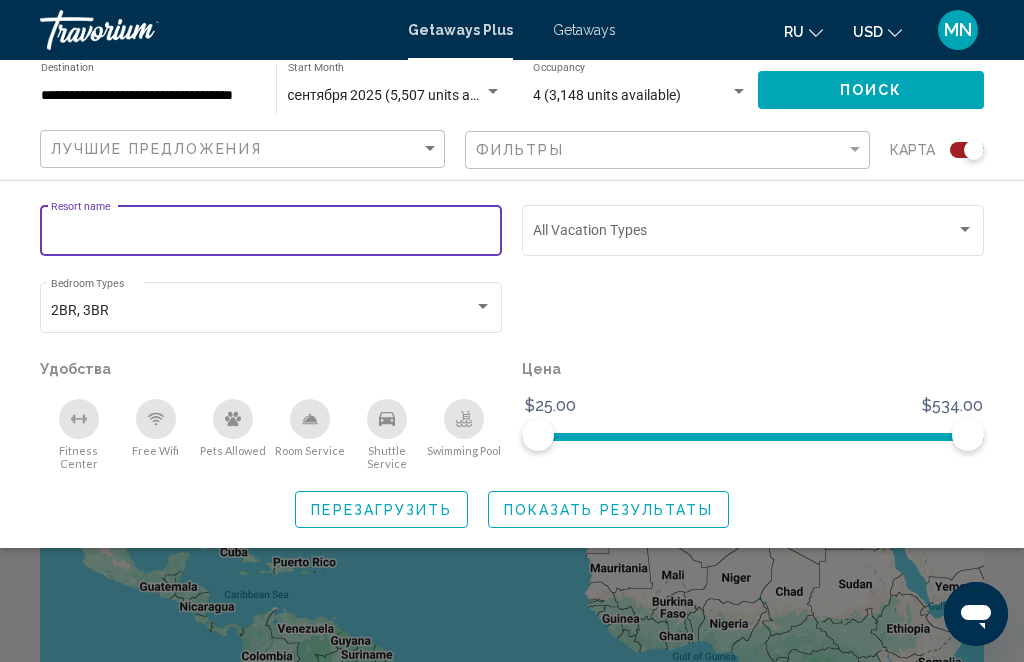 scroll, scrollTop: 0, scrollLeft: 0, axis: both 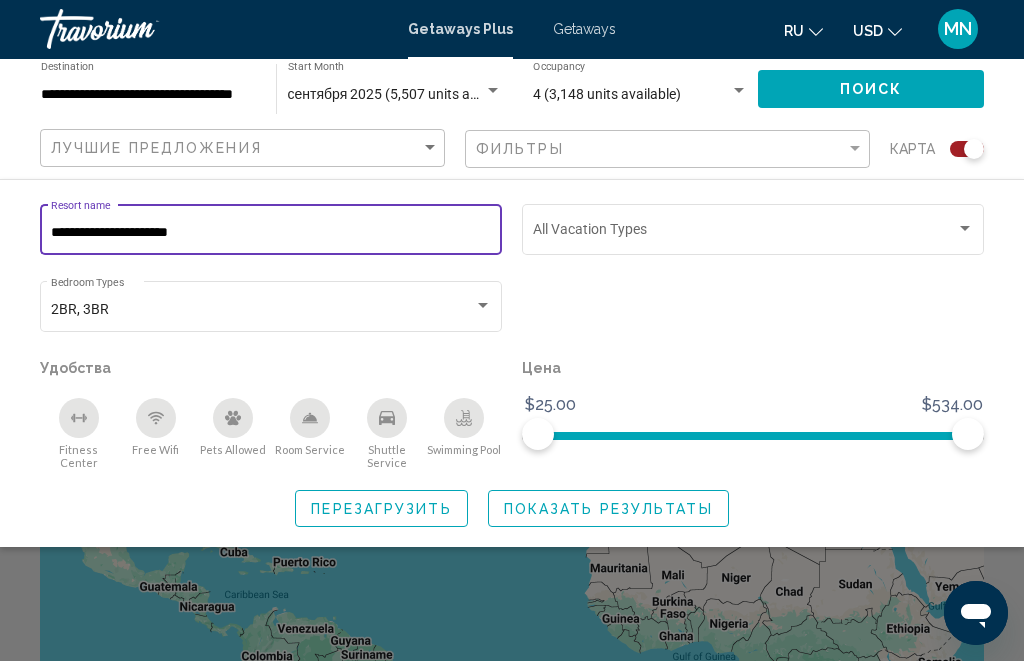 type on "**********" 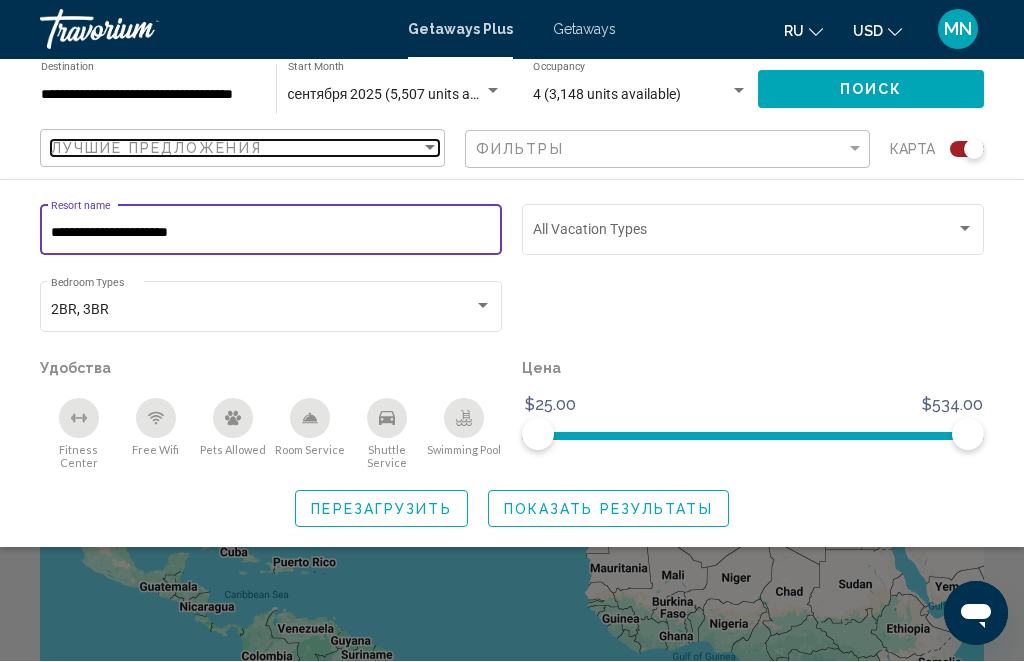 click at bounding box center [430, 149] 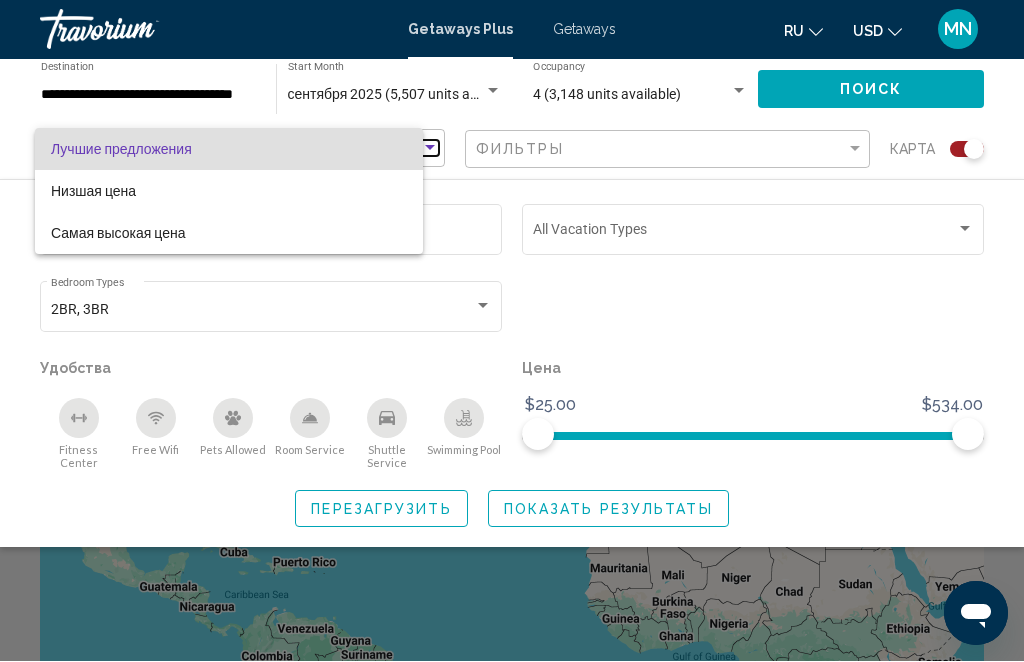 scroll, scrollTop: 2, scrollLeft: 0, axis: vertical 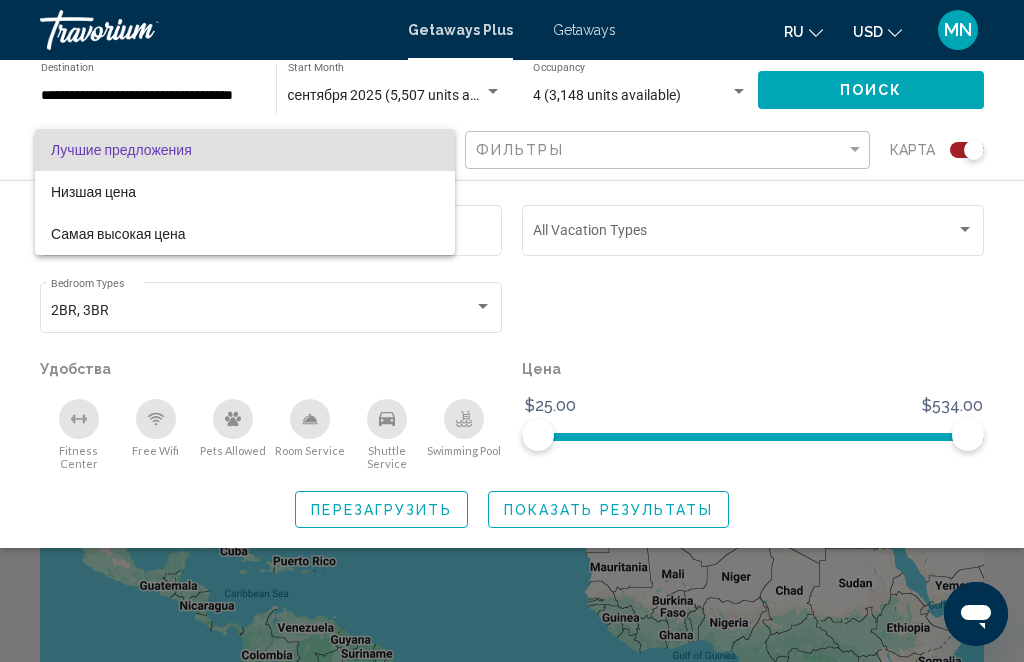 click at bounding box center (512, 331) 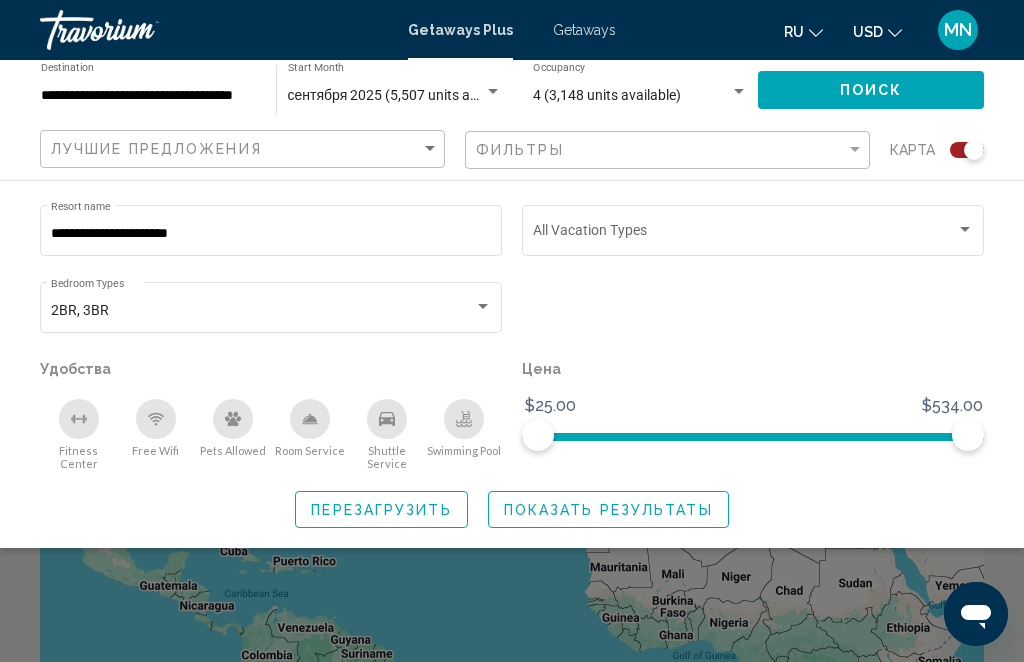 click on "Показать результаты" 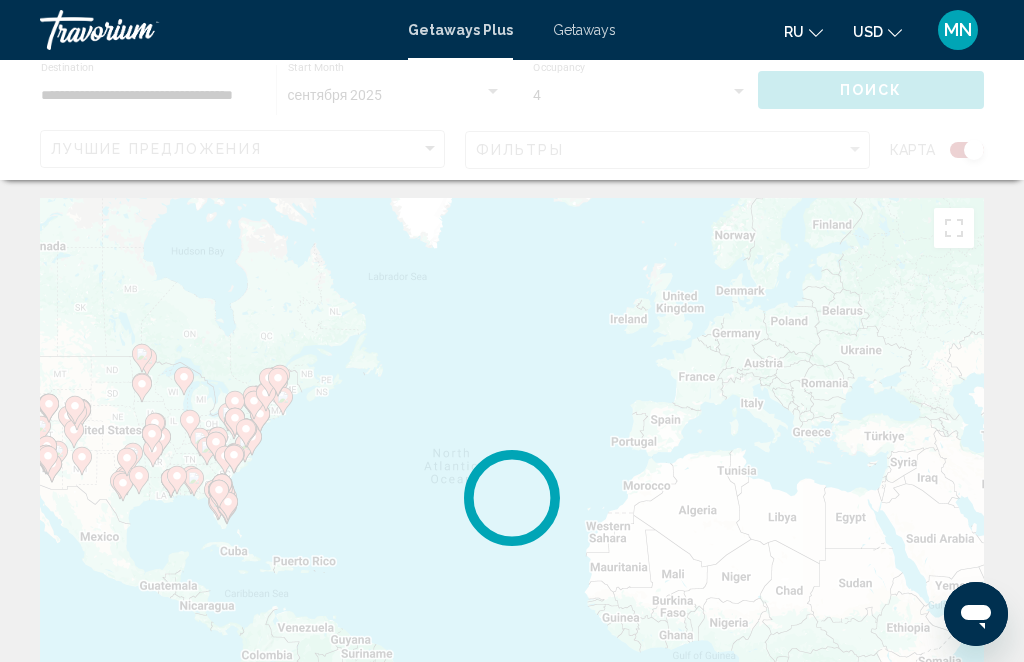 scroll, scrollTop: 0, scrollLeft: 0, axis: both 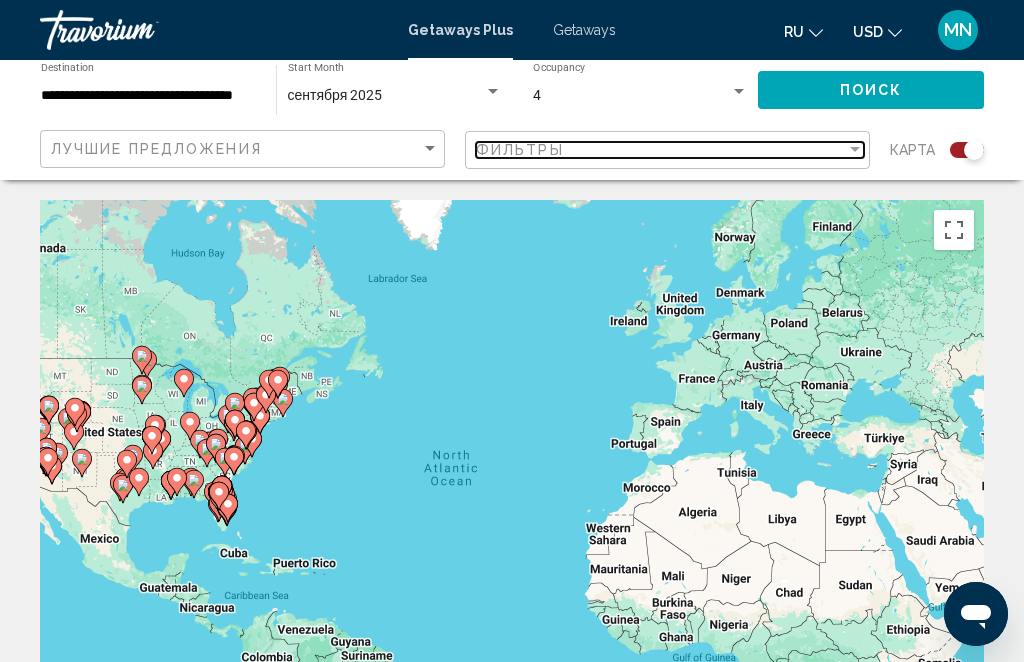 click at bounding box center (855, 150) 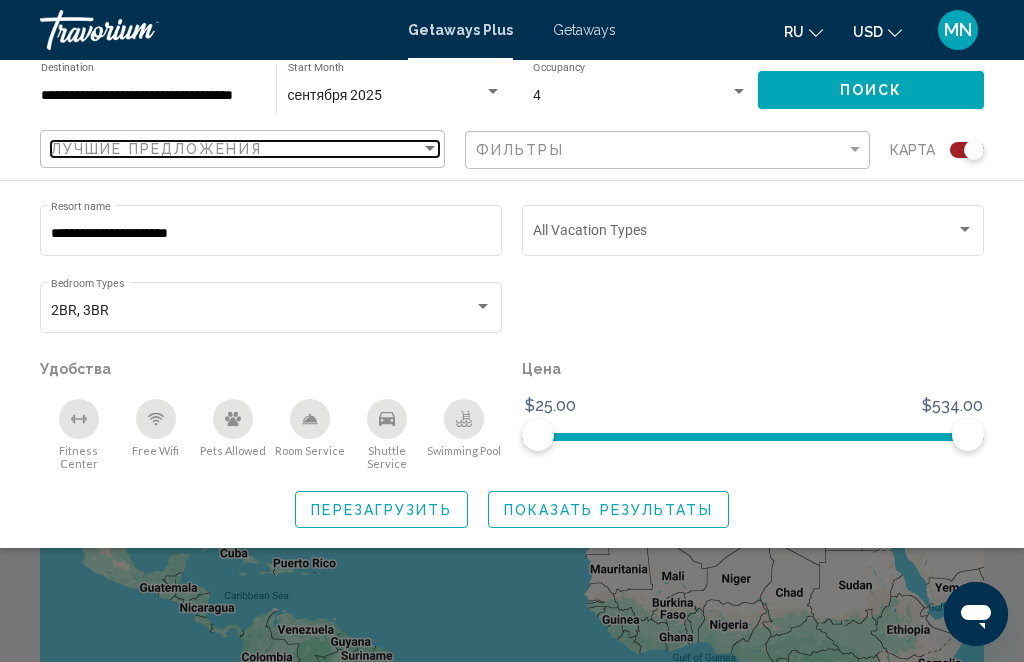 click at bounding box center [430, 149] 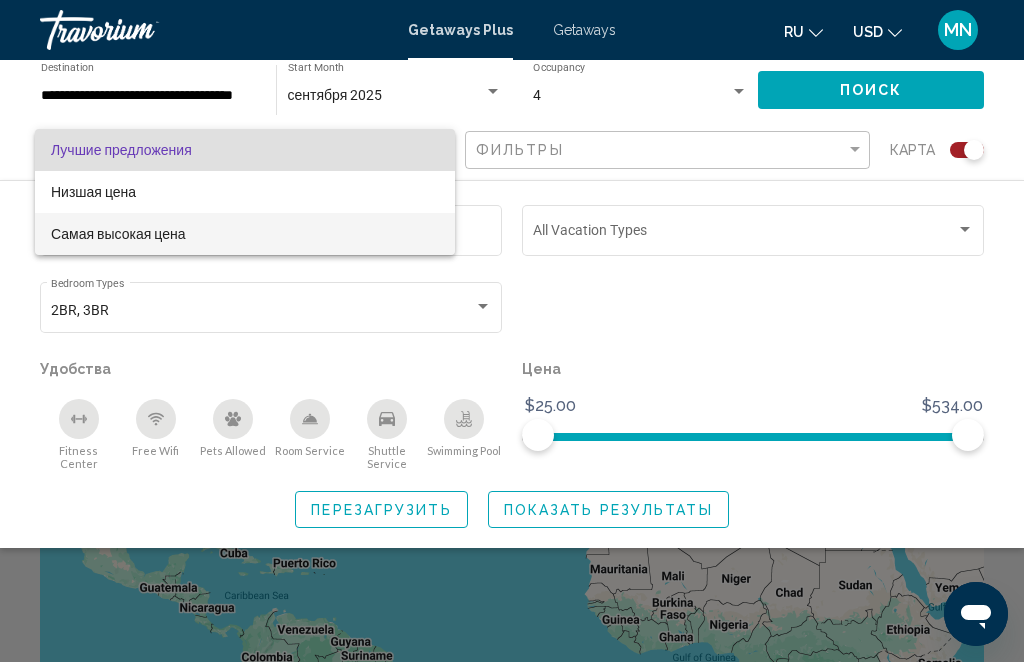 click on "Самая высокая цена" at bounding box center (245, 234) 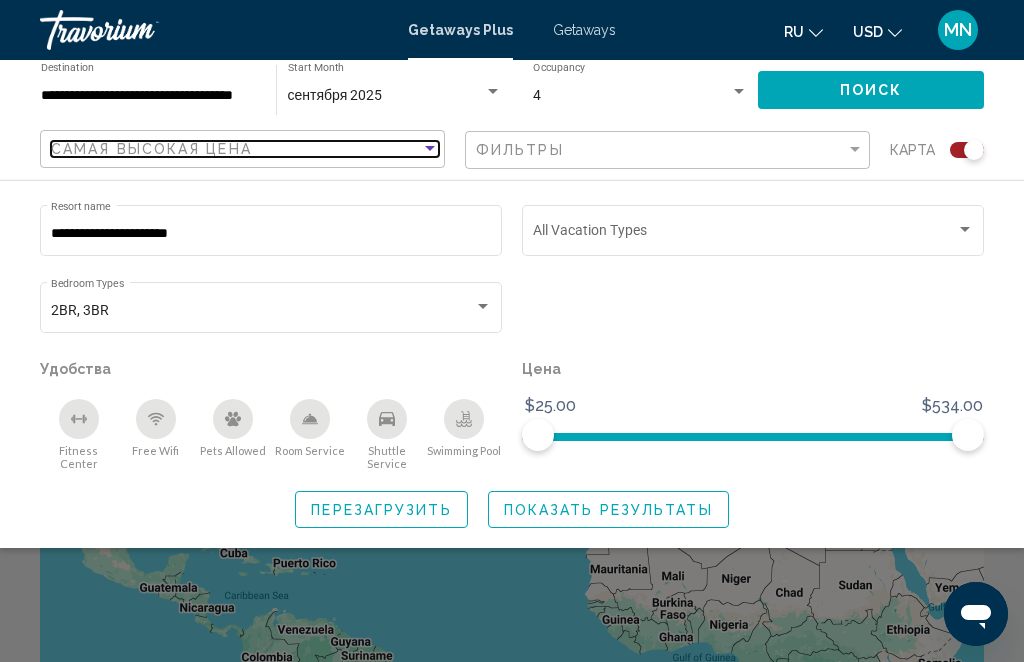 click at bounding box center (430, 149) 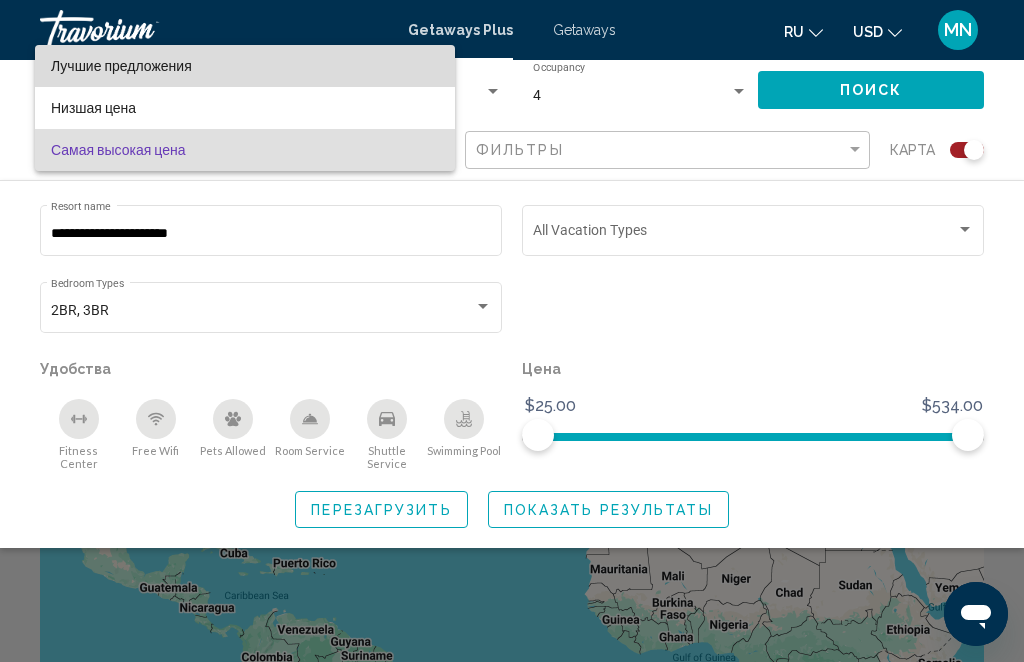 click on "Лучшие предложения" at bounding box center (121, 66) 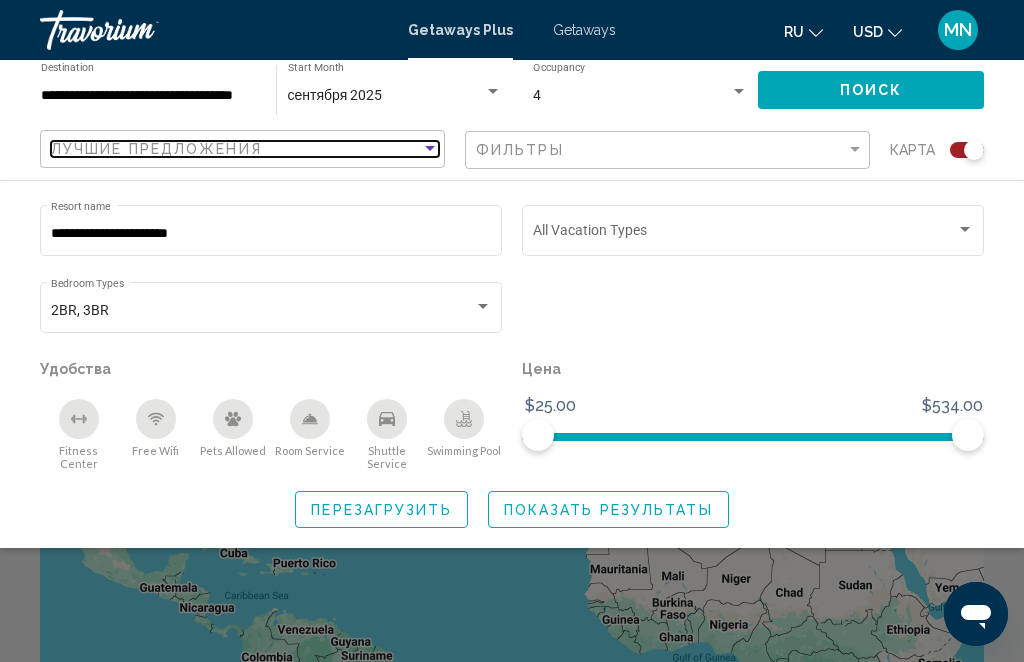 click on "Лучшие предложения" at bounding box center [236, 149] 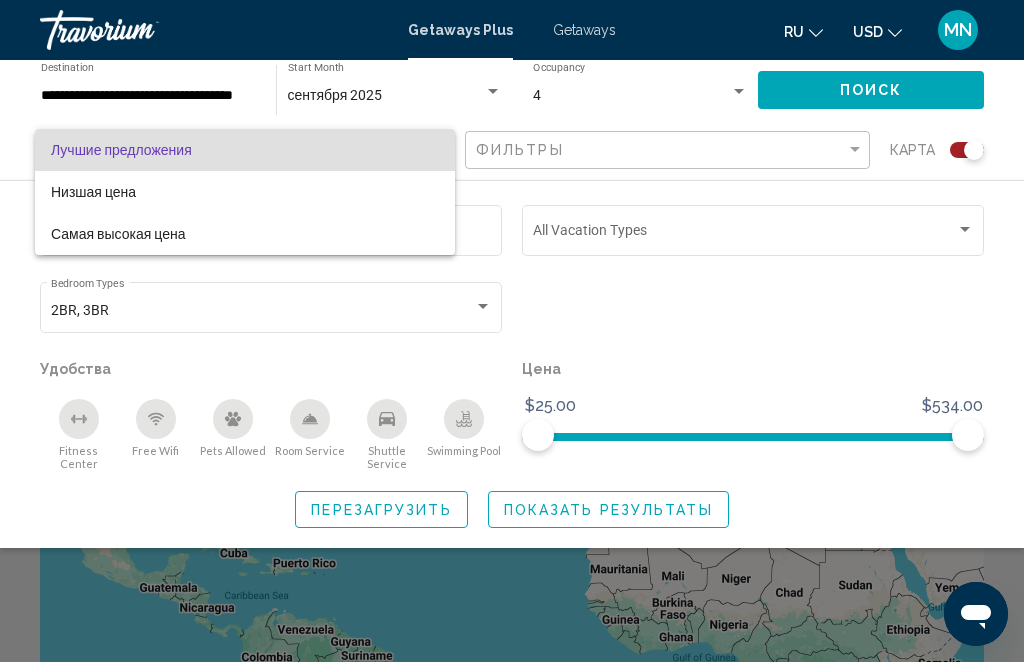 click at bounding box center [512, 331] 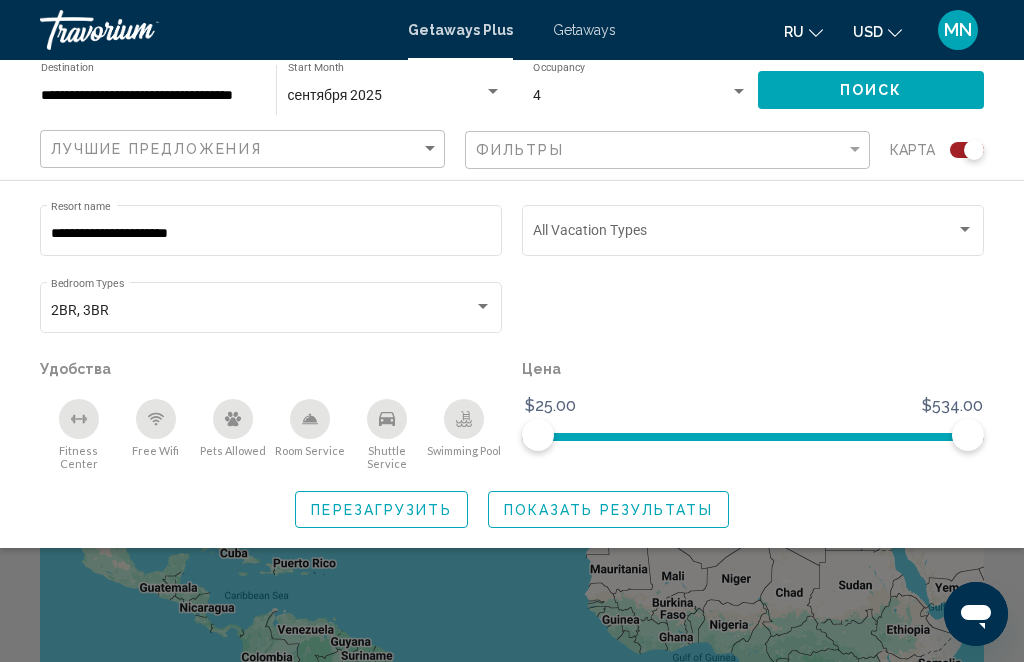 click on "**********" at bounding box center [271, 234] 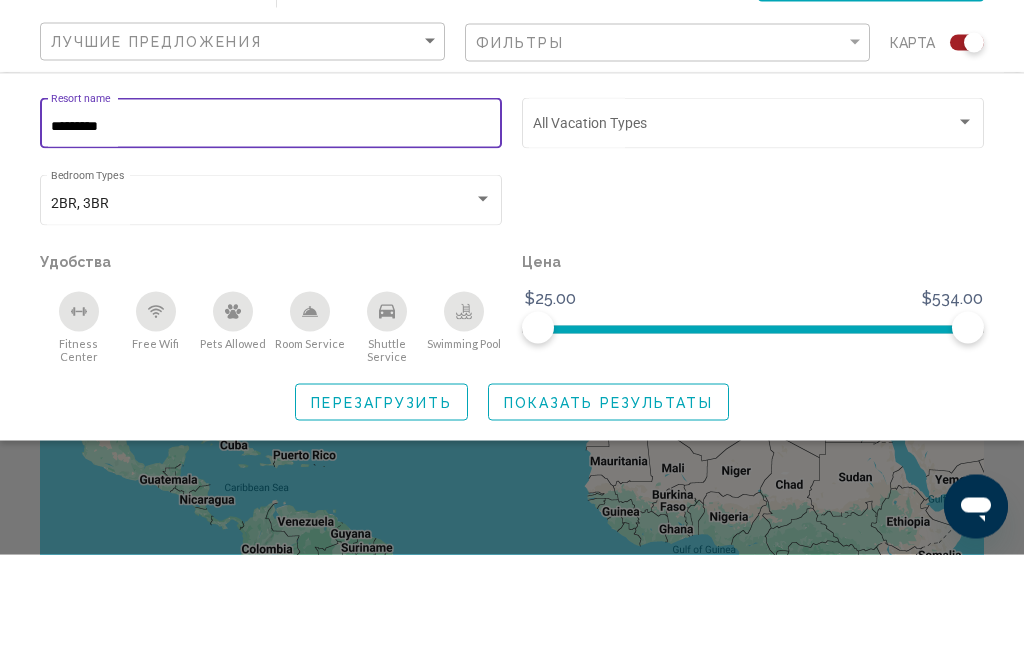 type on "********" 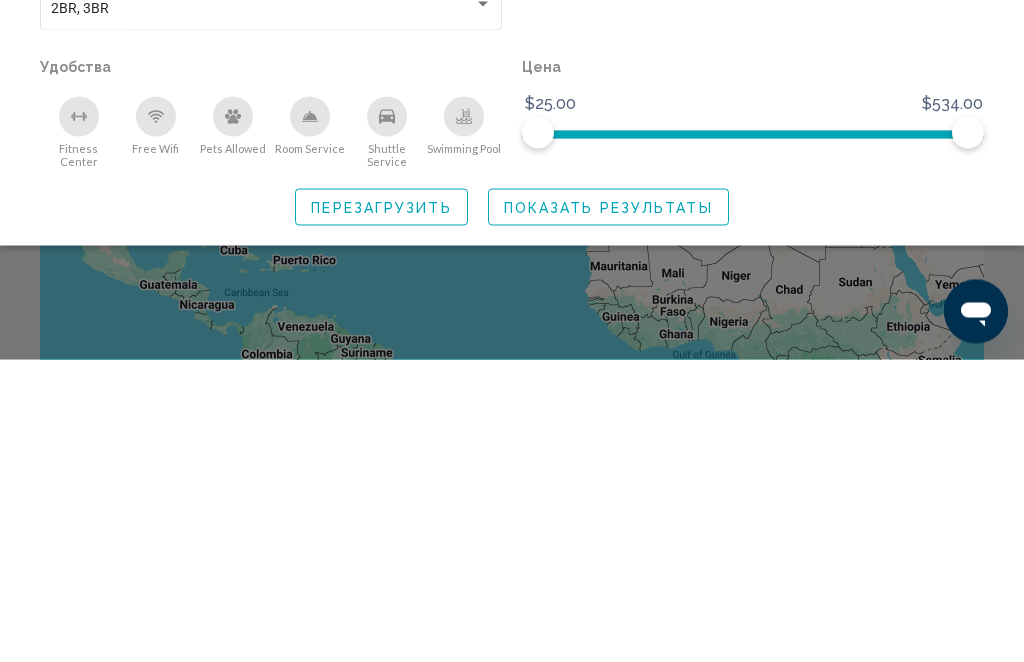 click on "Показать результаты" 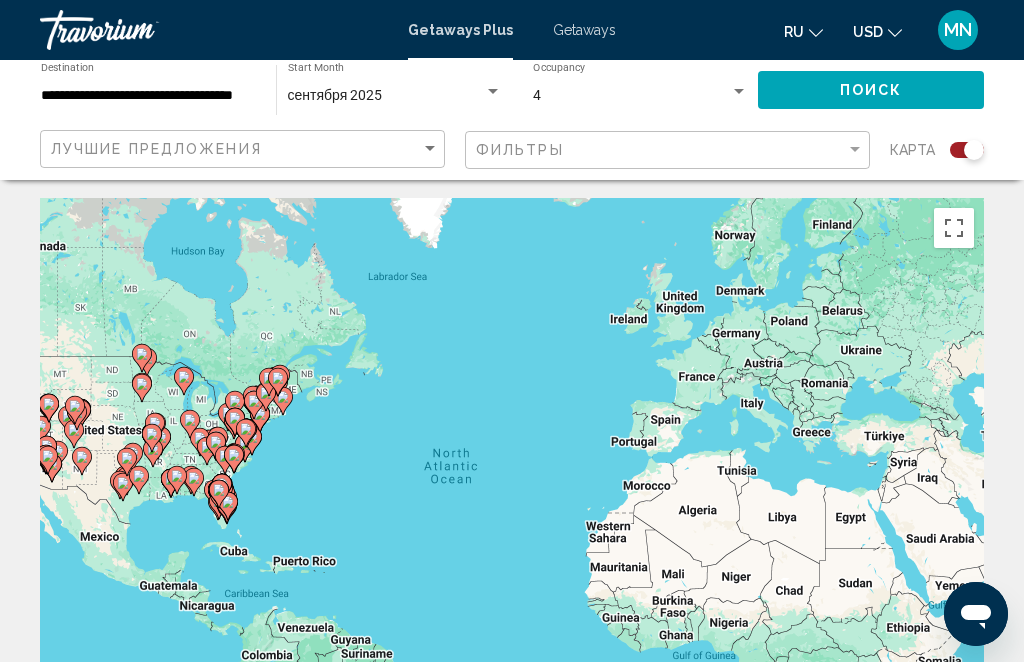 scroll, scrollTop: 0, scrollLeft: 0, axis: both 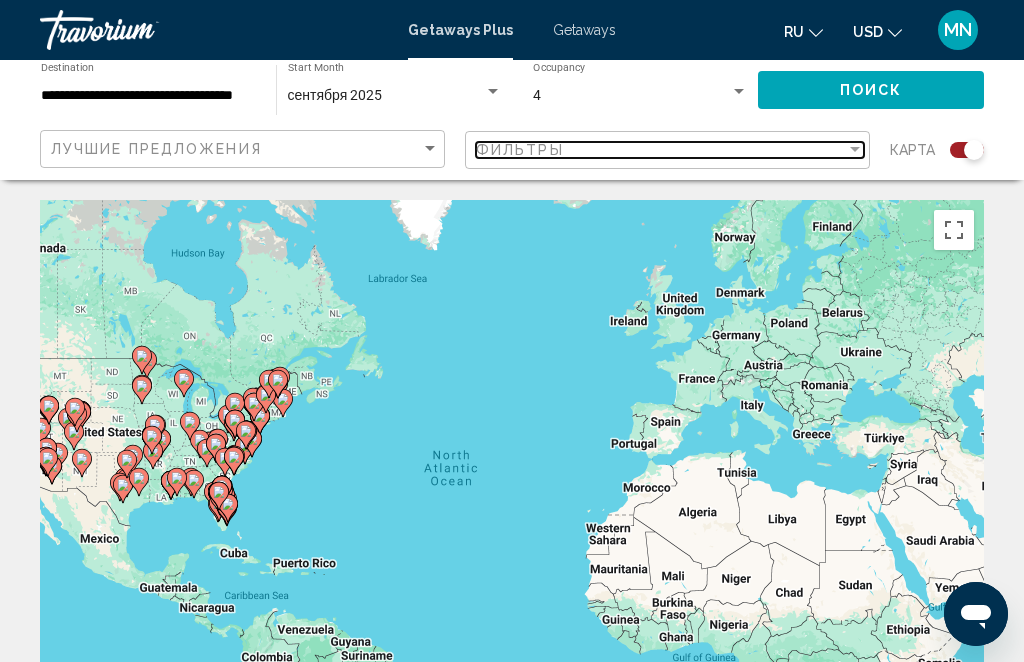 click at bounding box center [855, 150] 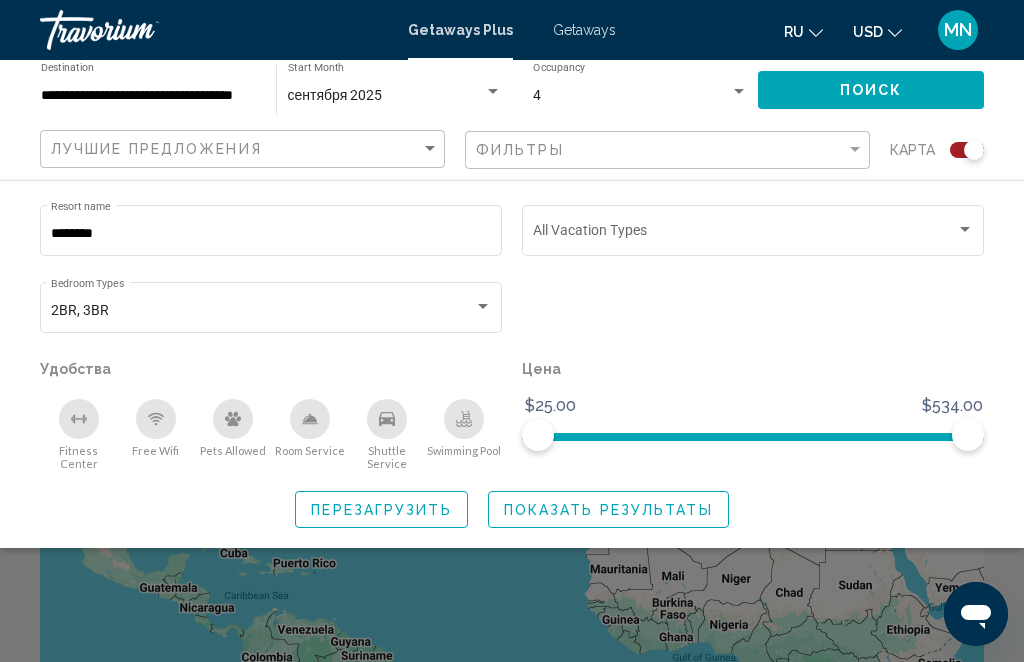 click on "********" at bounding box center (271, 234) 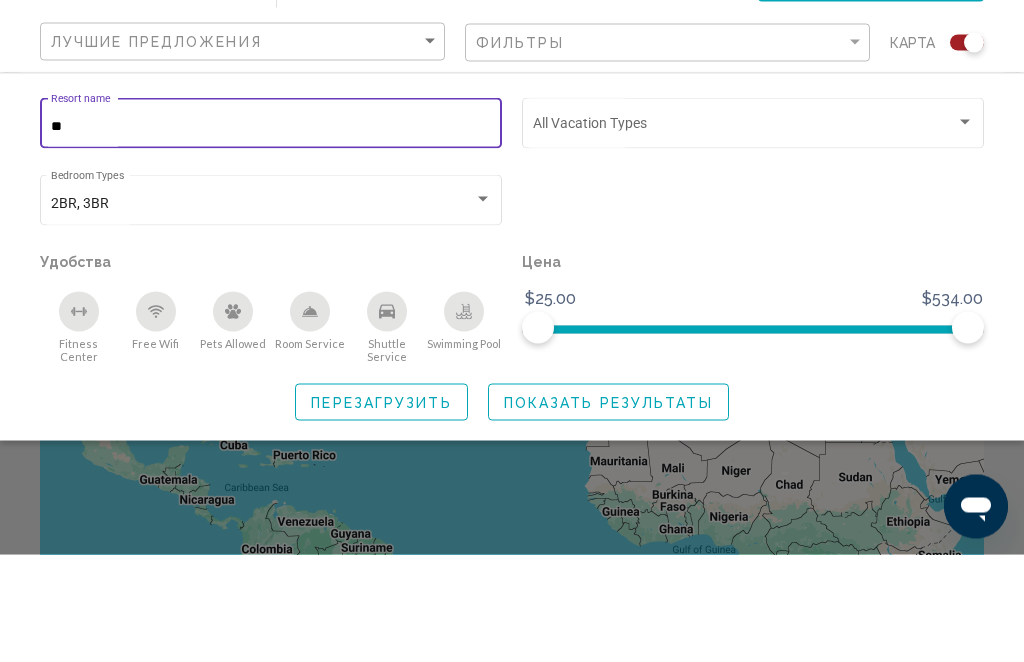 type on "*" 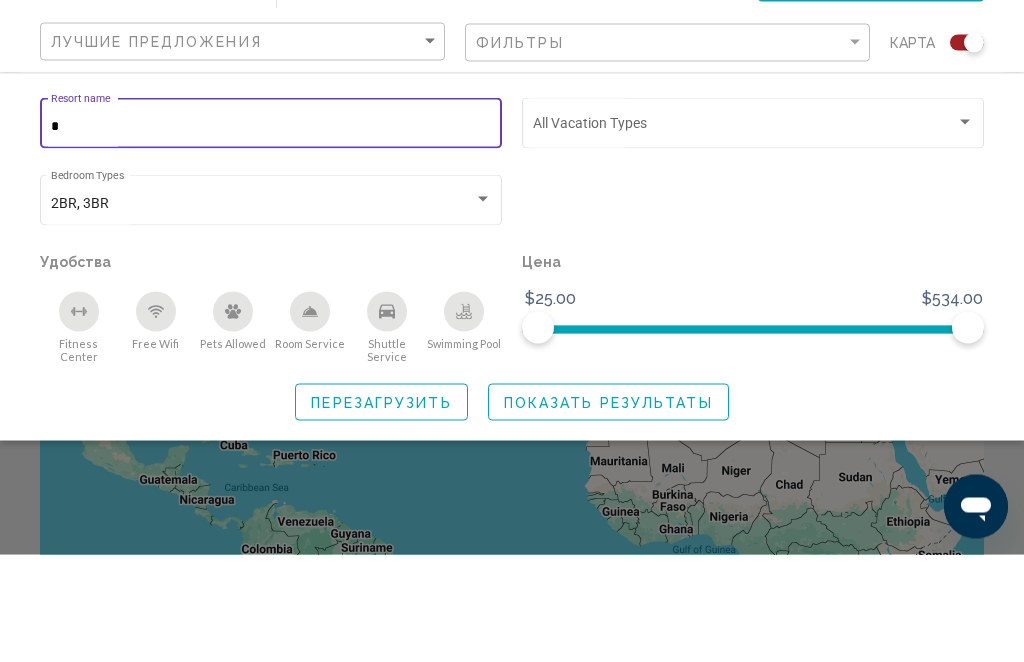 type 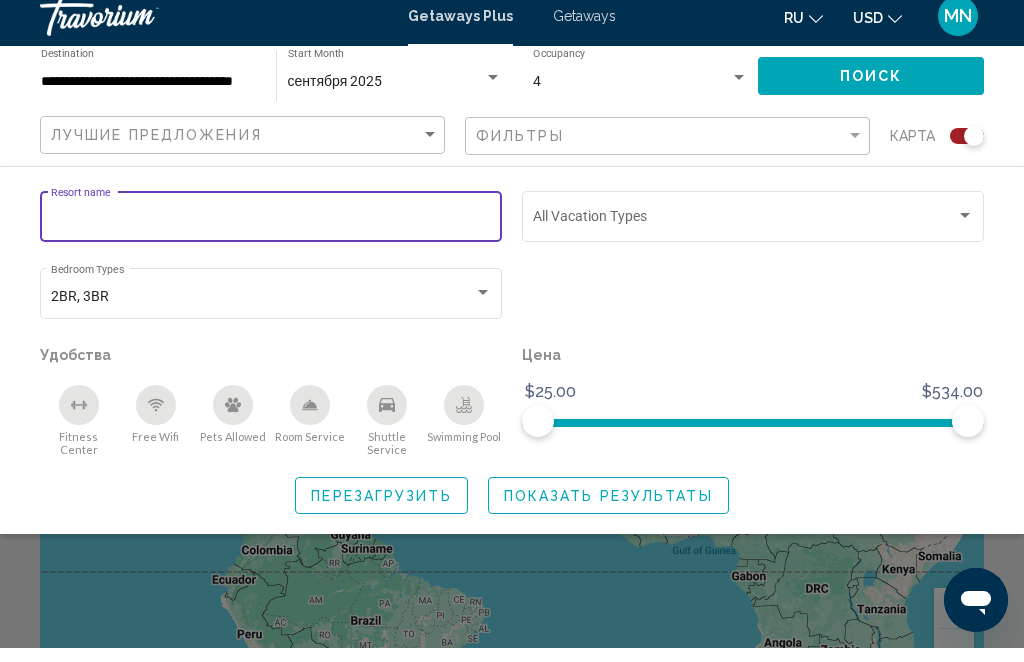 scroll, scrollTop: 95, scrollLeft: 0, axis: vertical 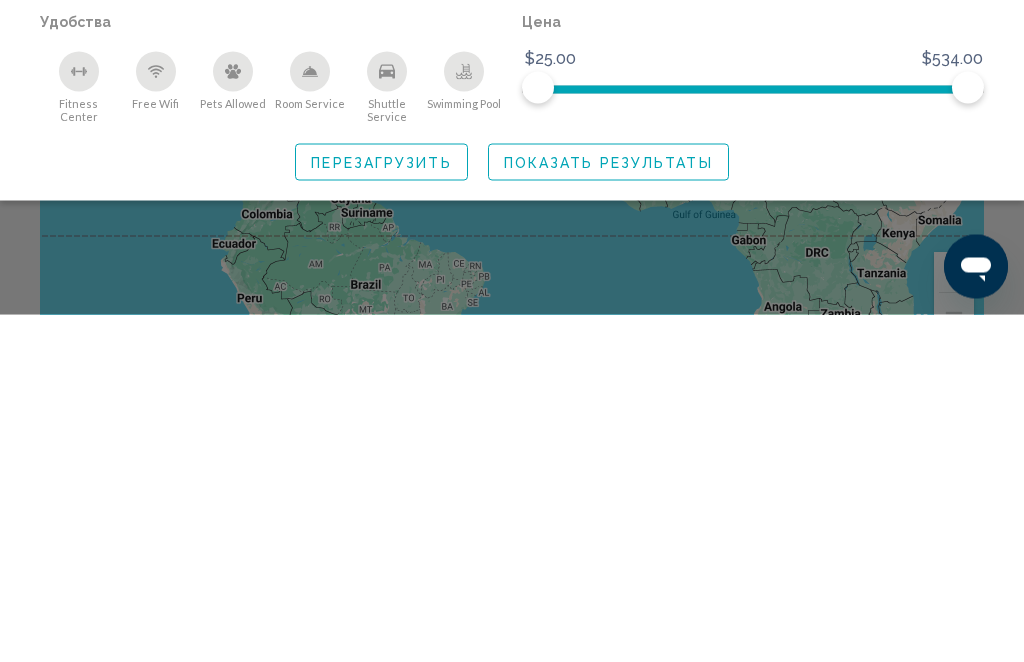 click on "Показать результаты" 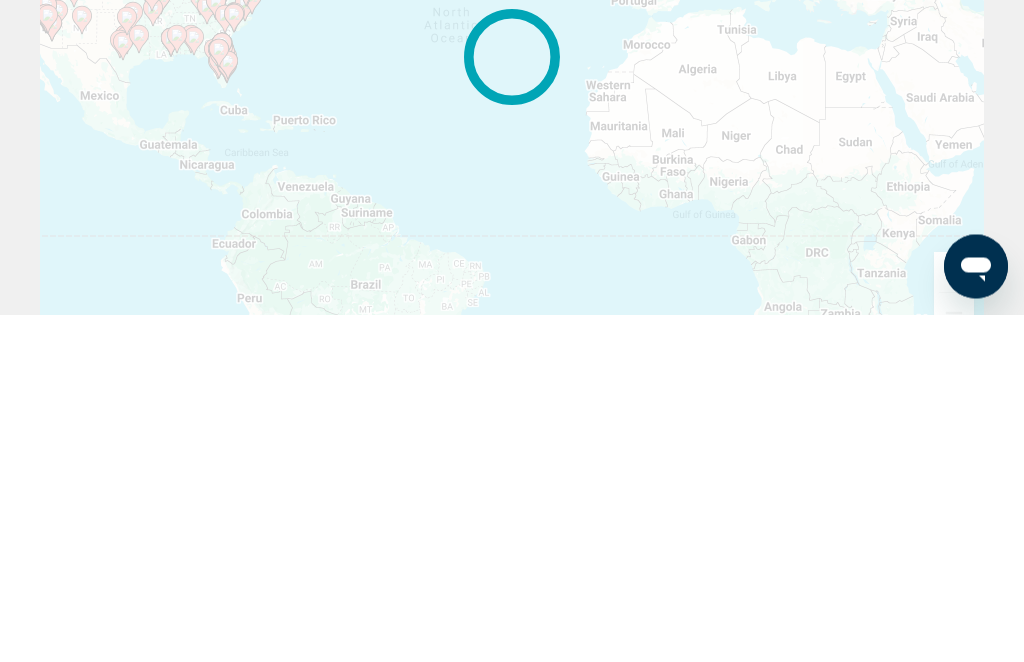 scroll, scrollTop: 0, scrollLeft: 0, axis: both 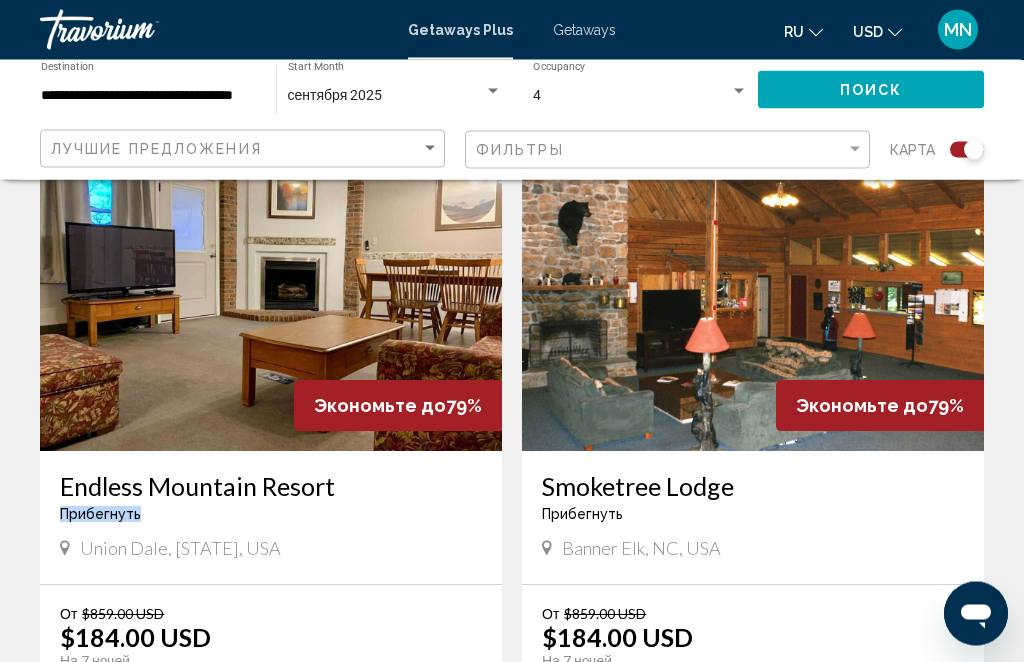 click on "Endless Mountain Resort  Прибегнуть  -  Это курорт только для взрослых
Union Dale, PA, USA" at bounding box center (271, 518) 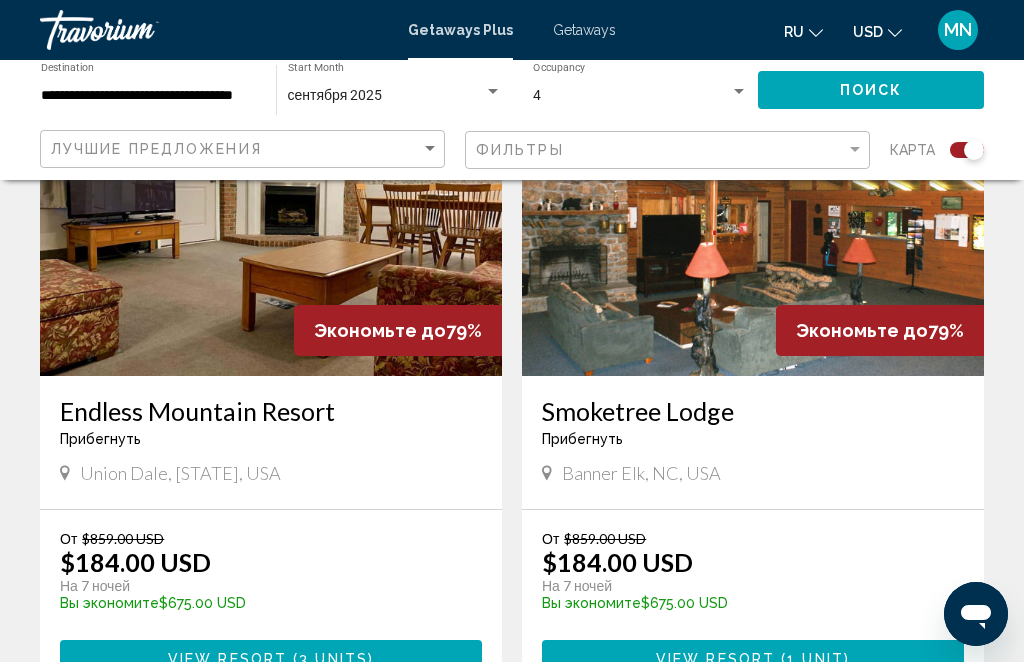scroll, scrollTop: 1543, scrollLeft: 0, axis: vertical 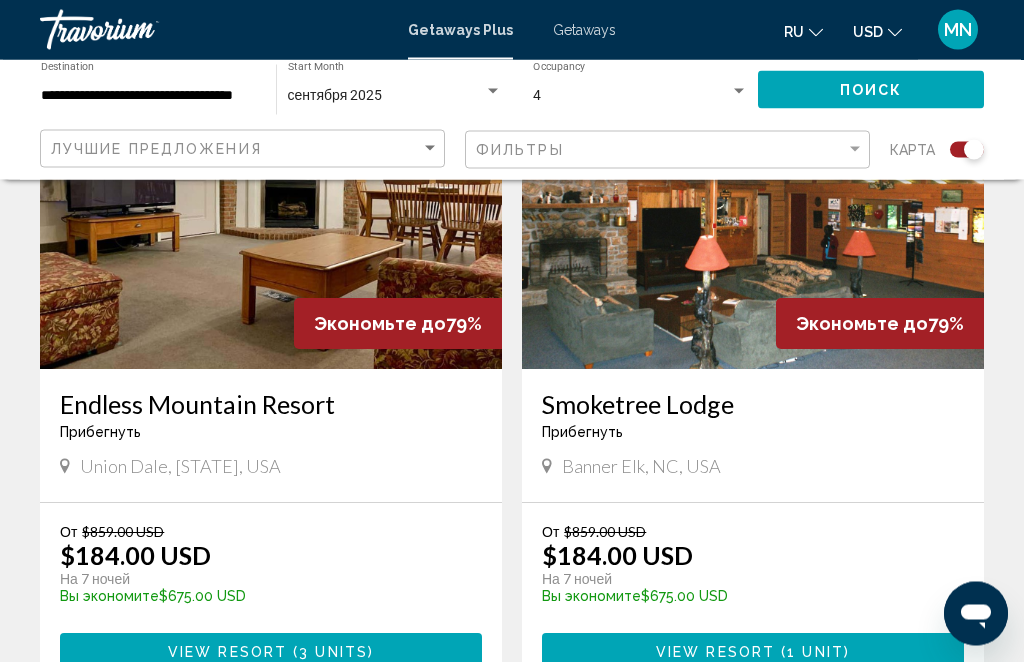 click on "3 units" at bounding box center (333, 654) 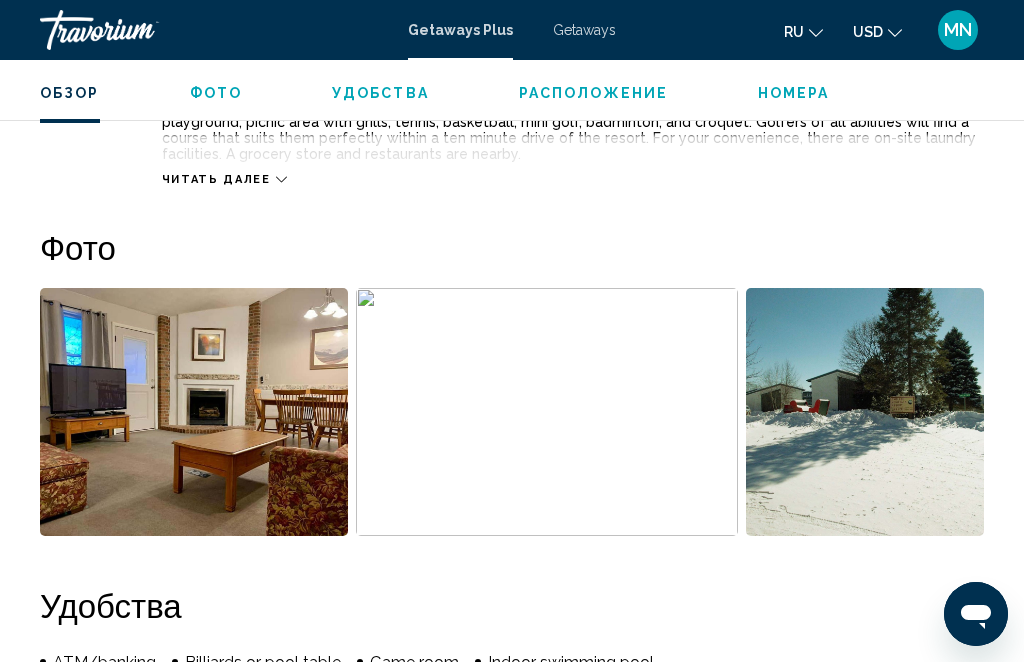 scroll, scrollTop: 1166, scrollLeft: 0, axis: vertical 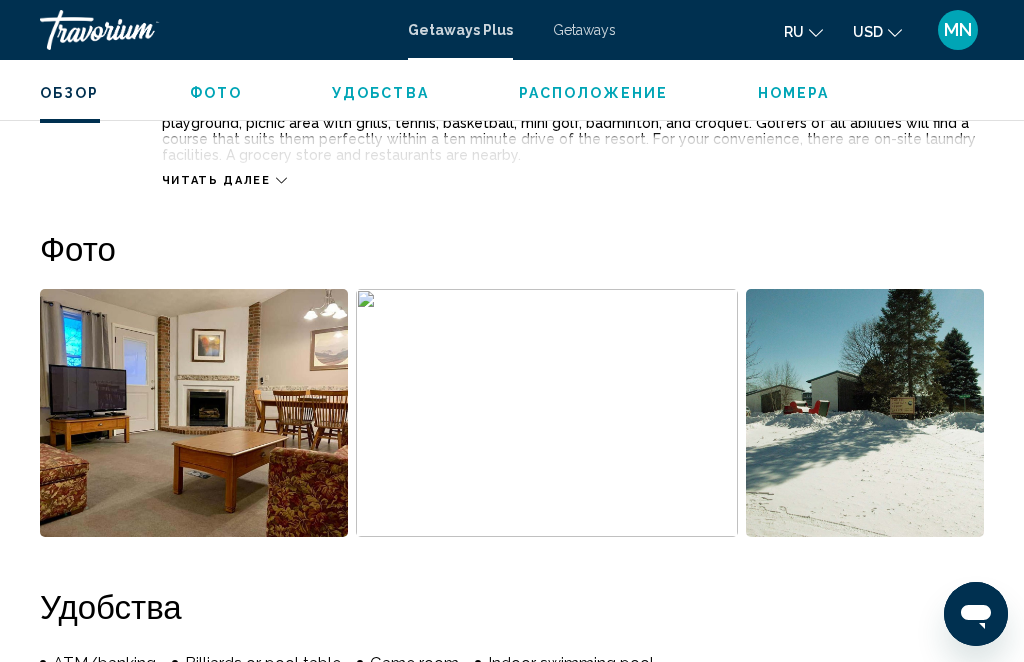 click on "Номера" at bounding box center [794, 93] 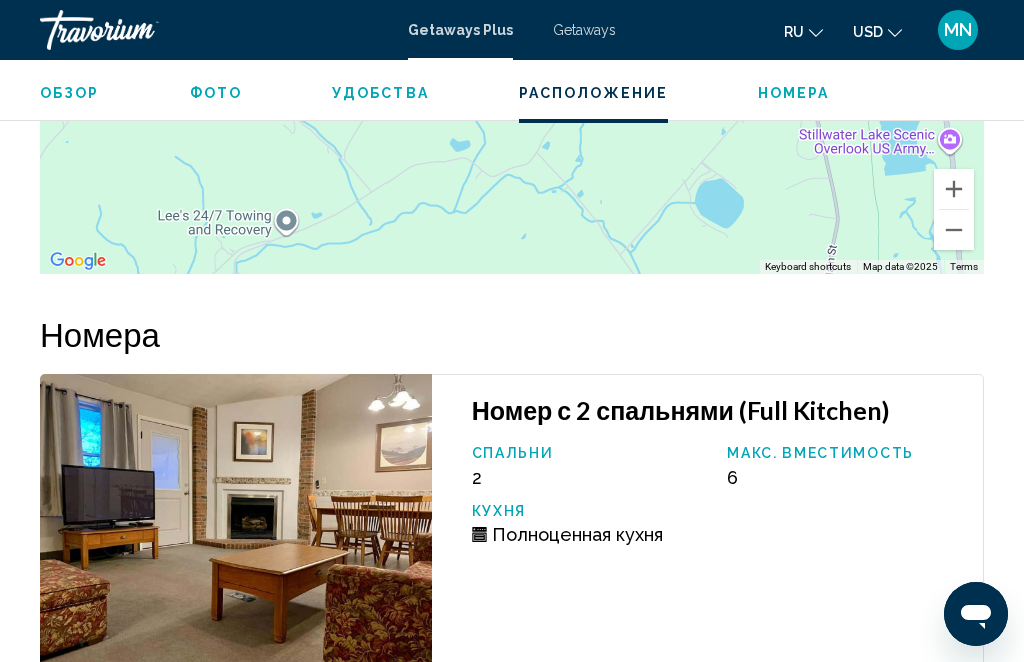 scroll, scrollTop: 3012, scrollLeft: 0, axis: vertical 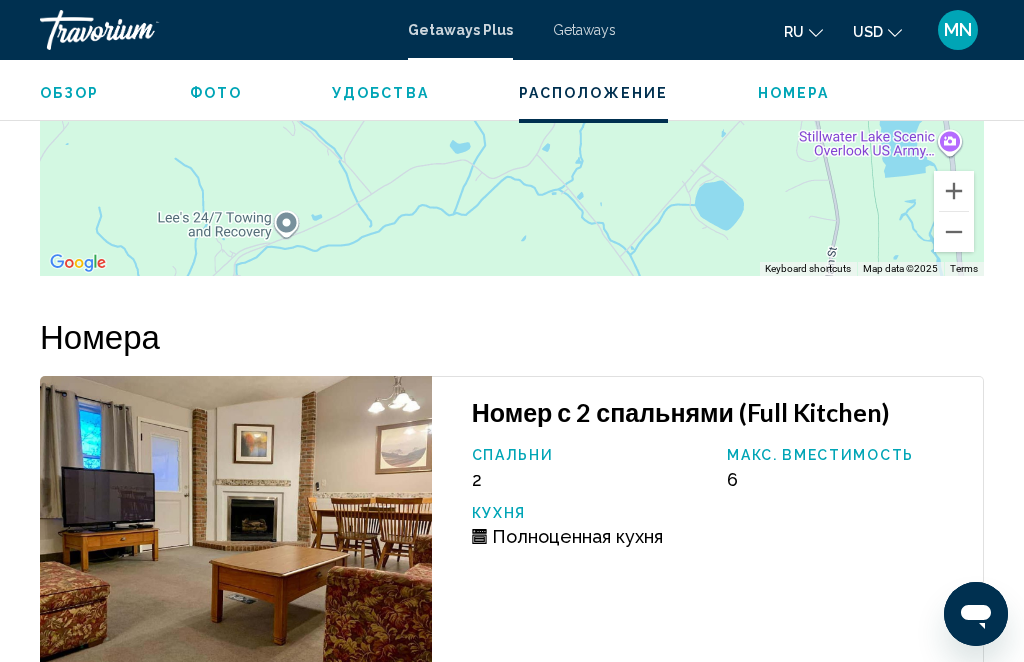 click on "Номера" at bounding box center [794, 93] 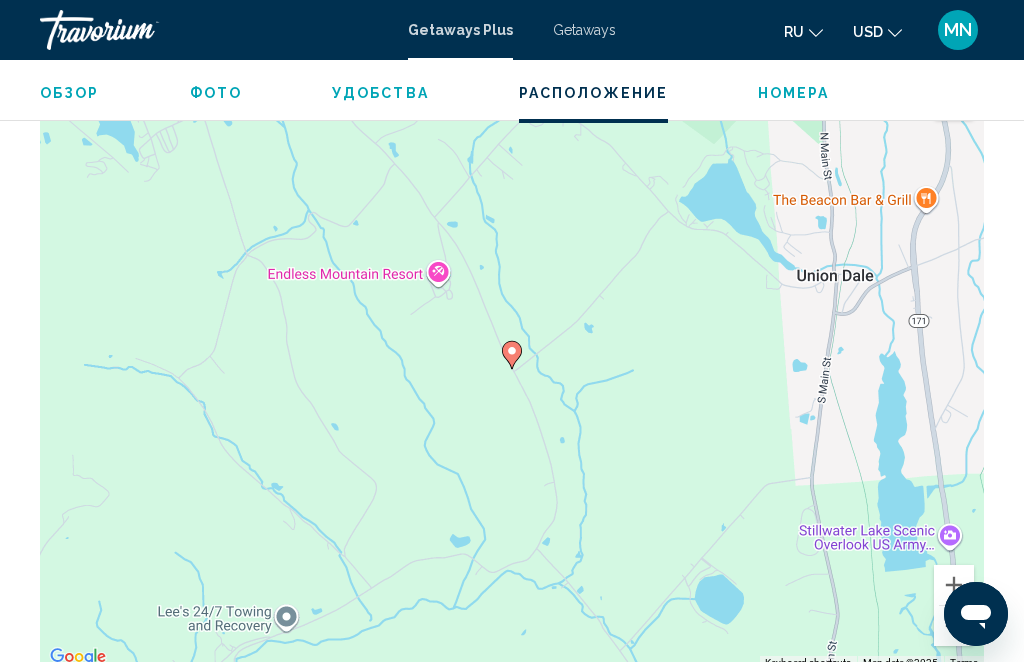 scroll, scrollTop: 2613, scrollLeft: 0, axis: vertical 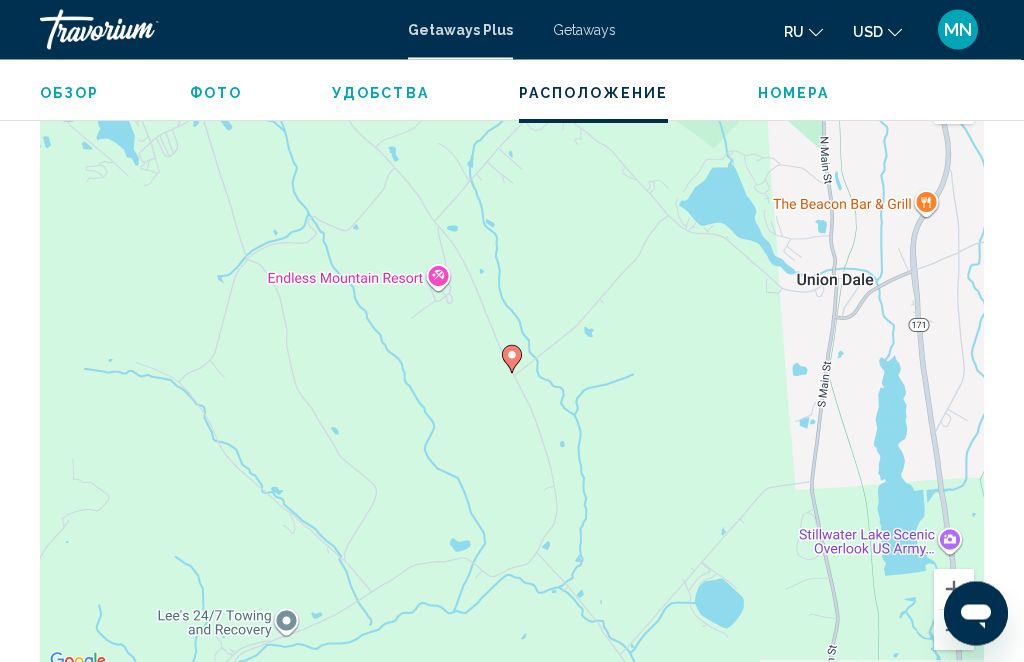 click on "Фото" at bounding box center [216, 93] 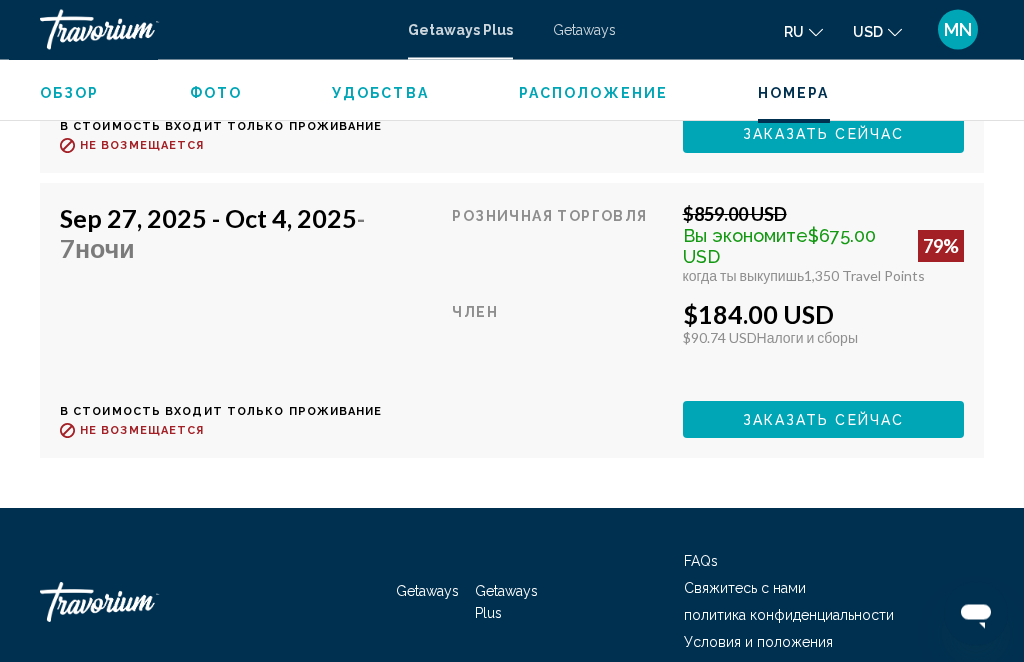scroll, scrollTop: 3805, scrollLeft: 0, axis: vertical 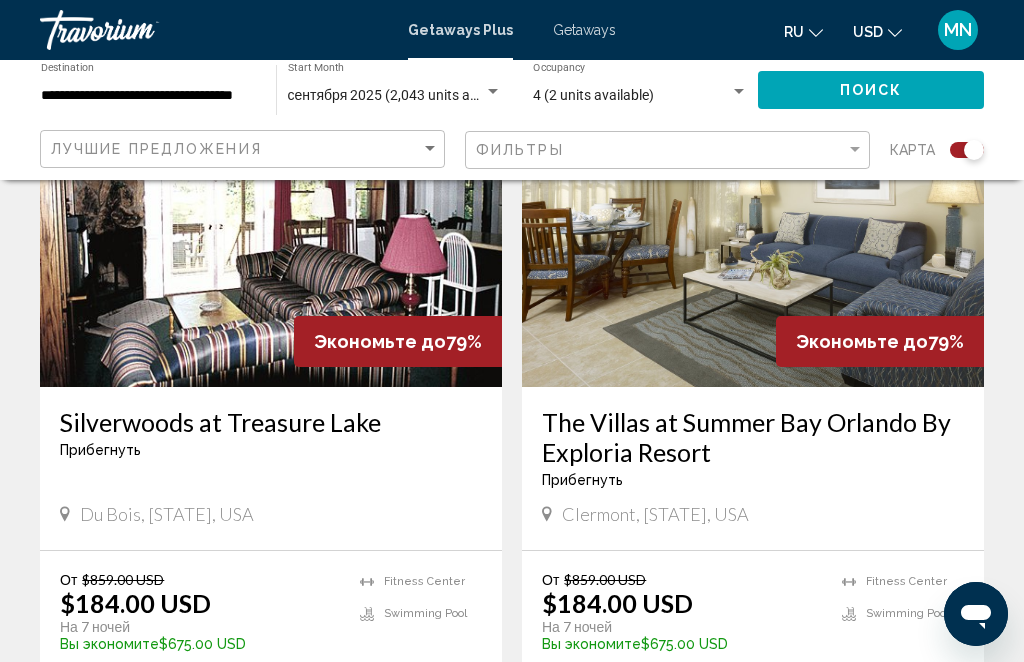 click on "8 units" at bounding box center (334, 700) 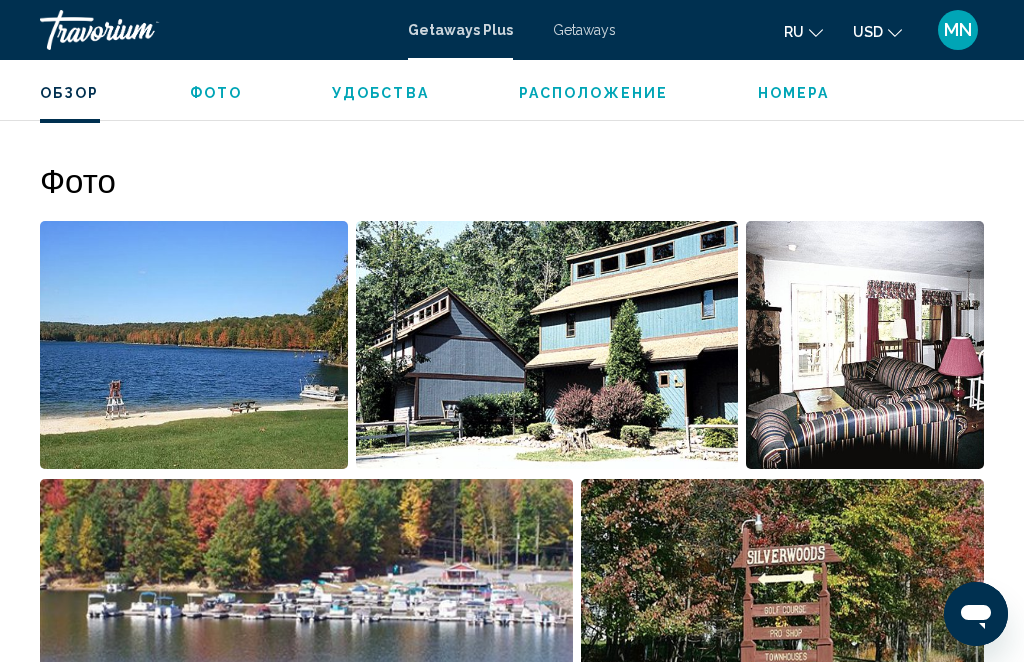 scroll, scrollTop: 1236, scrollLeft: 0, axis: vertical 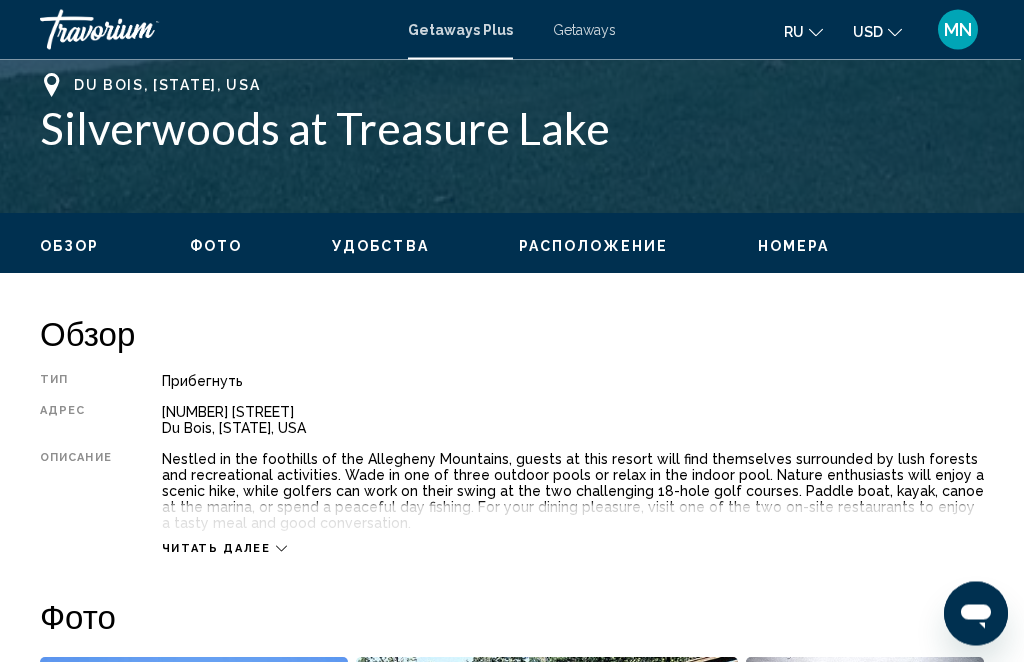 click on "Номера" at bounding box center [794, 247] 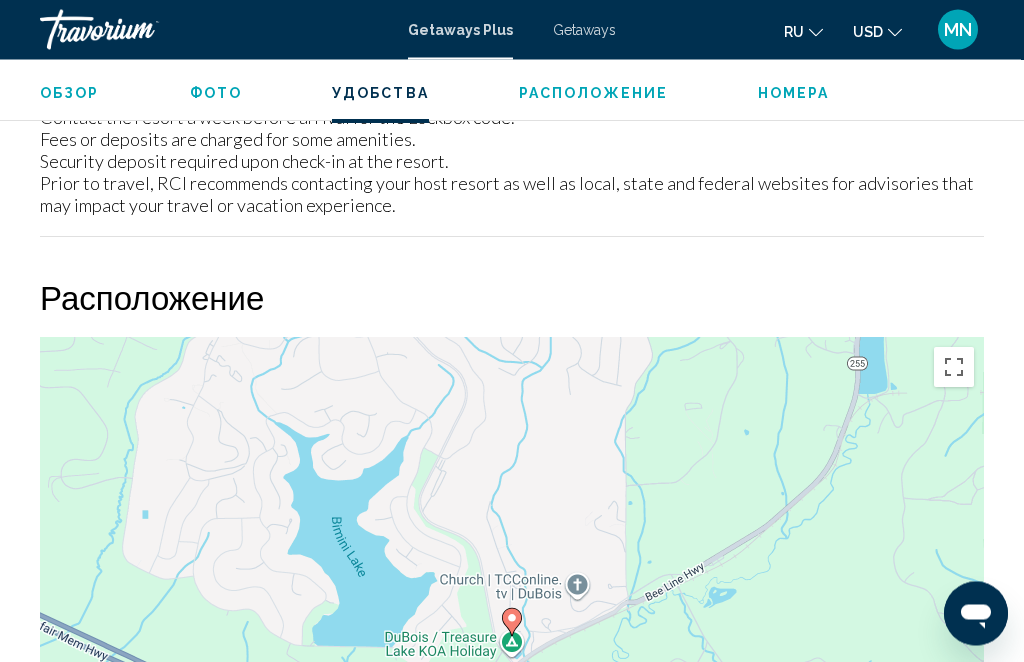 scroll, scrollTop: 3144, scrollLeft: 0, axis: vertical 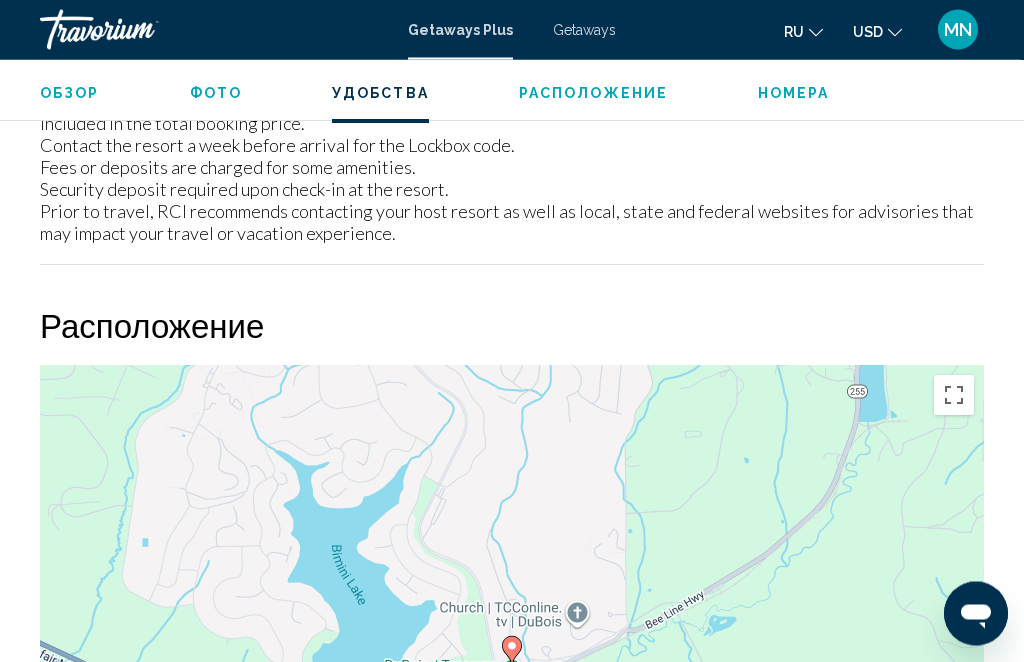 click on "Обзор
Фото
Удобства
Расположение
Номера
искать" 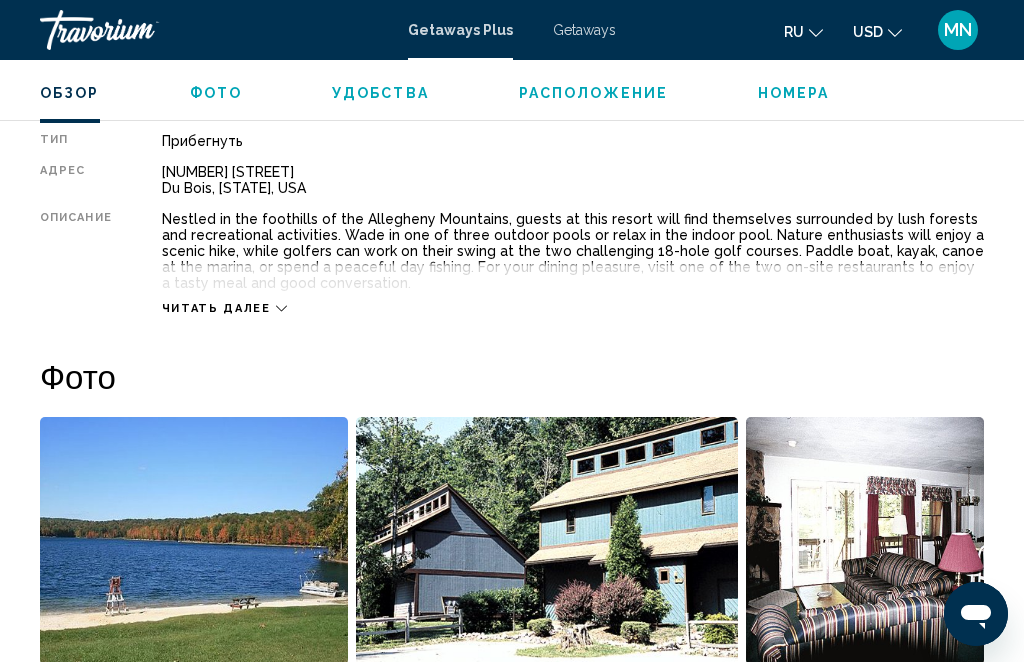 scroll, scrollTop: 1032, scrollLeft: 0, axis: vertical 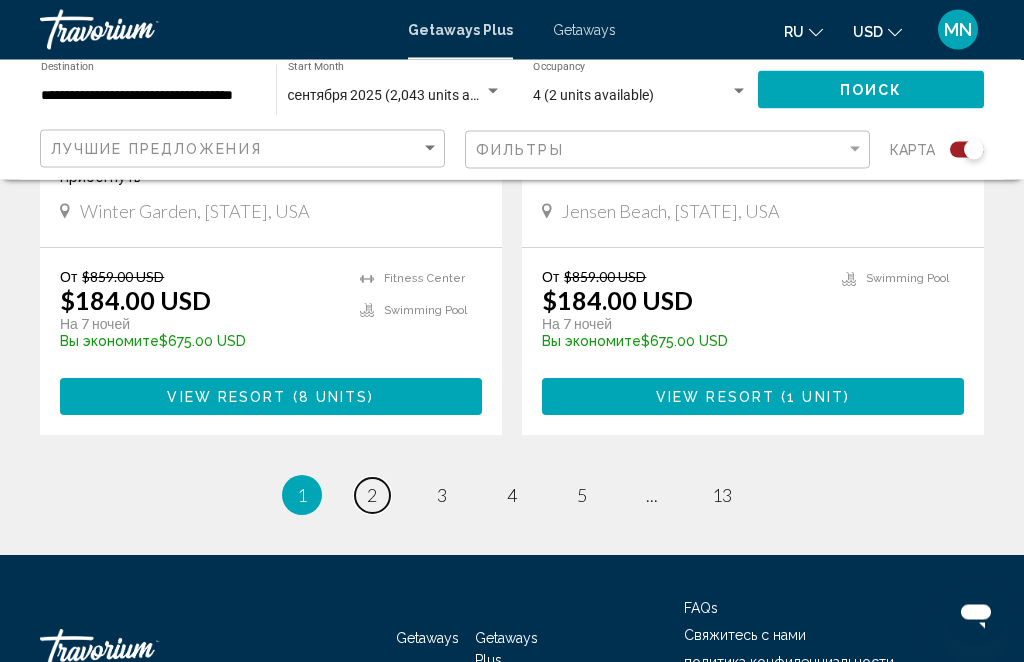 click on "page  2" at bounding box center (372, 496) 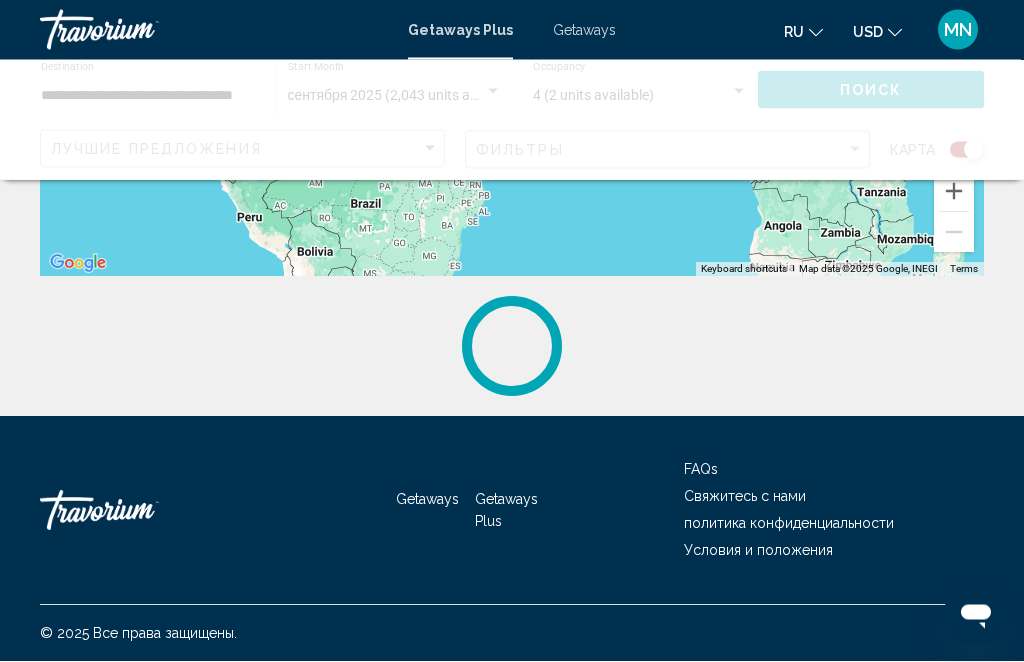 scroll, scrollTop: 0, scrollLeft: 0, axis: both 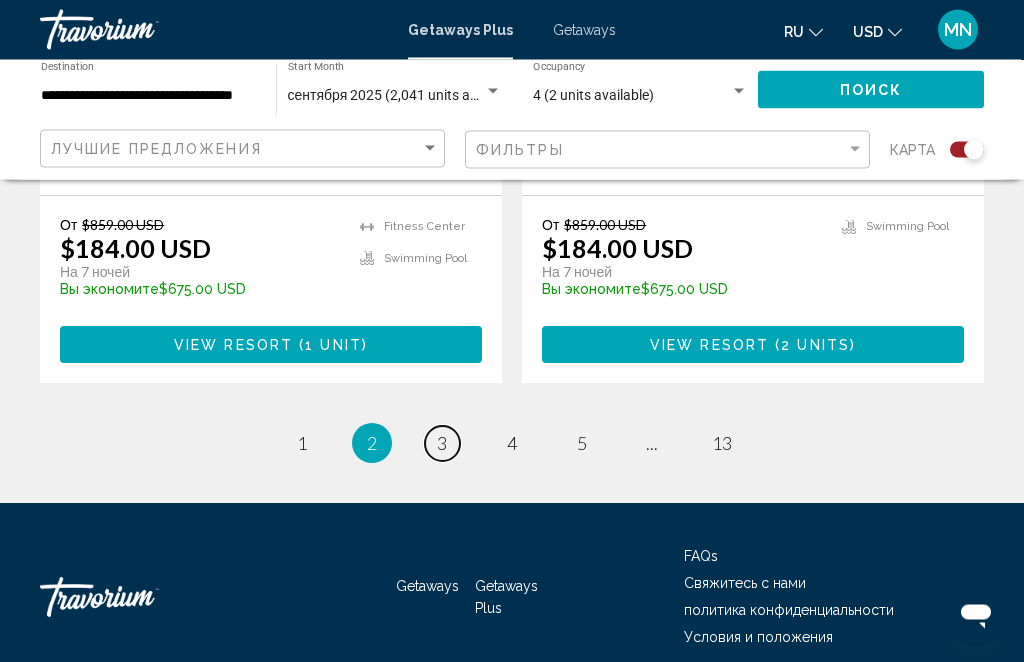click on "3" at bounding box center [442, 444] 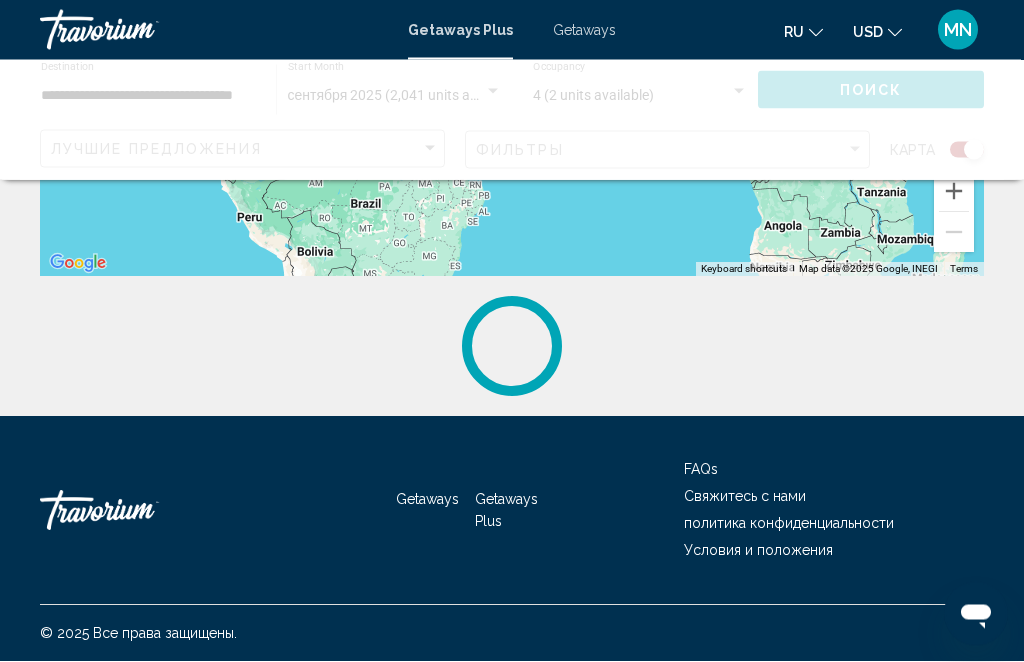 scroll, scrollTop: 0, scrollLeft: 0, axis: both 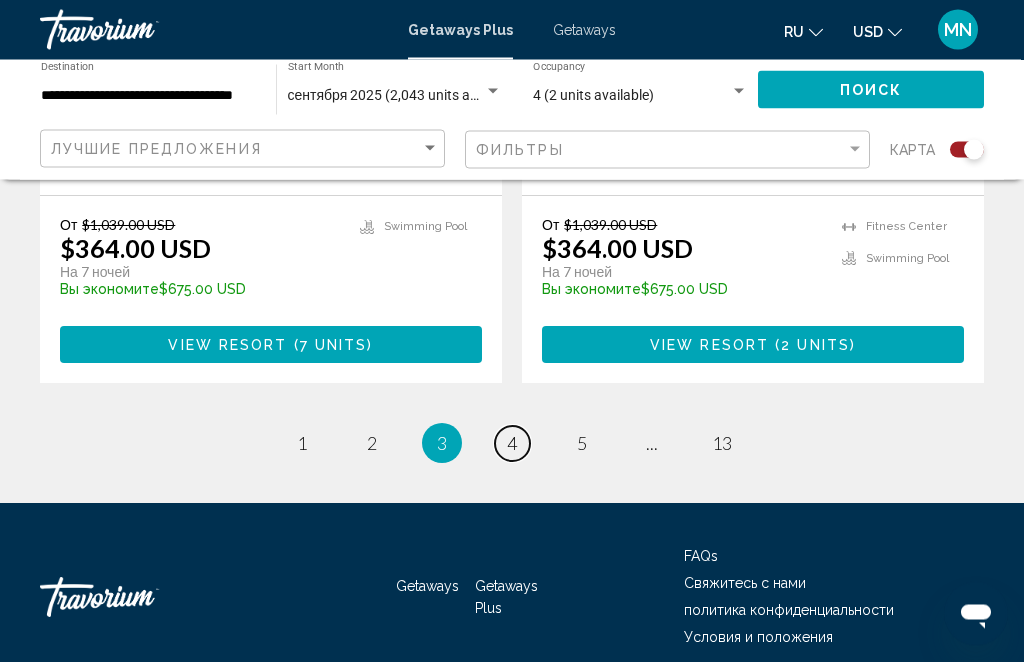 click on "4" at bounding box center [512, 444] 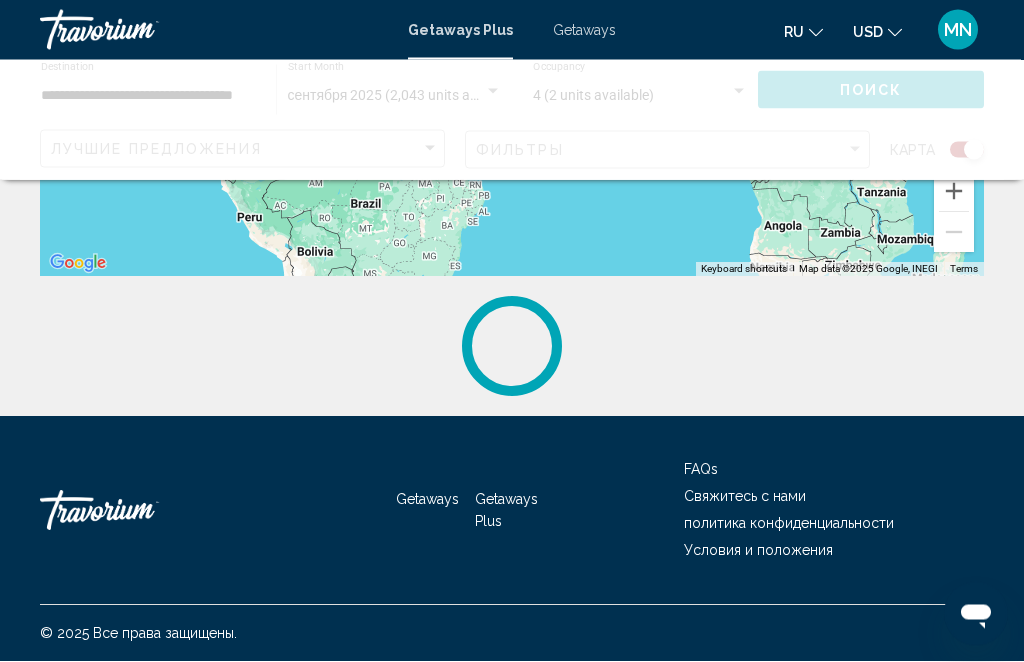 scroll, scrollTop: 0, scrollLeft: 0, axis: both 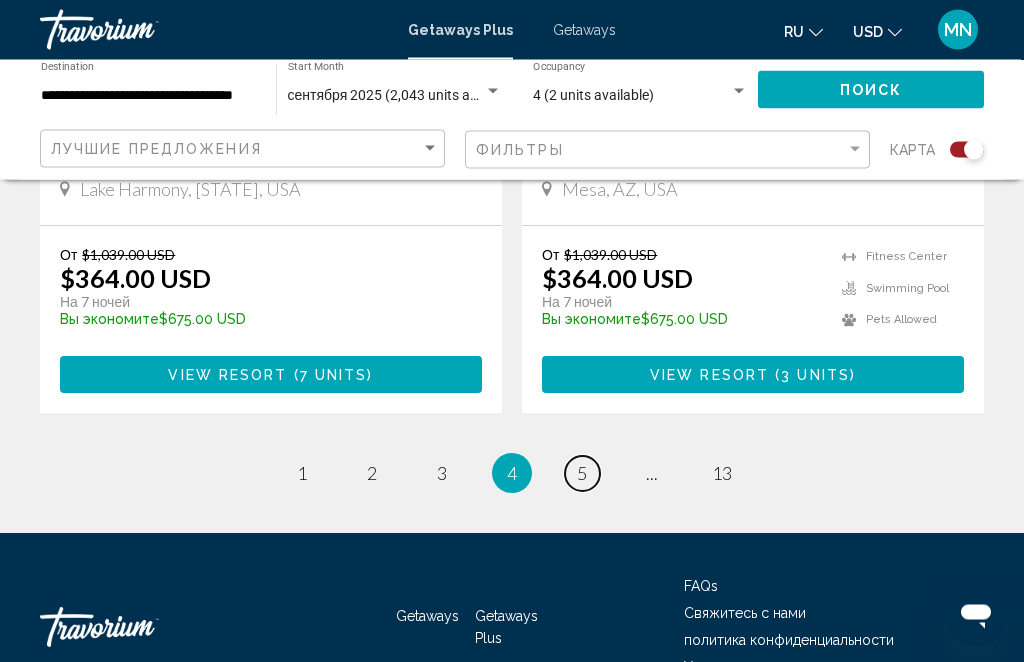 click on "5" at bounding box center [582, 474] 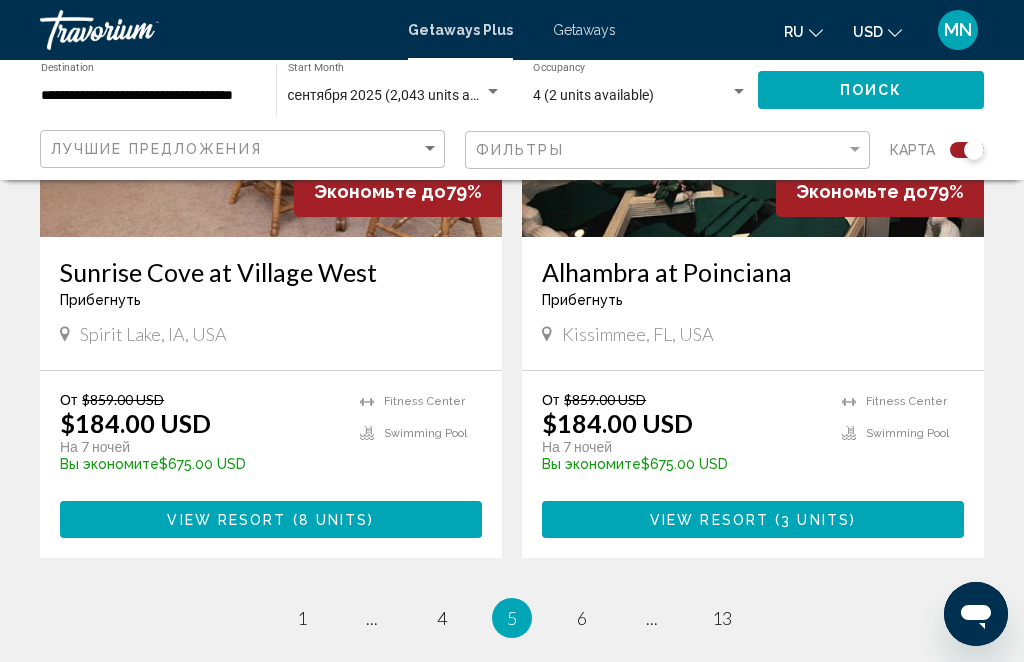 scroll, scrollTop: 4411, scrollLeft: 0, axis: vertical 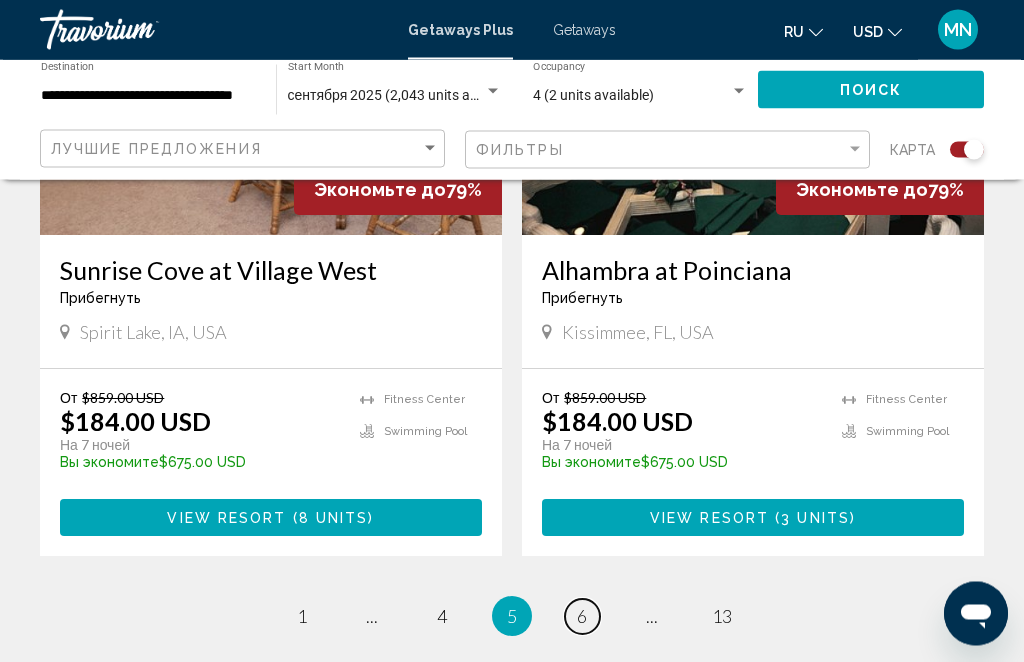 click on "6" at bounding box center (582, 617) 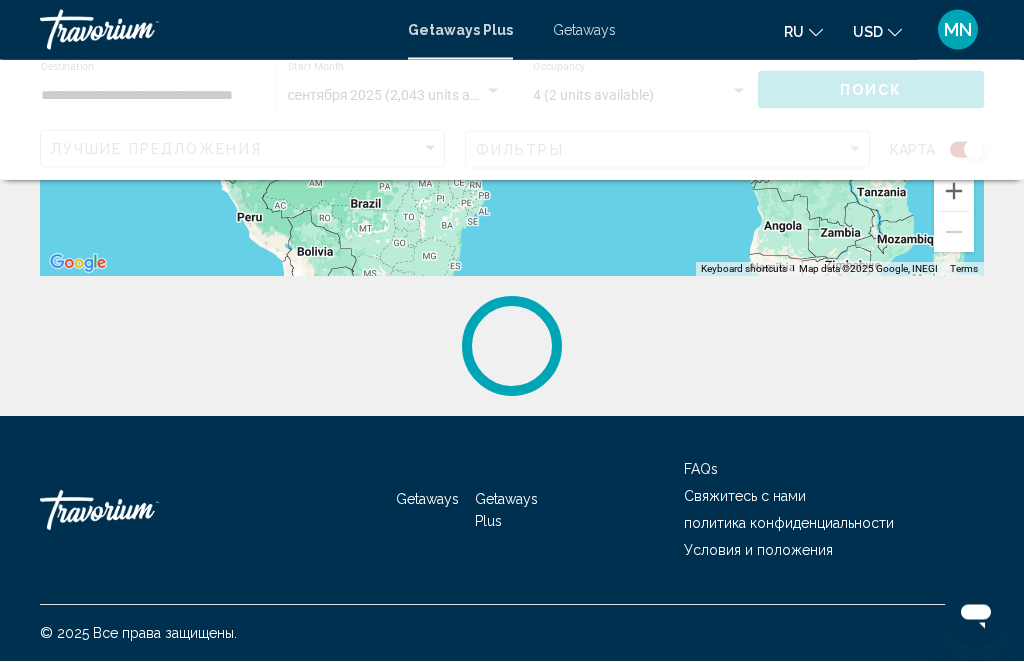 scroll, scrollTop: 0, scrollLeft: 0, axis: both 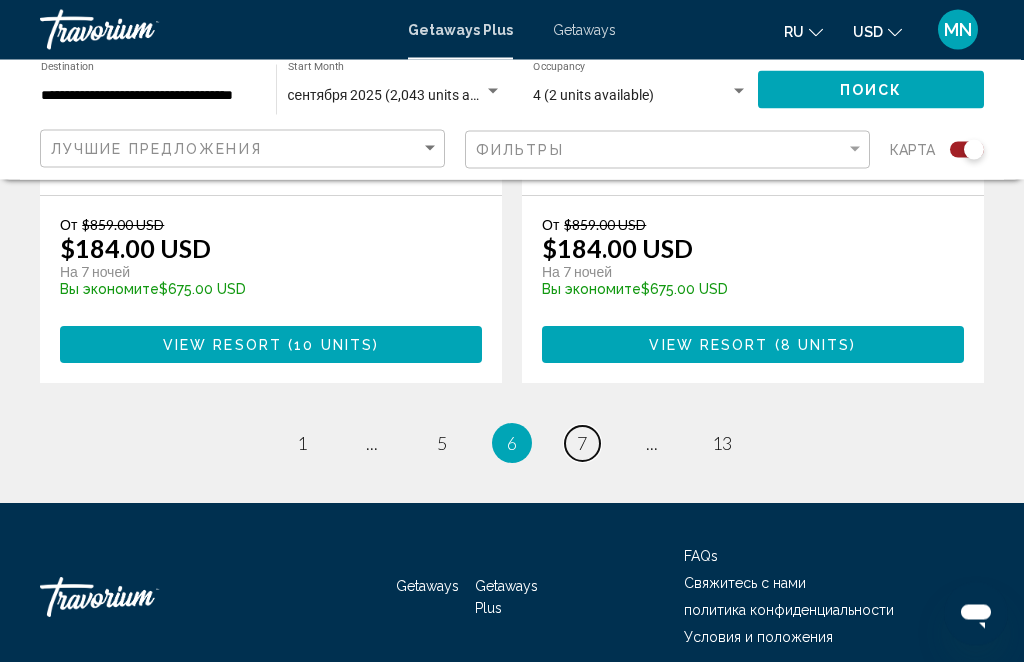 click on "page  7" at bounding box center [582, 444] 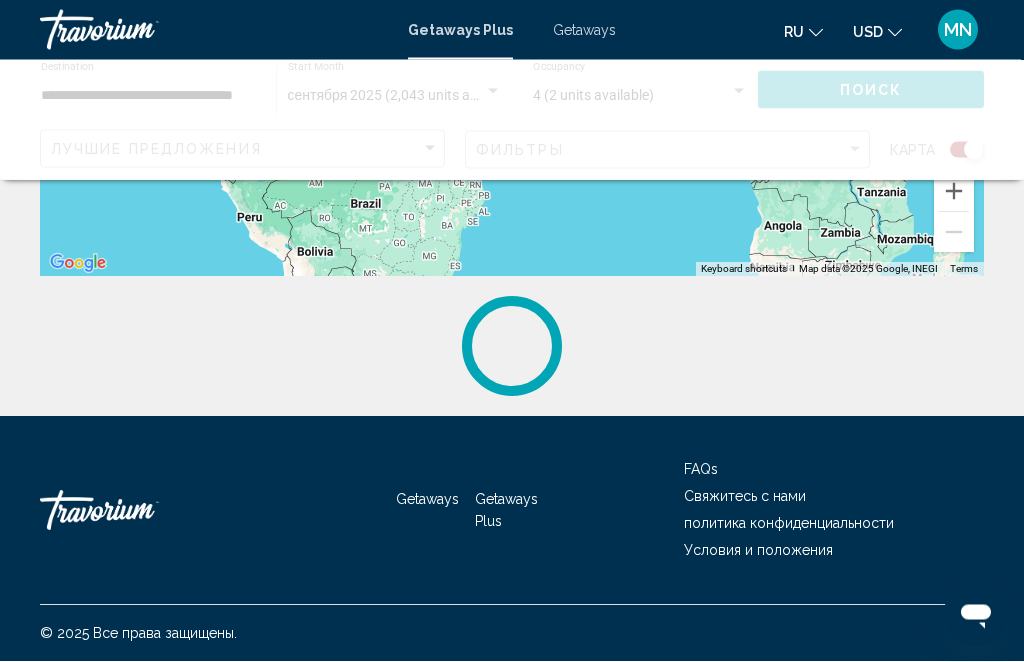 scroll, scrollTop: 0, scrollLeft: 0, axis: both 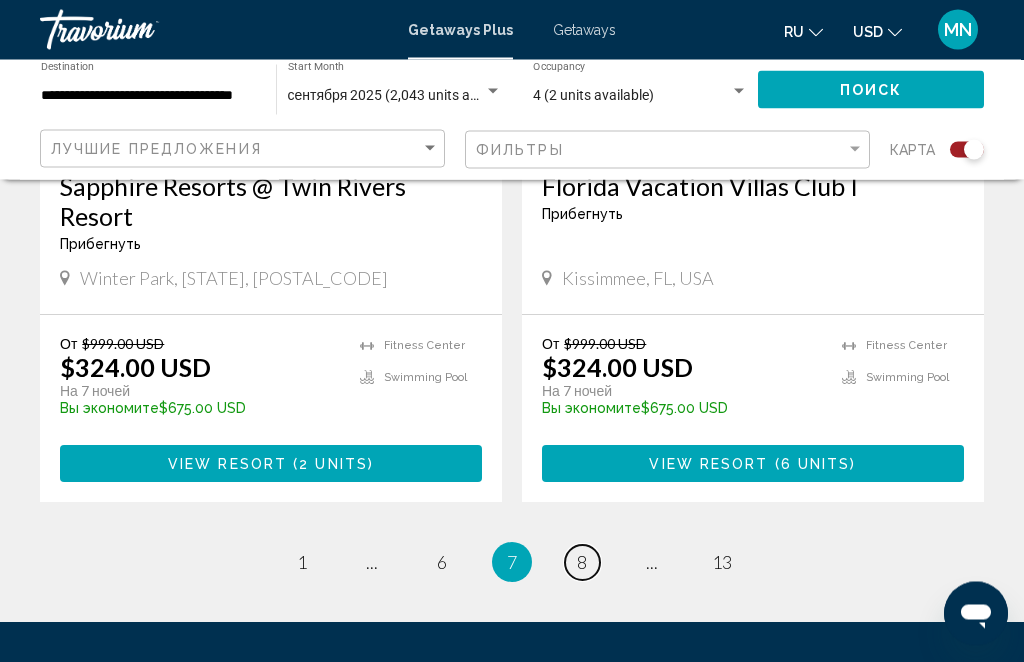 click on "page  8" at bounding box center [582, 563] 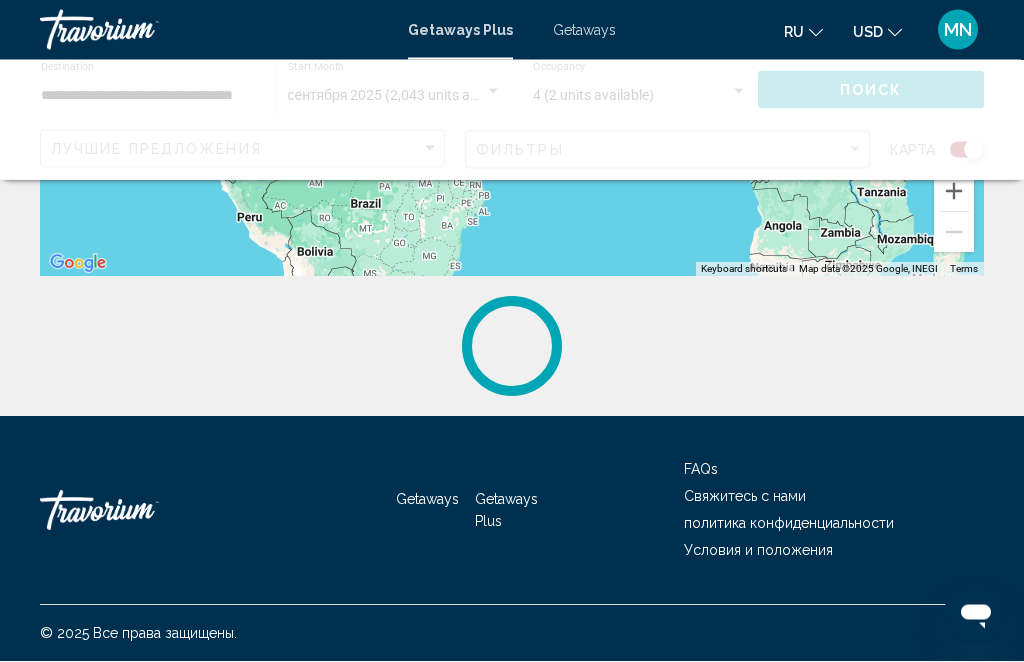 scroll, scrollTop: 0, scrollLeft: 0, axis: both 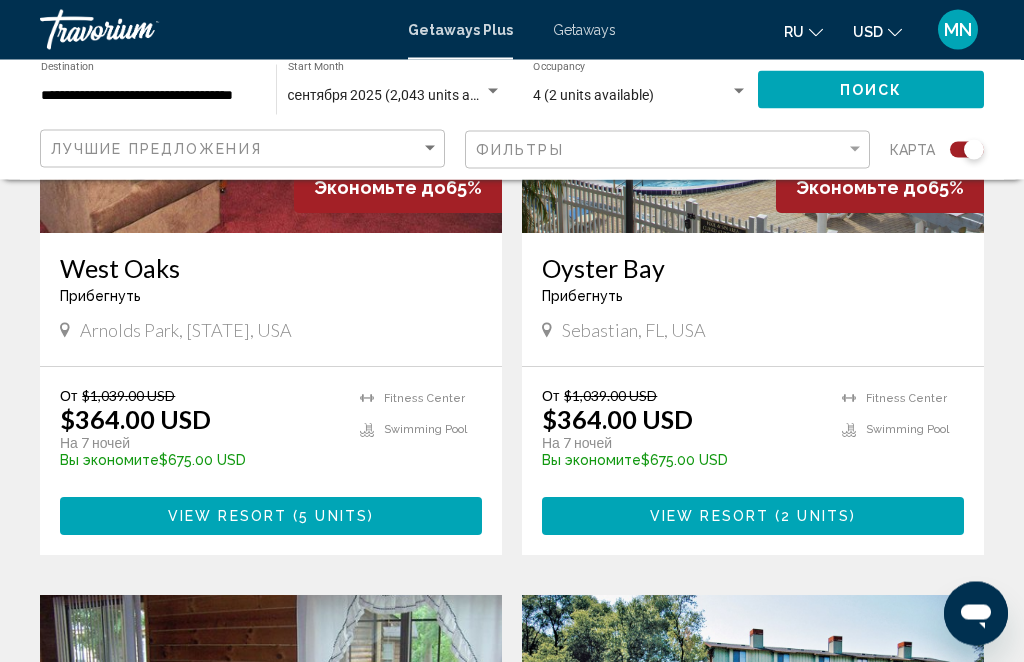 click on "Oyster Bay  Прибегнуть  -  Это курорт только для взрослых
Sebastian, FL, USA" at bounding box center (753, 300) 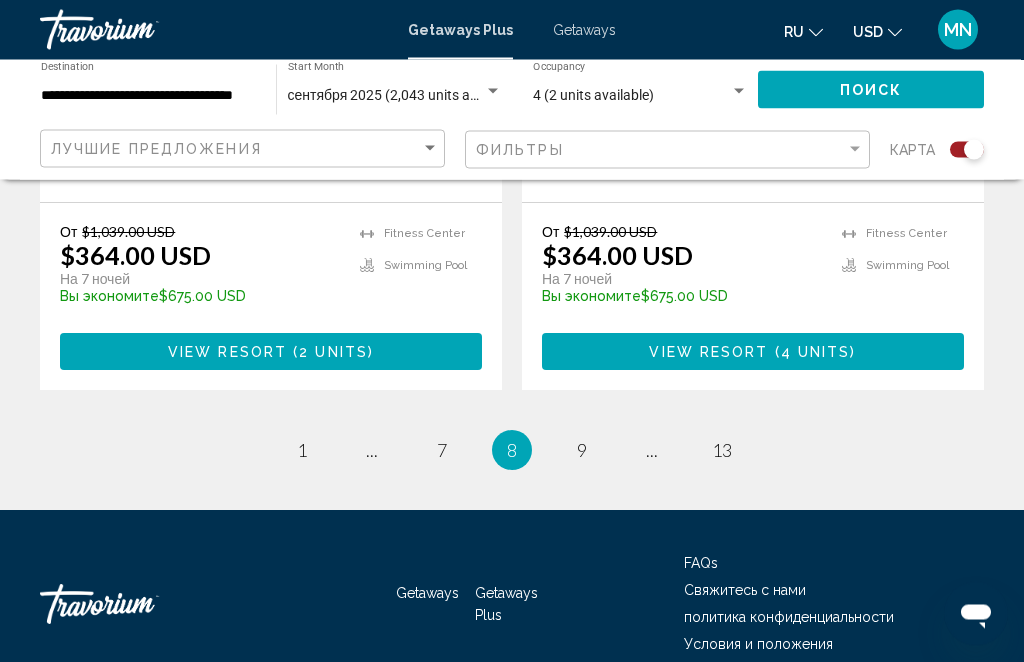 scroll, scrollTop: 4614, scrollLeft: 0, axis: vertical 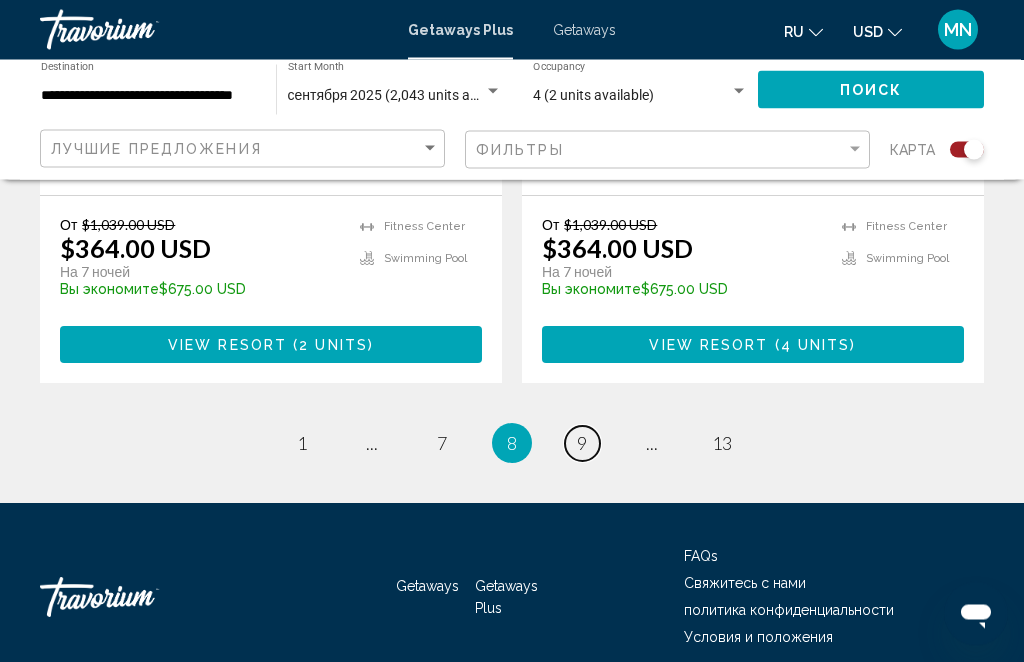 click on "page  9" at bounding box center (582, 444) 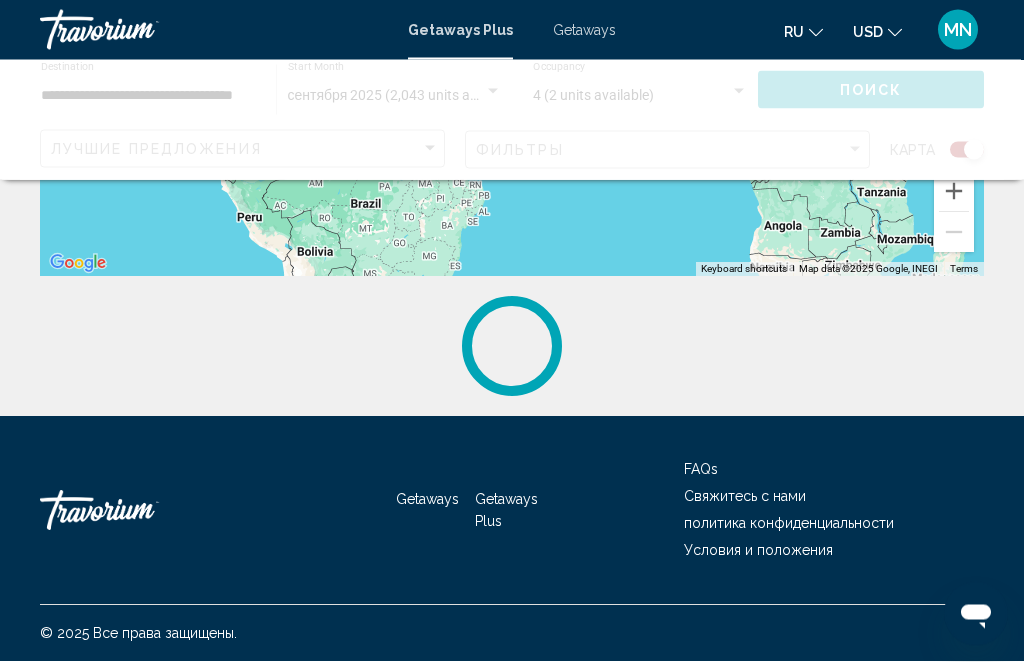 scroll, scrollTop: 0, scrollLeft: 0, axis: both 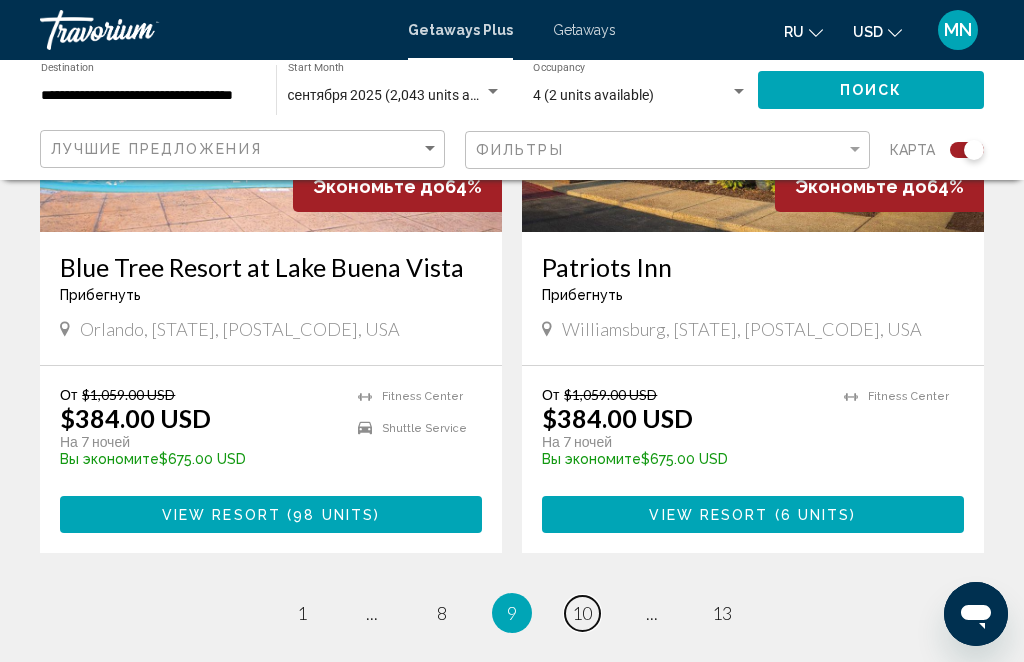 click on "page  10" at bounding box center (582, 613) 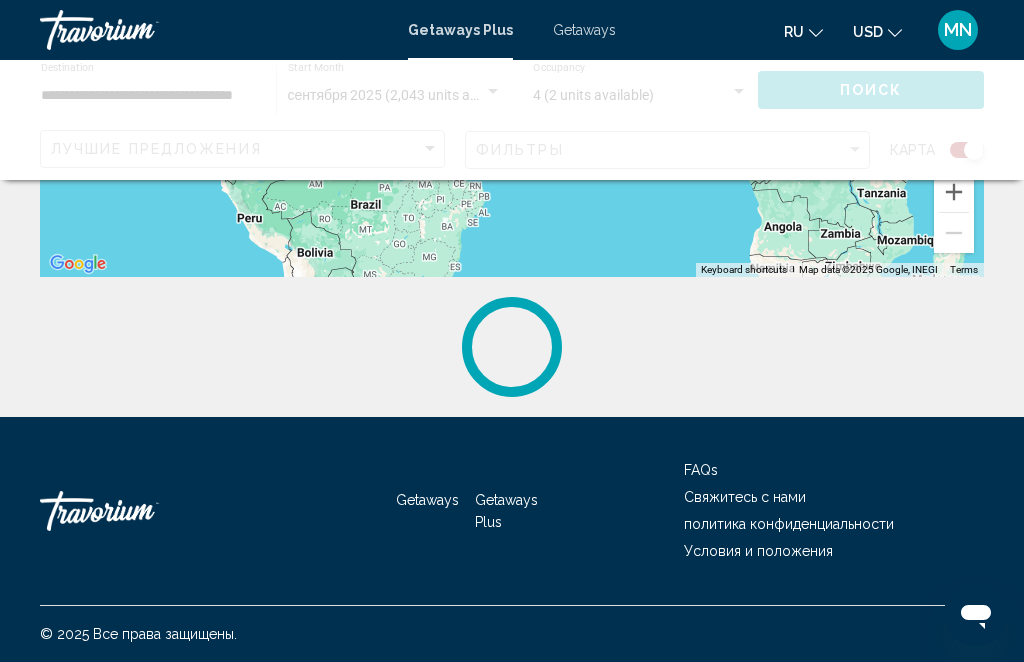 scroll, scrollTop: 0, scrollLeft: 0, axis: both 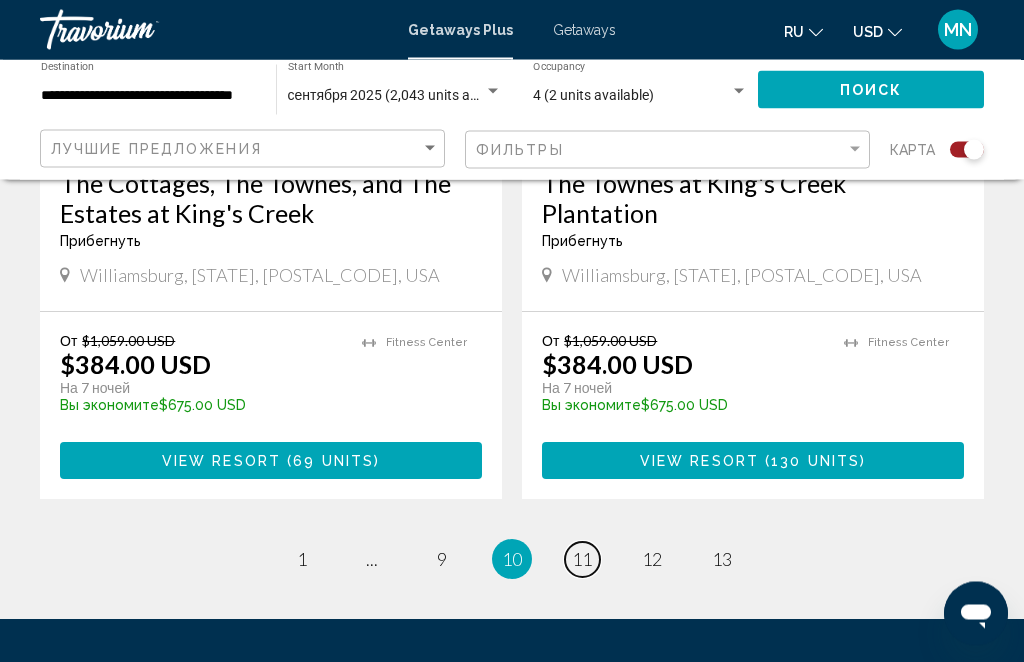 click on "page  11" at bounding box center [582, 560] 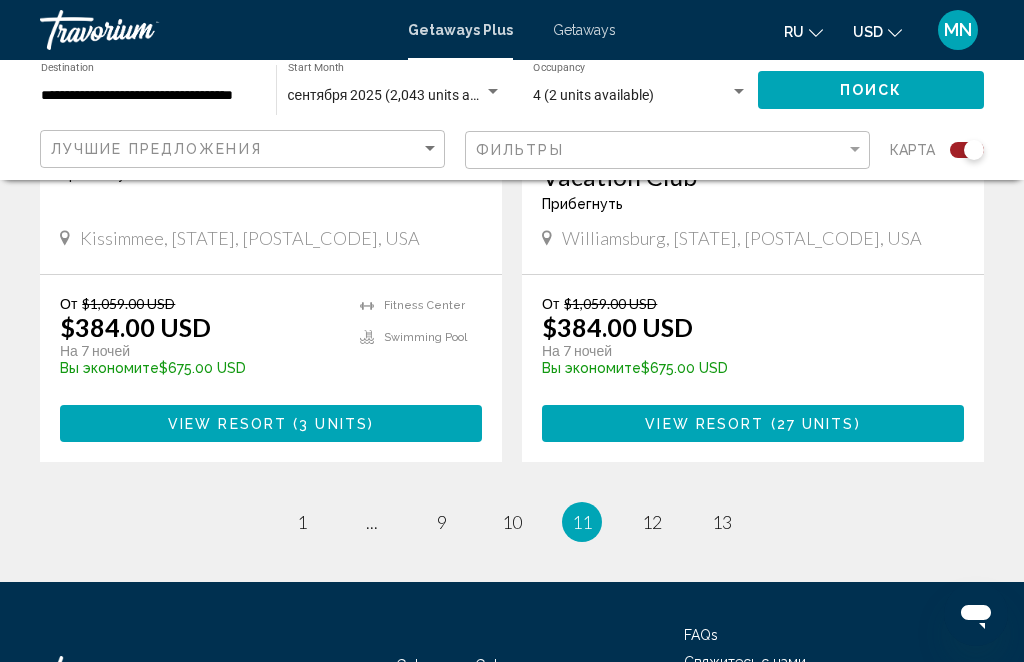 scroll, scrollTop: 4674, scrollLeft: 0, axis: vertical 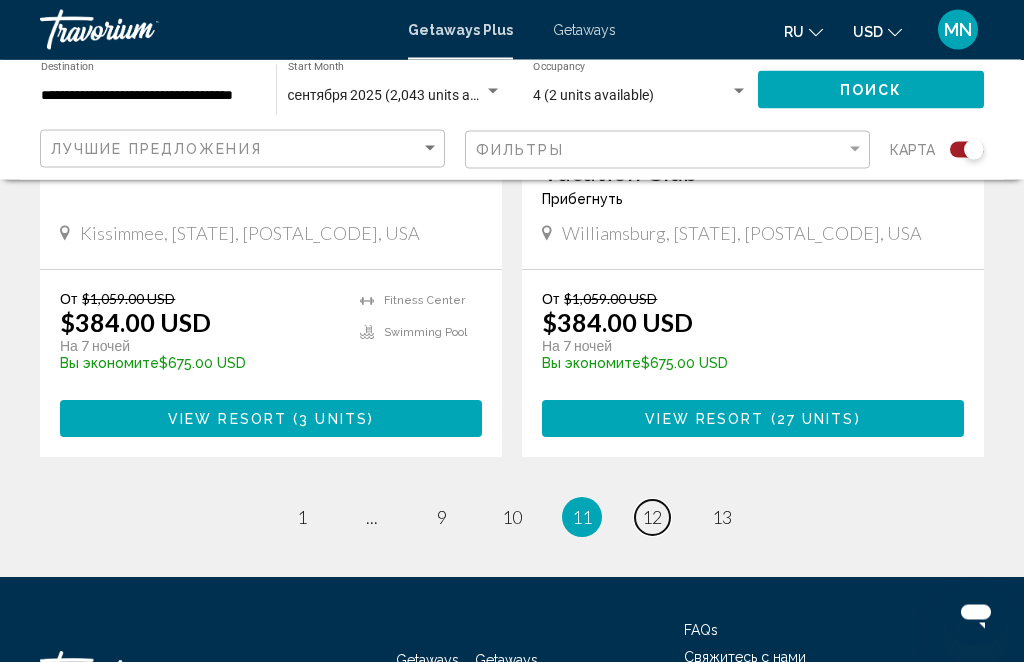 click on "12" at bounding box center [652, 518] 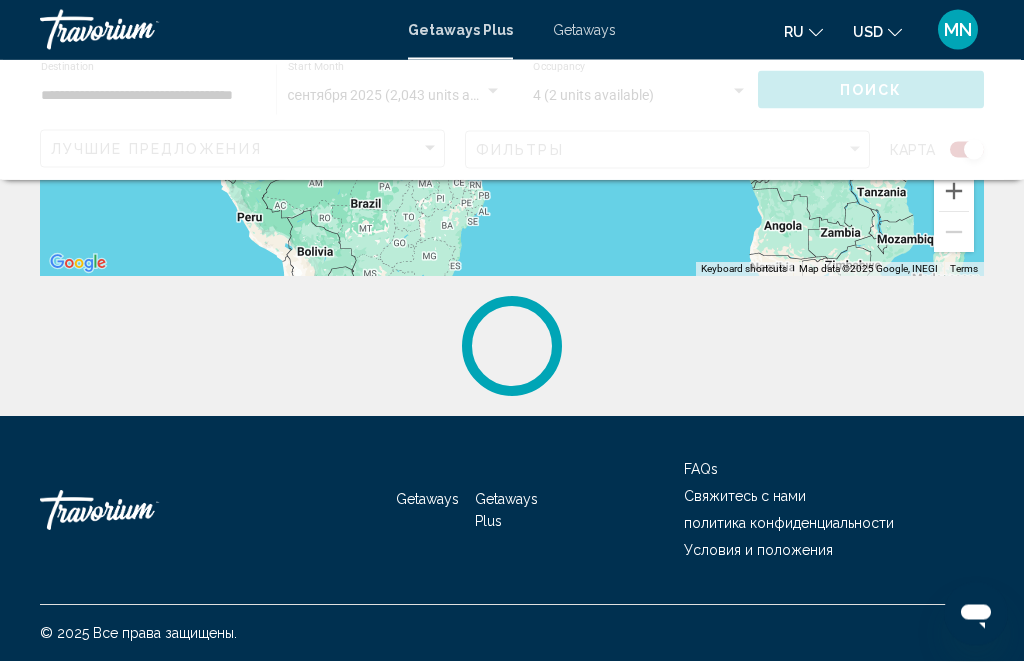 scroll, scrollTop: 0, scrollLeft: 0, axis: both 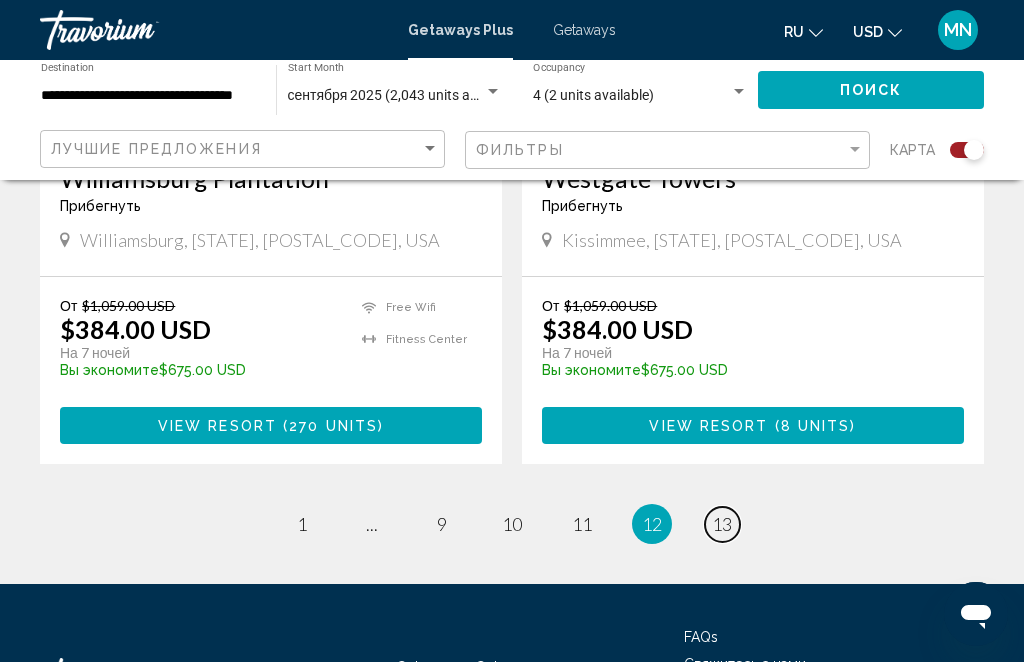 click on "13" at bounding box center (722, 524) 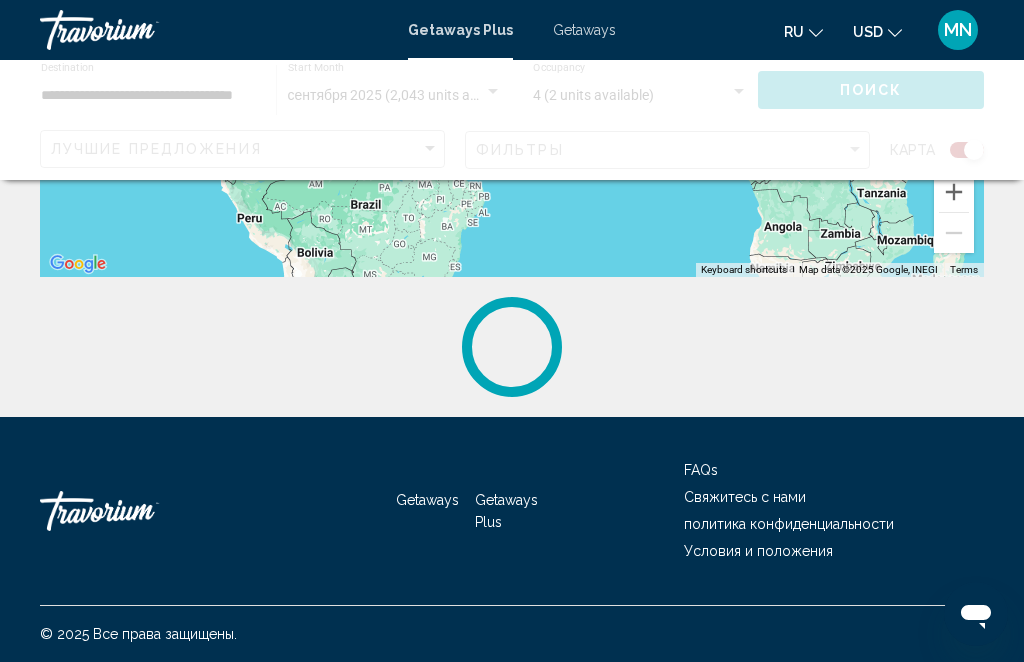 scroll, scrollTop: 0, scrollLeft: 0, axis: both 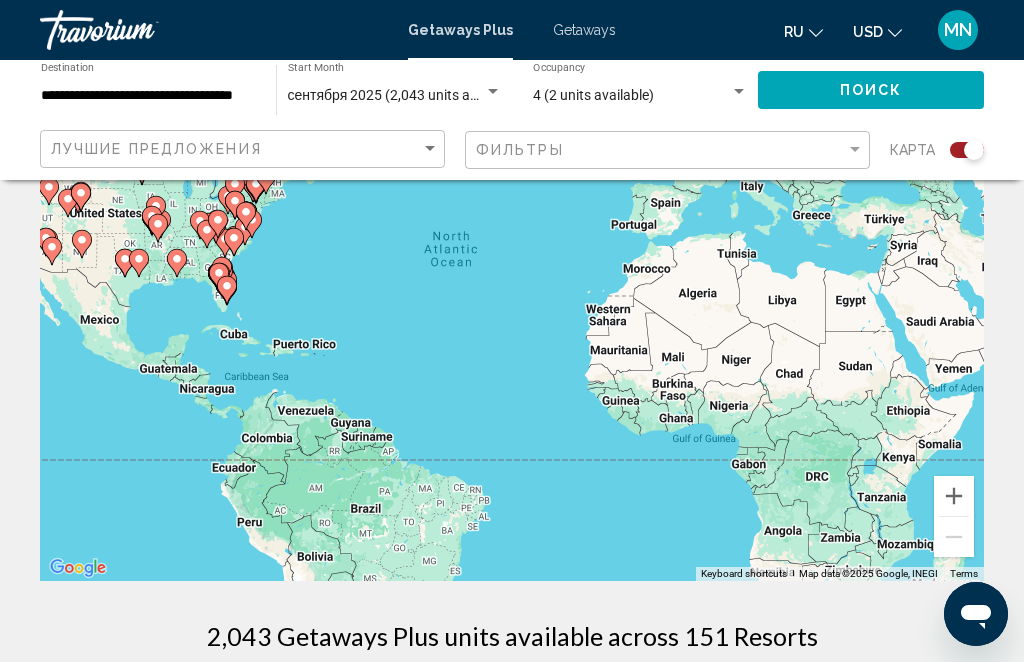 click on "сентября 2025 (2,043 units available) Start Month All Start Months" 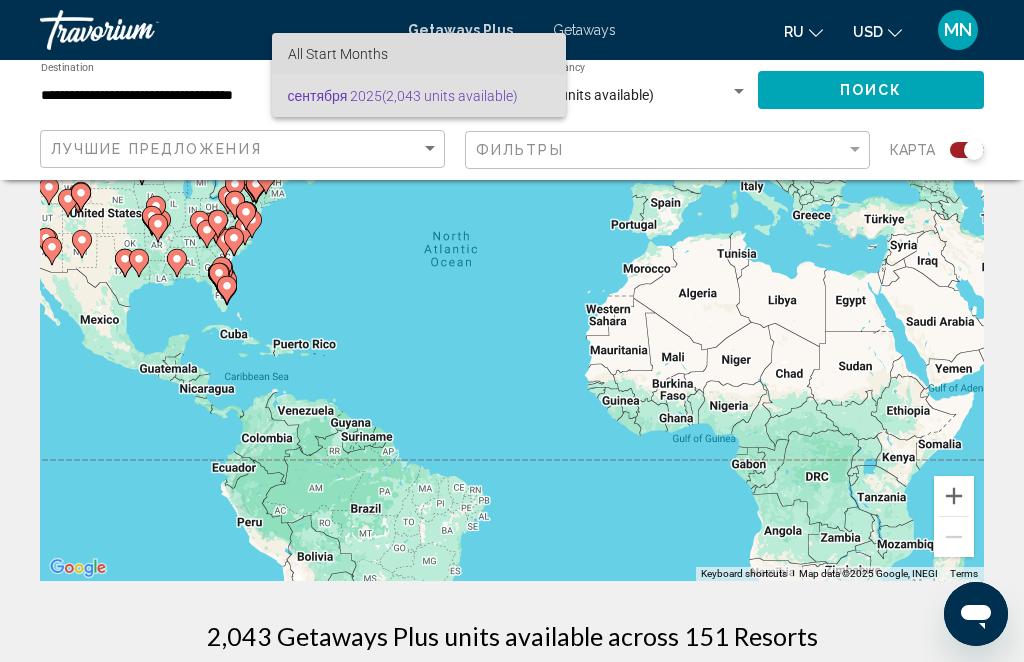 click on "All Start Months" at bounding box center (419, 54) 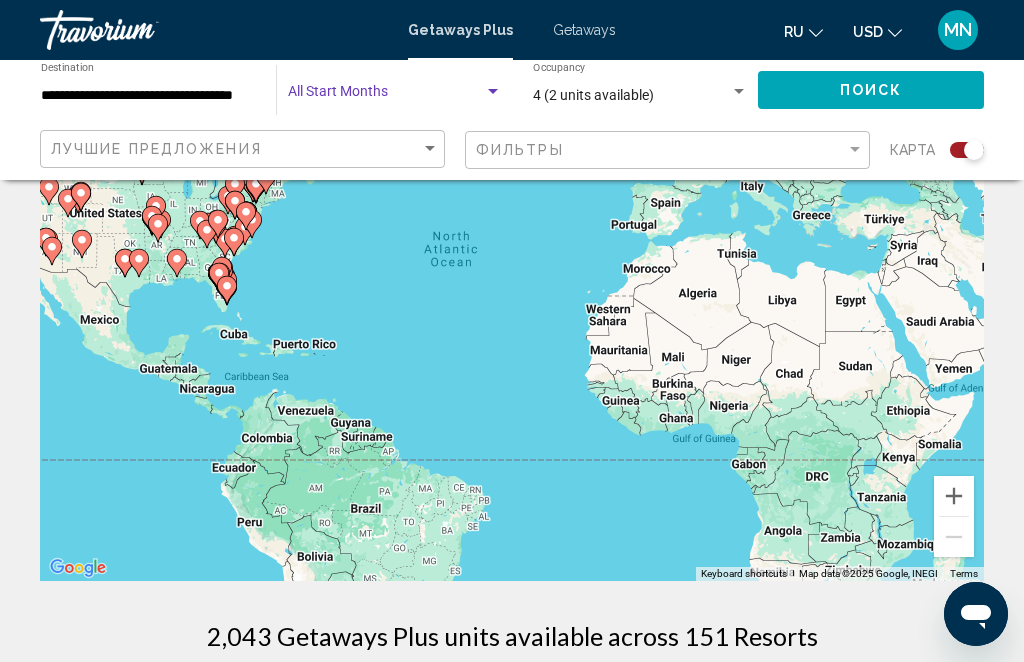 scroll, scrollTop: 218, scrollLeft: 0, axis: vertical 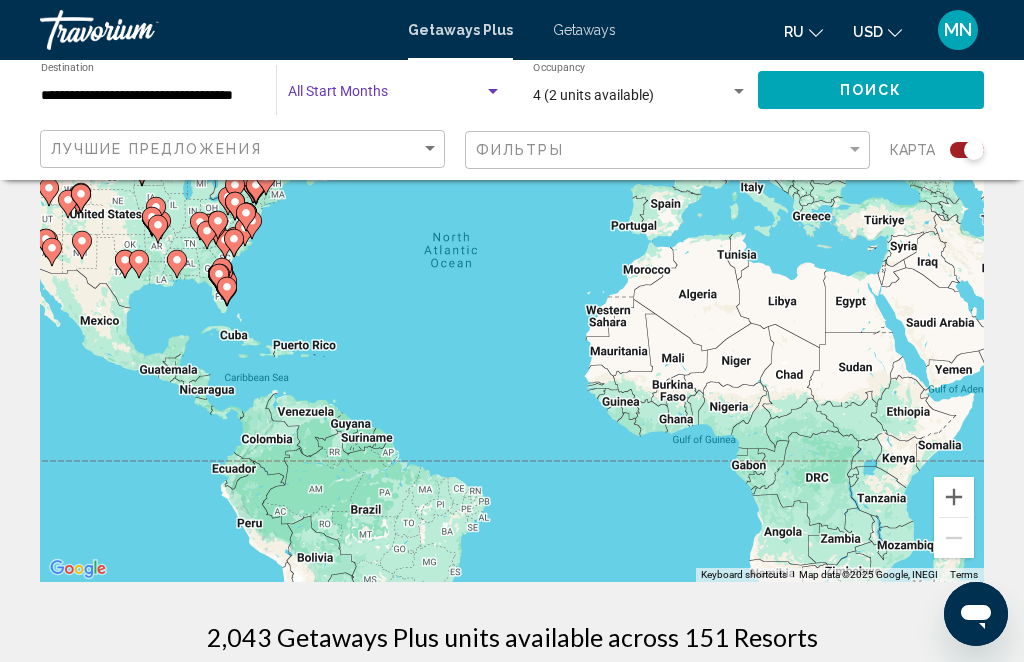 click at bounding box center (493, 91) 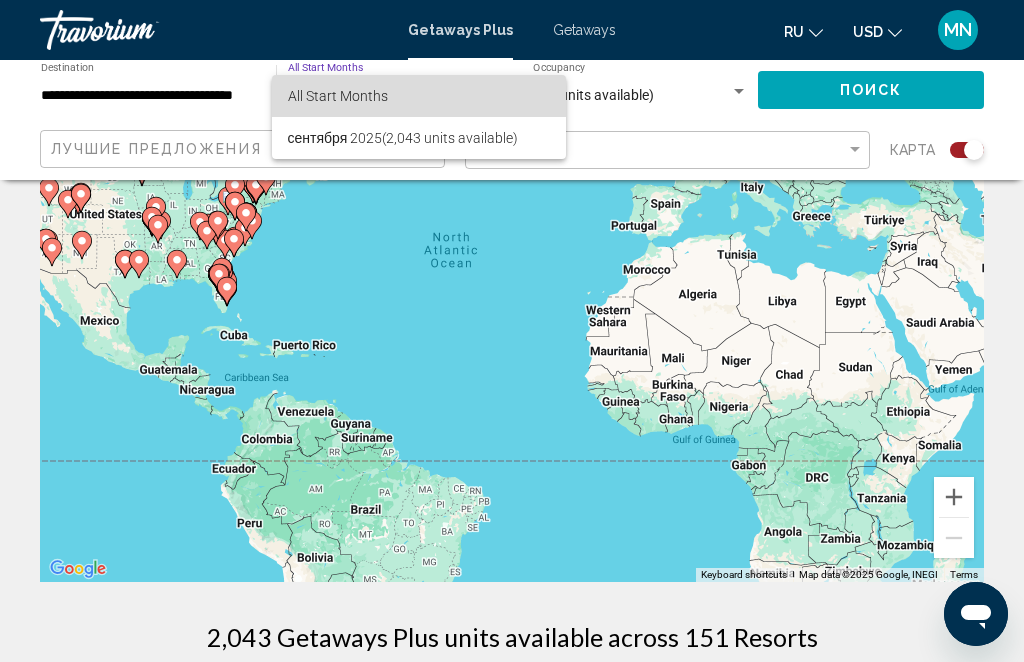 click on "All Start Months" at bounding box center (419, 96) 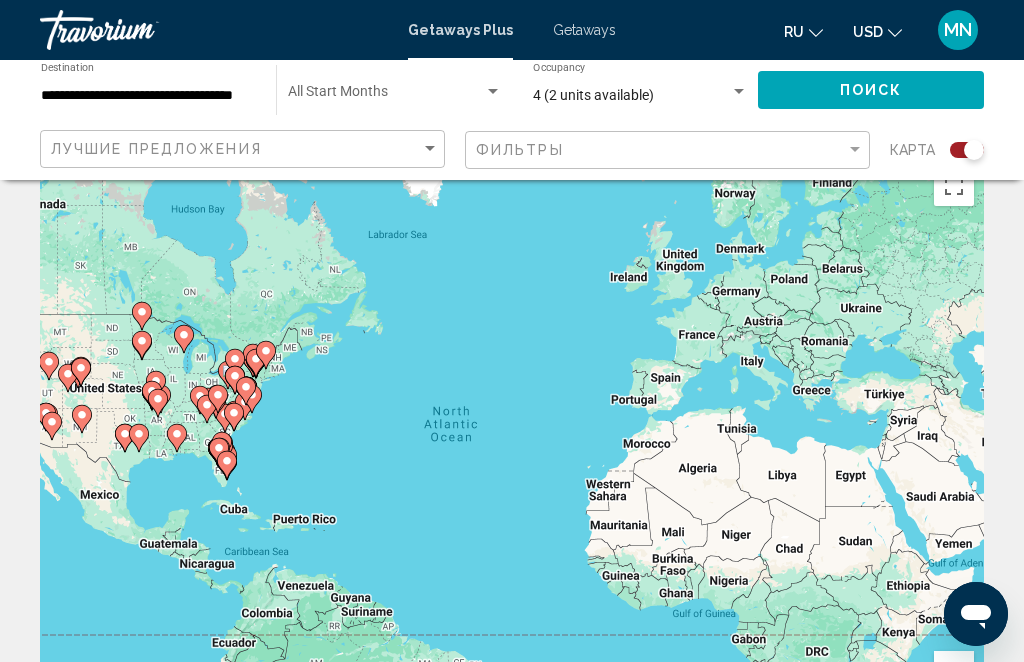 scroll, scrollTop: 0, scrollLeft: 0, axis: both 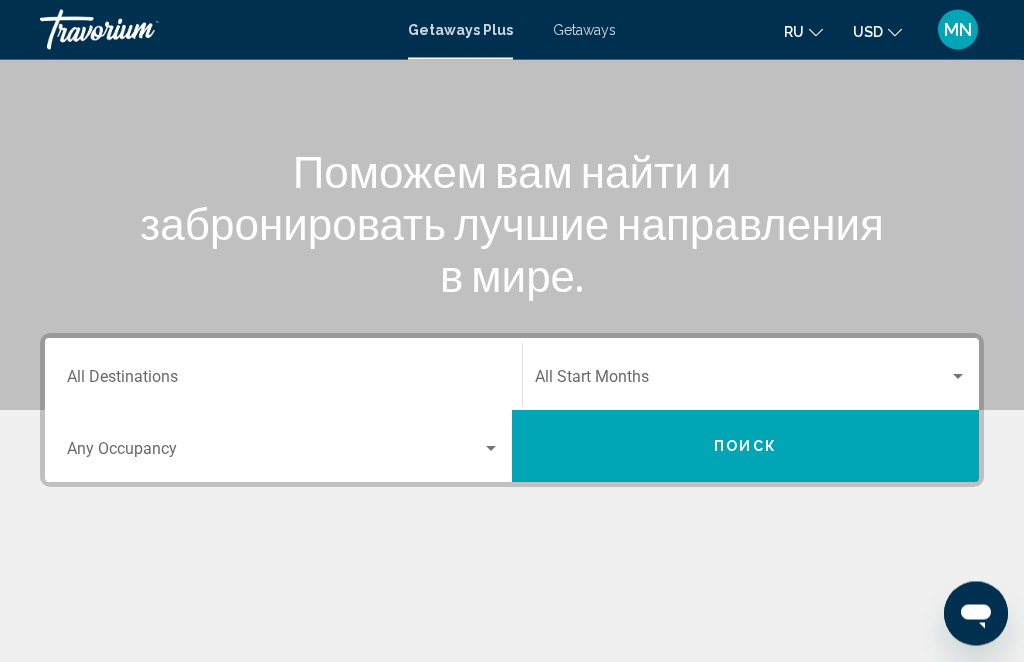 click on "Destination All Destinations" at bounding box center (283, 382) 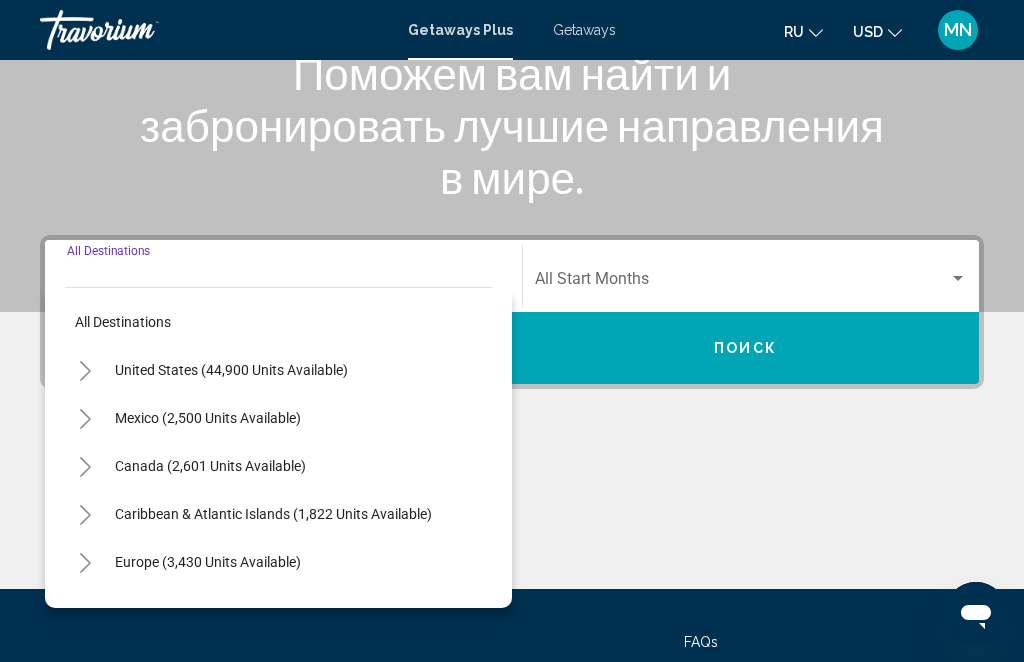 scroll, scrollTop: 394, scrollLeft: 0, axis: vertical 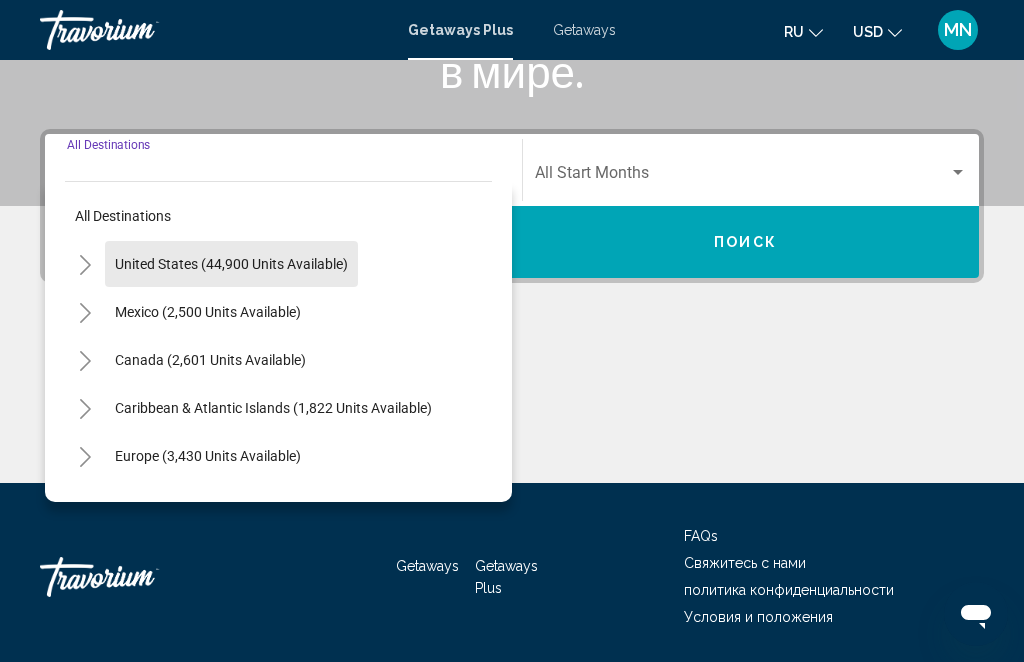 click on "United States (44,900 units available)" at bounding box center [208, 312] 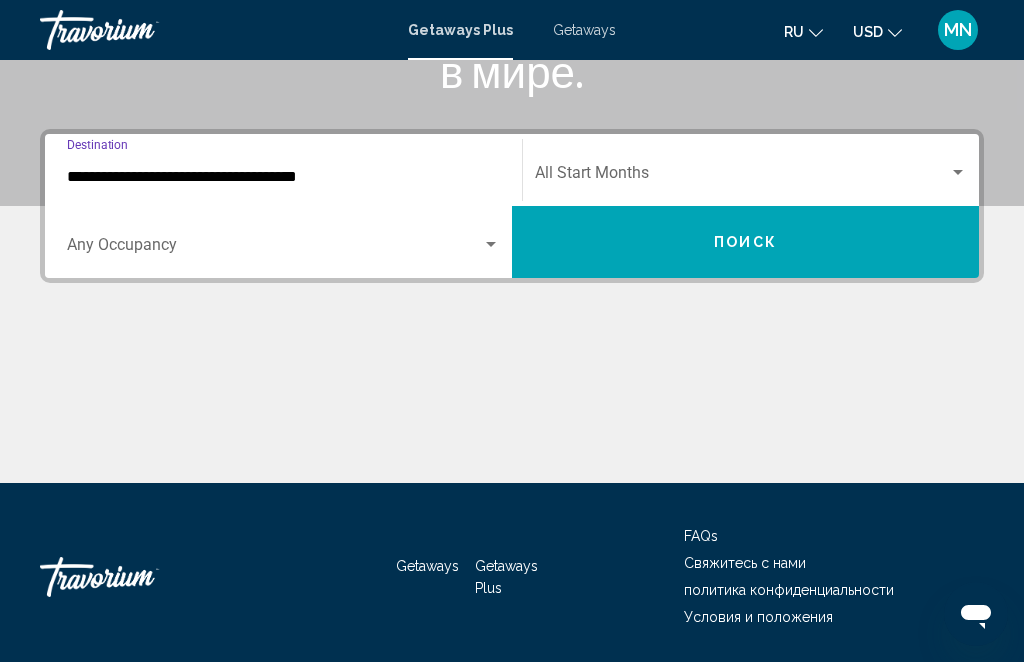 click at bounding box center (491, 245) 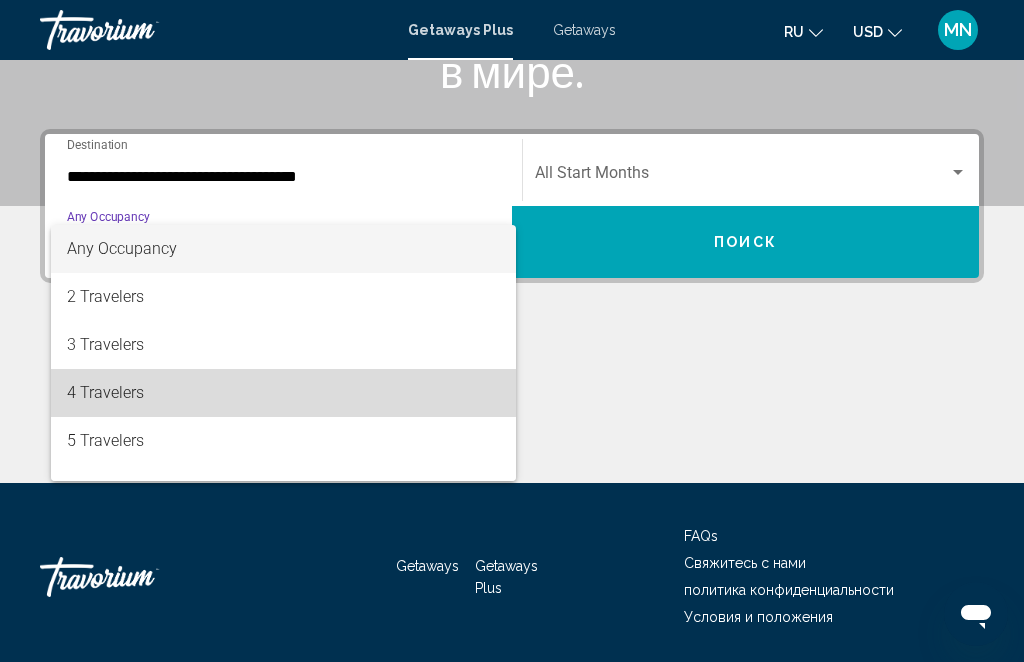 click on "4 Travelers" at bounding box center (283, 393) 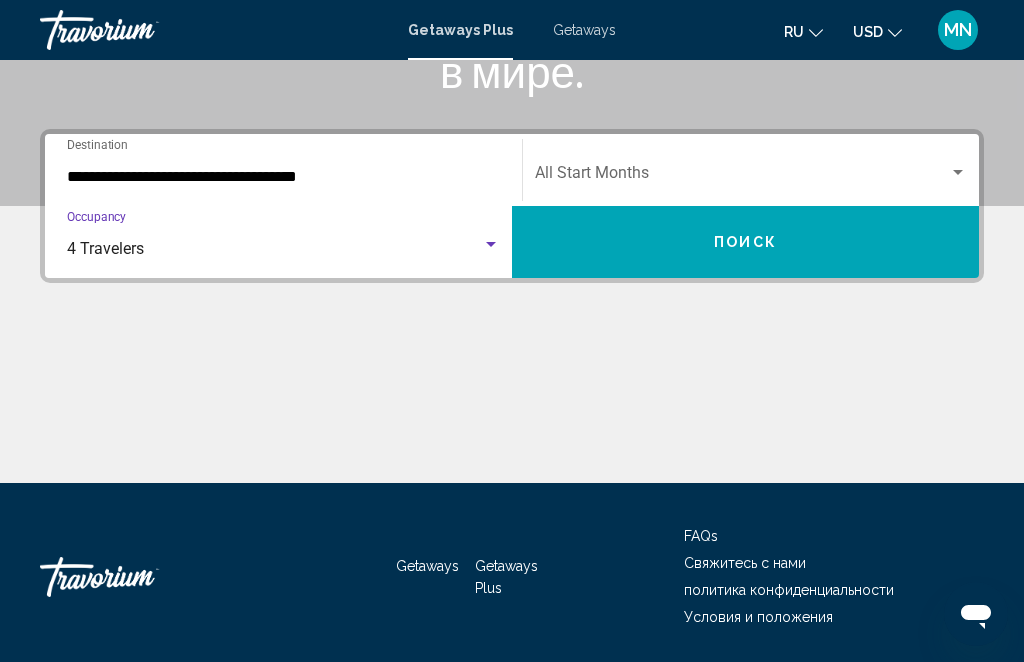 click on "Start Month All Start Months" 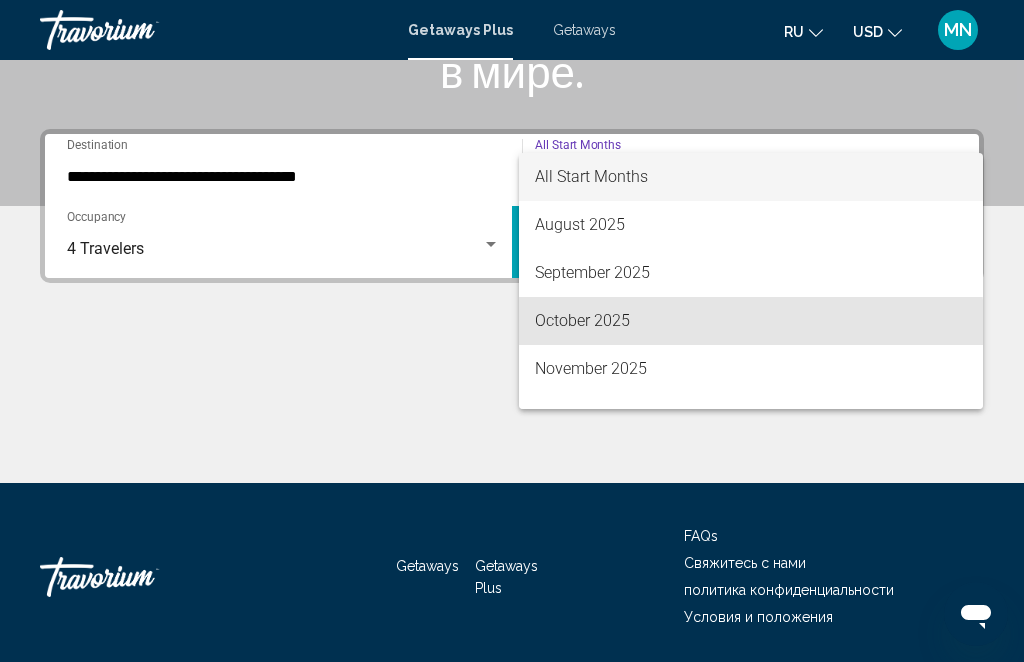 click on "October 2025" at bounding box center (751, 321) 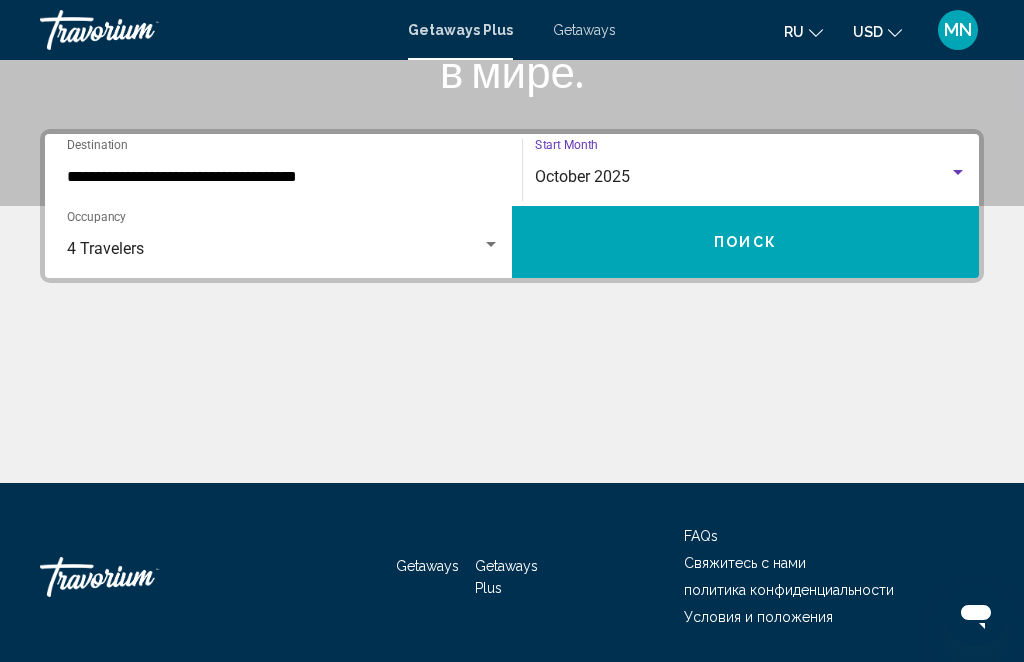 click on "4 Travelers" at bounding box center (274, 249) 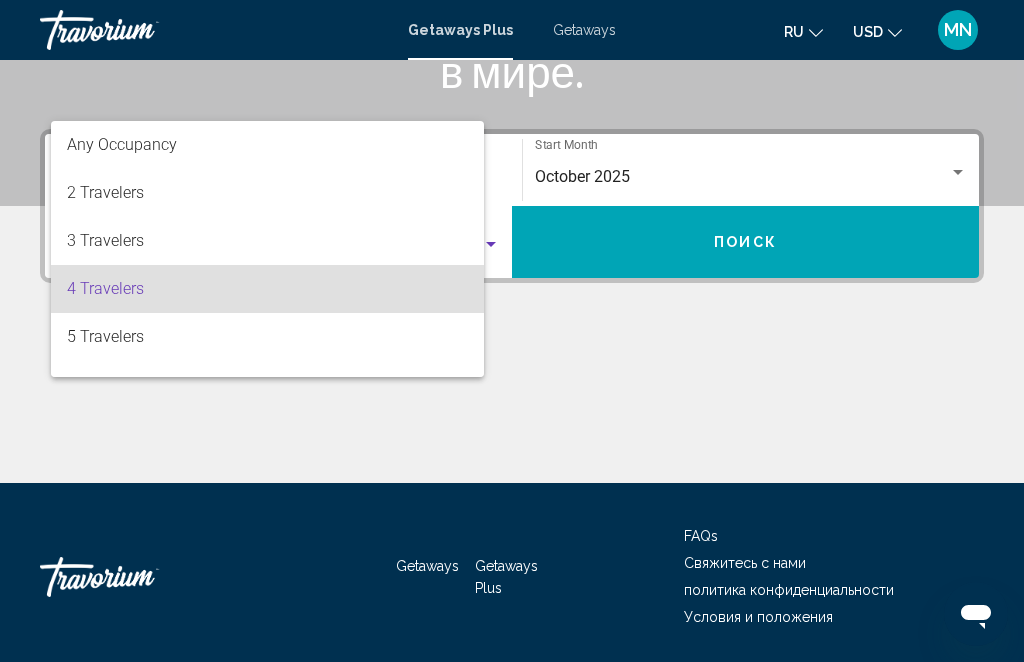 scroll, scrollTop: 40, scrollLeft: 0, axis: vertical 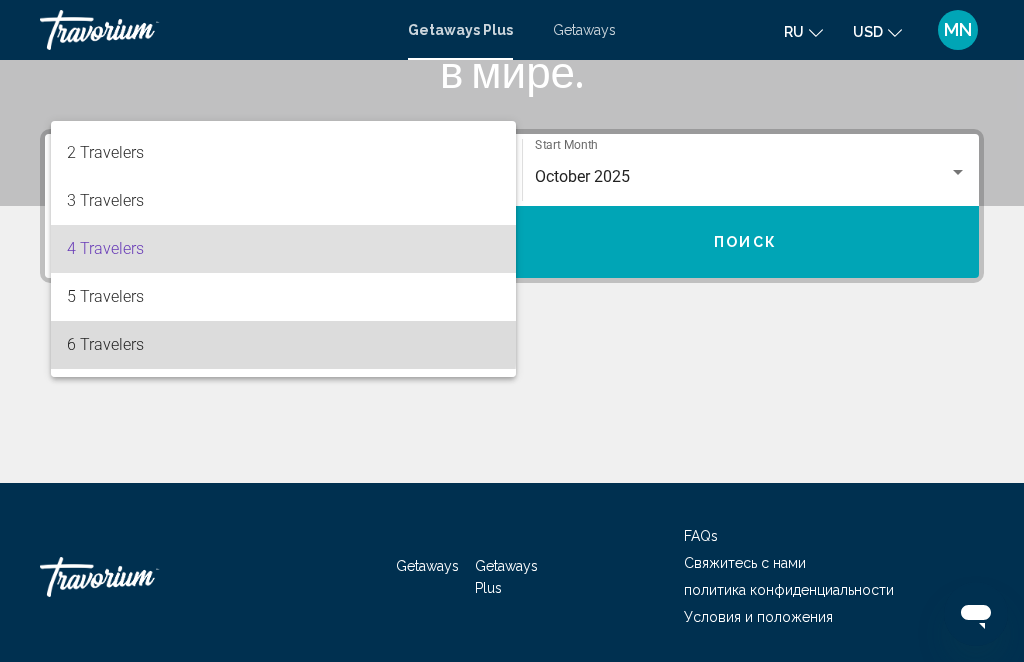 click on "6 Travelers" at bounding box center (283, 345) 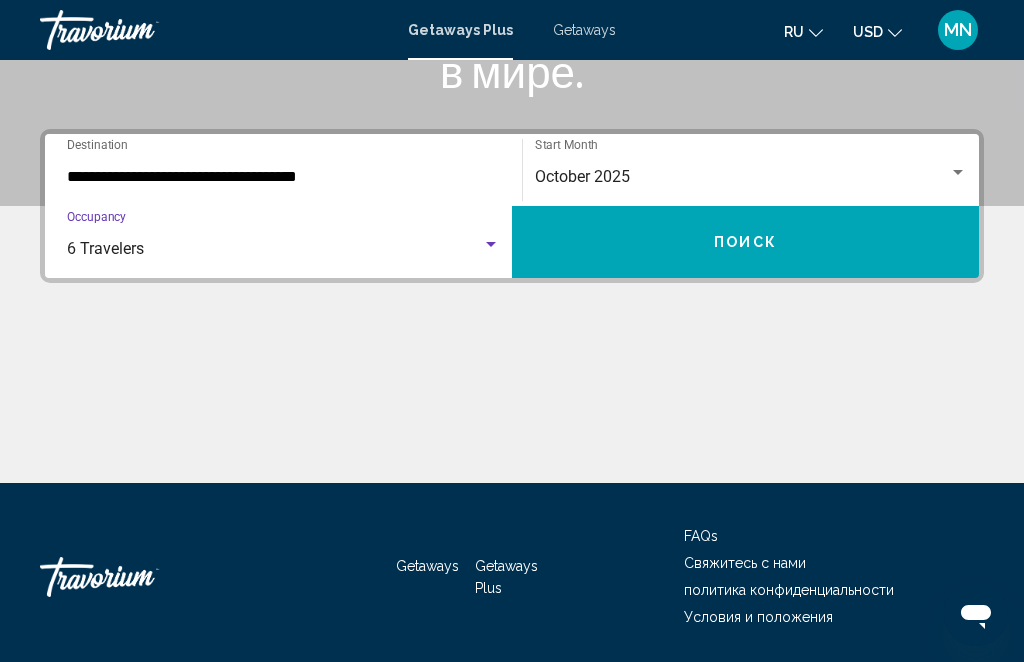 click on "Поиск" at bounding box center [745, 242] 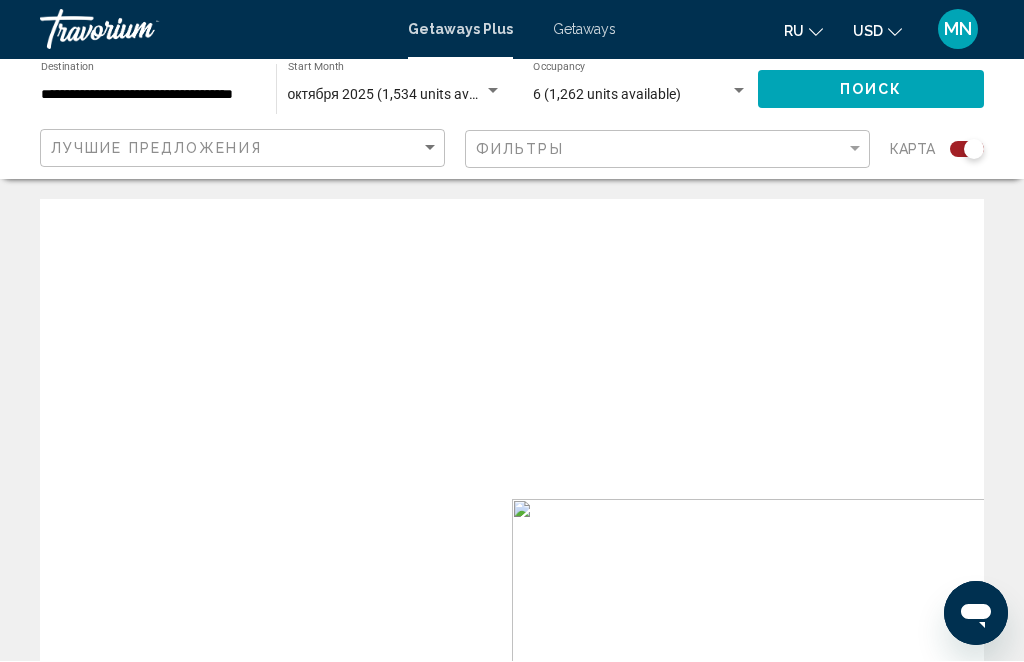 scroll, scrollTop: 1, scrollLeft: 0, axis: vertical 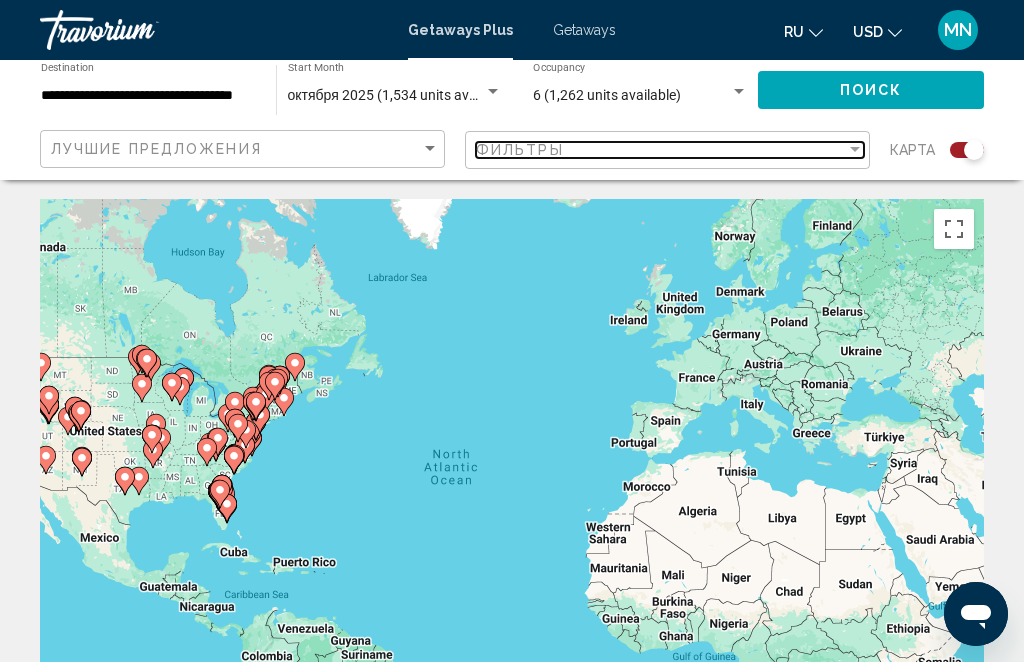 click at bounding box center (855, 149) 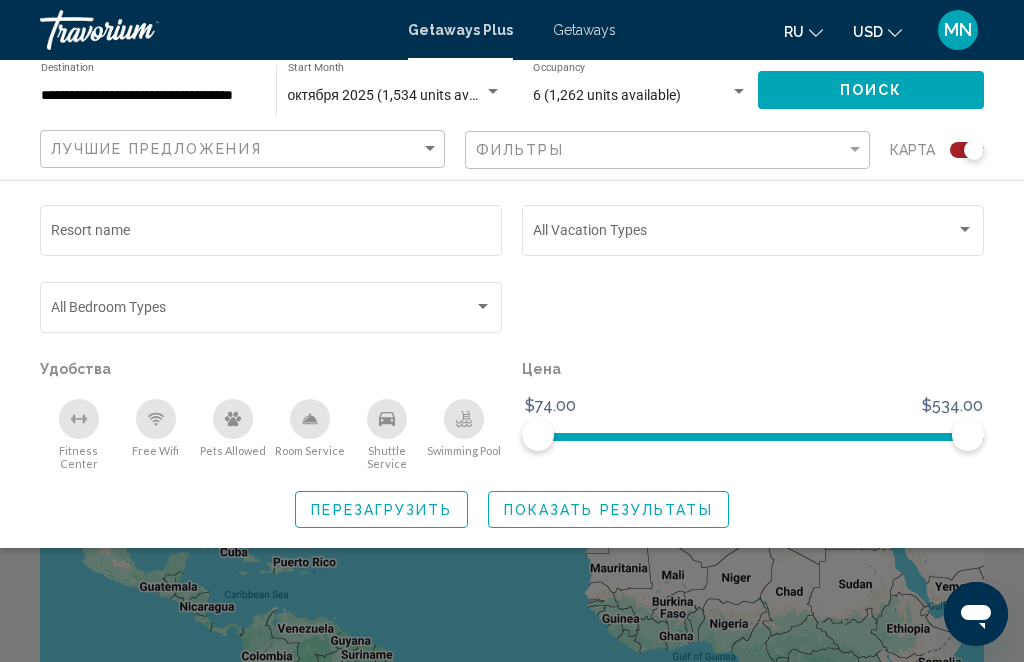 click at bounding box center (483, 307) 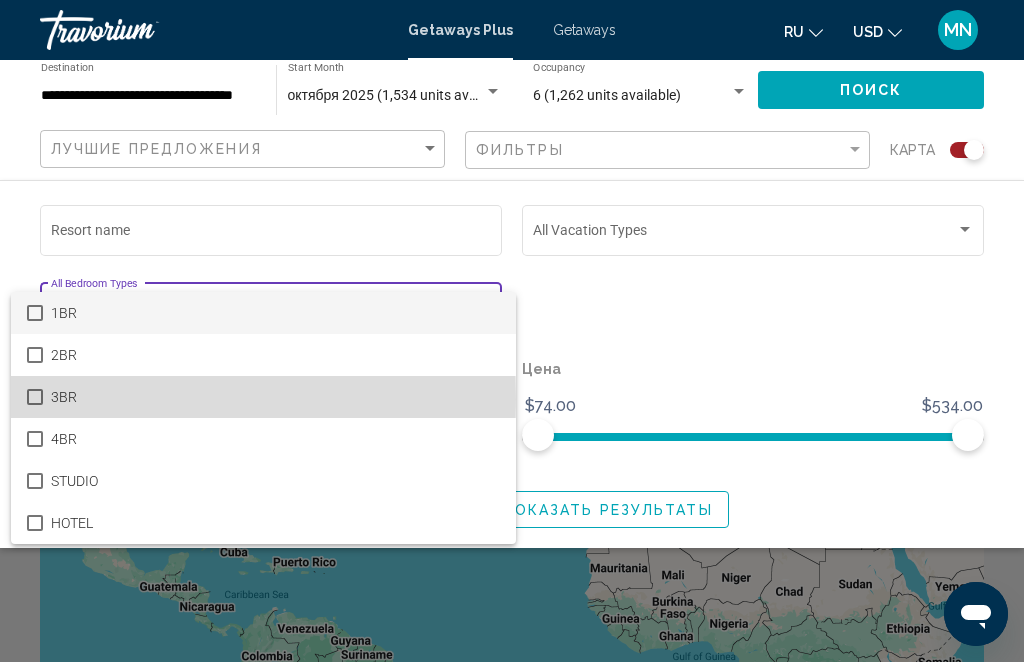 click on "3BR" at bounding box center (263, 397) 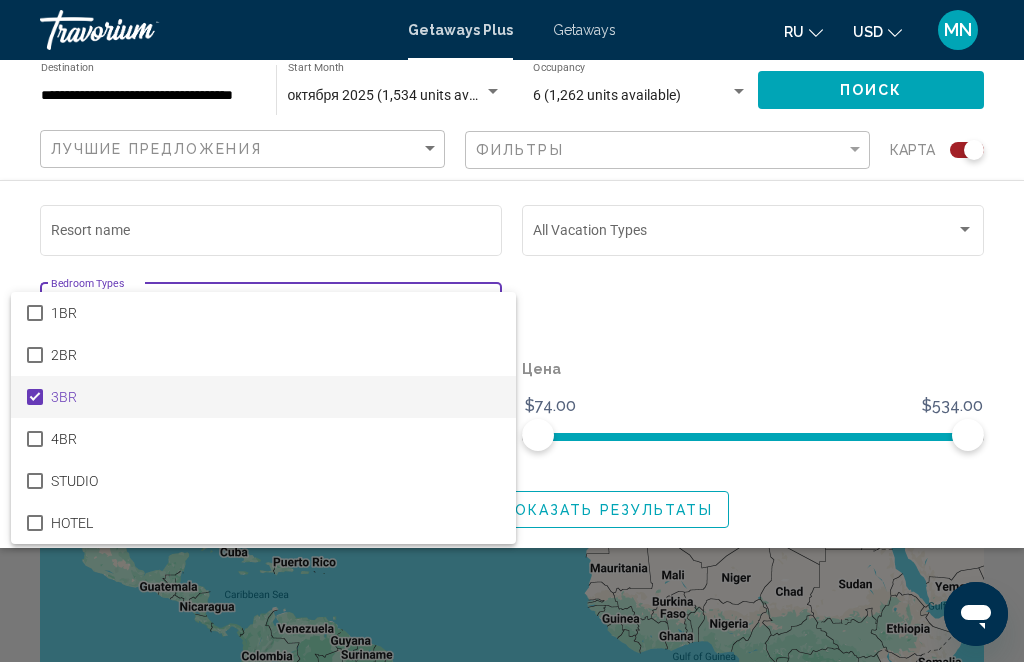 click at bounding box center [512, 331] 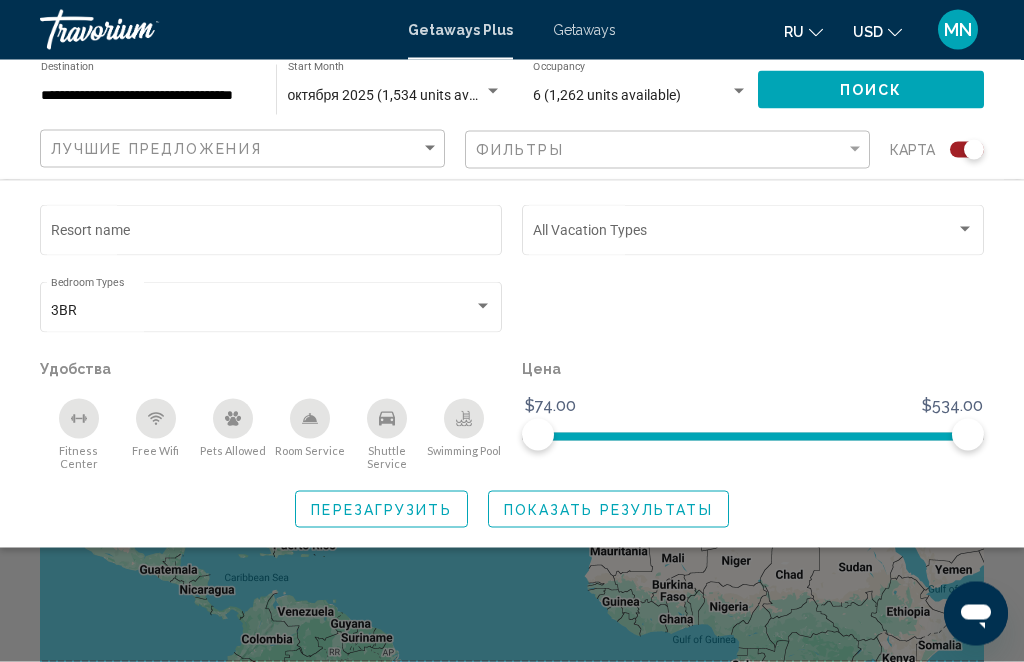scroll, scrollTop: 19, scrollLeft: 0, axis: vertical 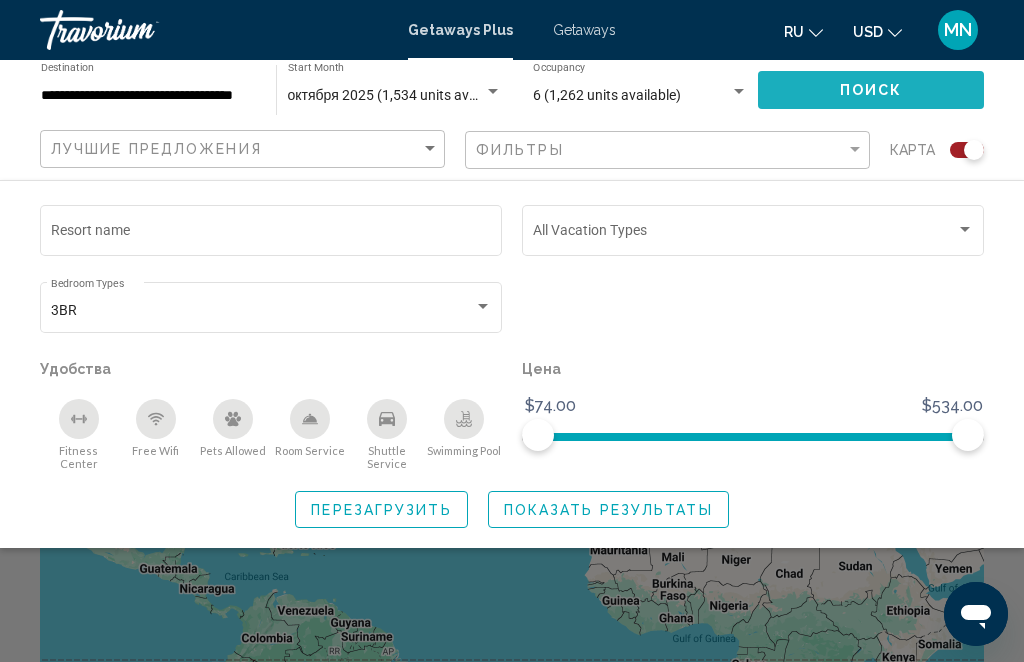 click on "Поиск" 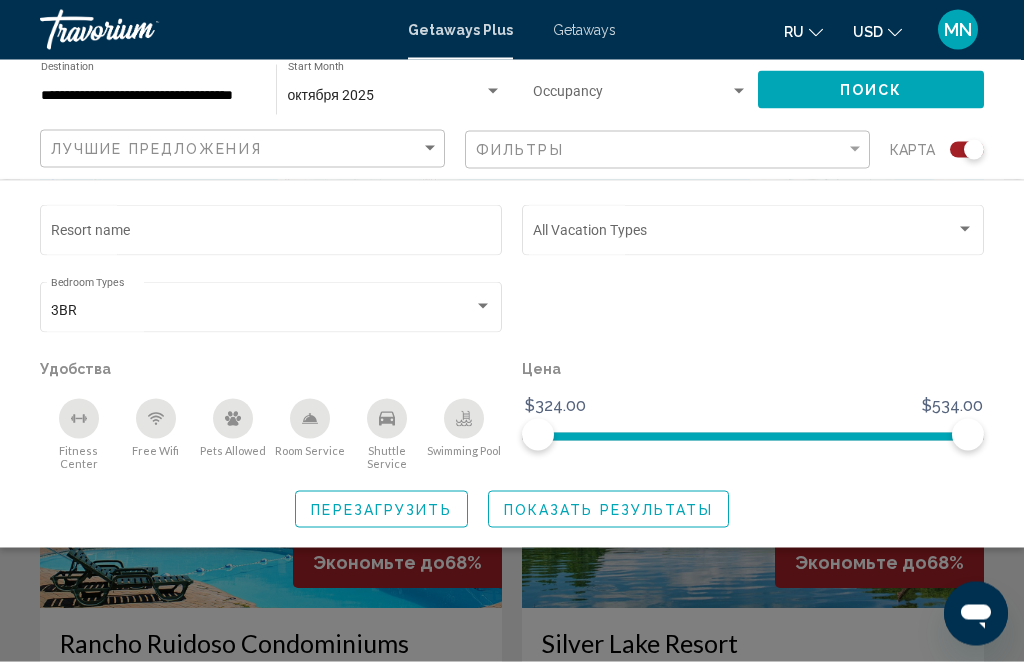 scroll, scrollTop: 603, scrollLeft: 0, axis: vertical 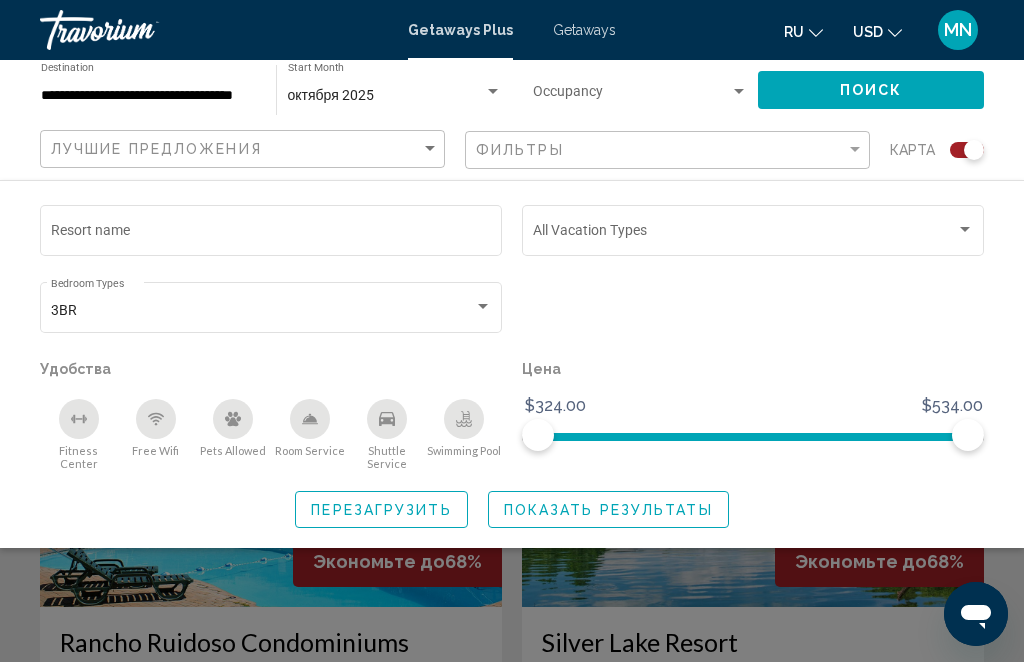 click on "Показать результаты" 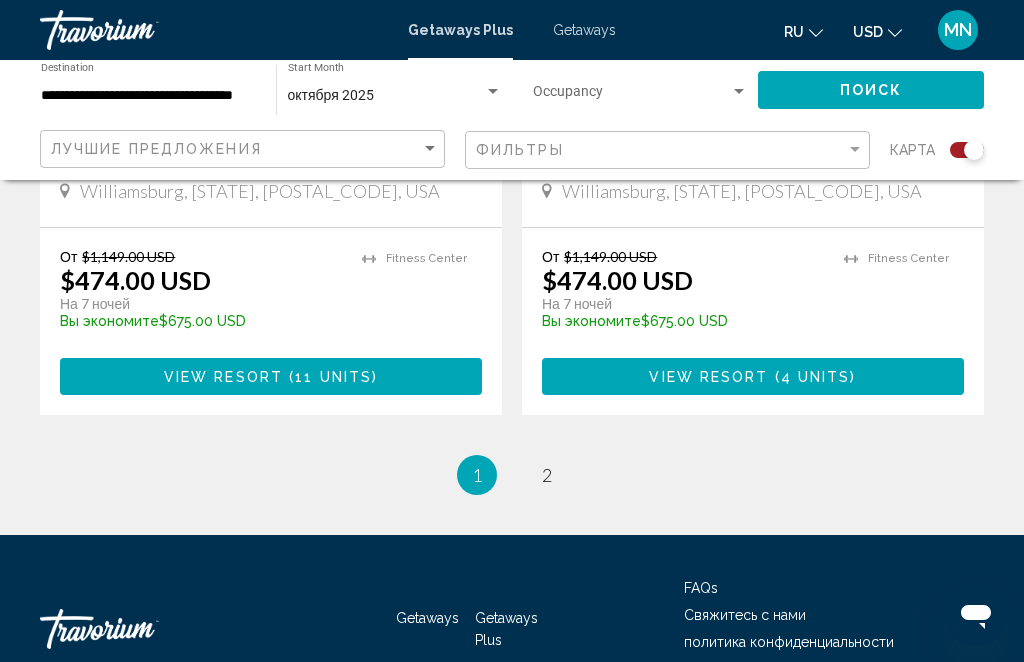 scroll, scrollTop: 4644, scrollLeft: 0, axis: vertical 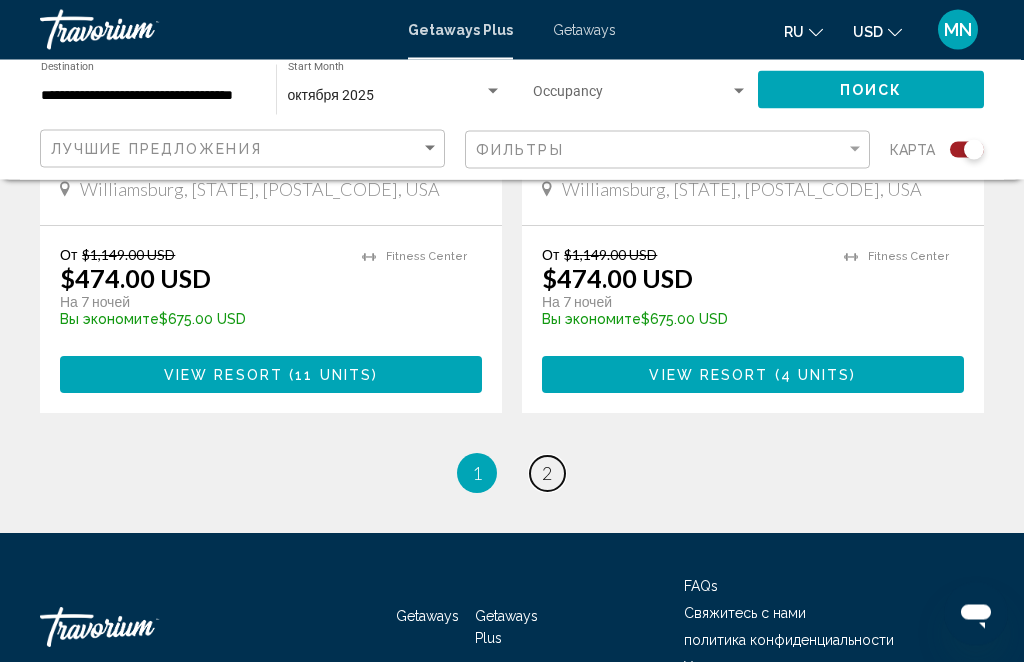click on "page  2" at bounding box center (547, 474) 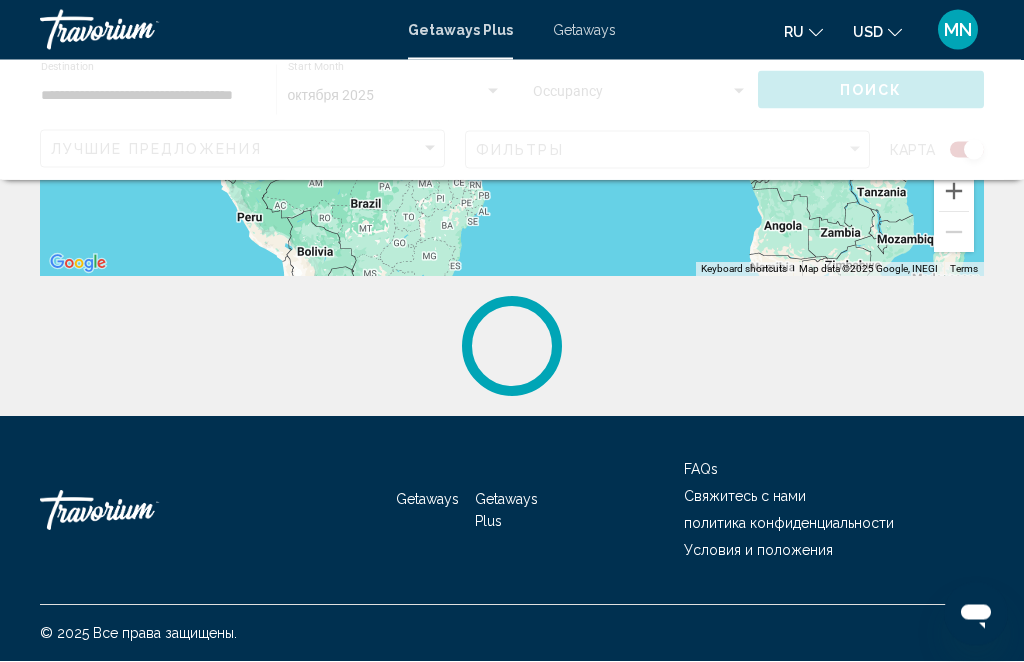 scroll, scrollTop: 0, scrollLeft: 0, axis: both 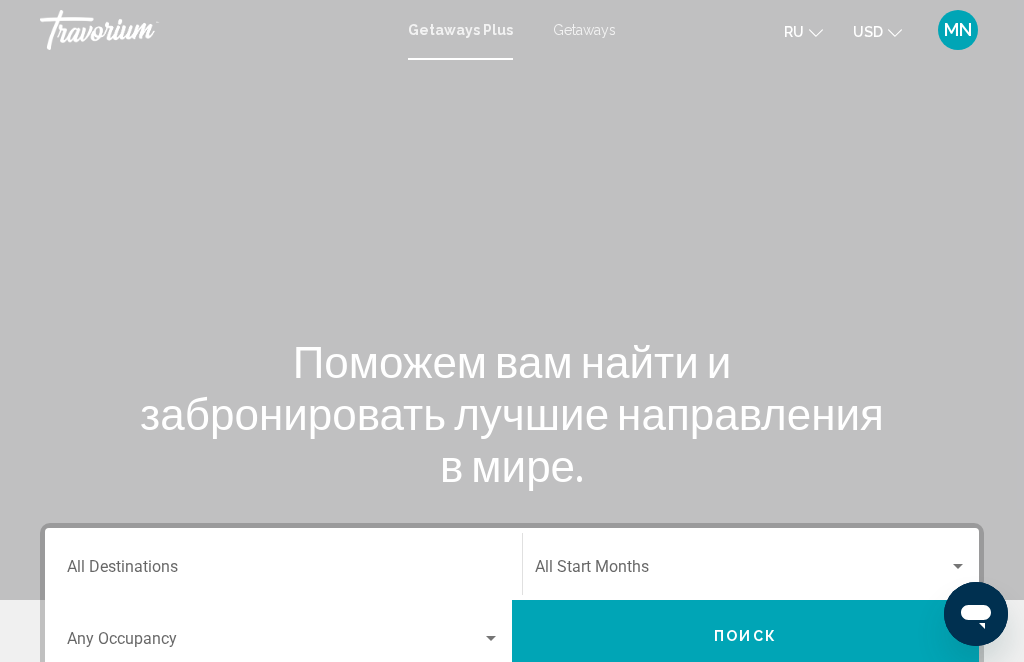 click on "Getaways" at bounding box center (584, 30) 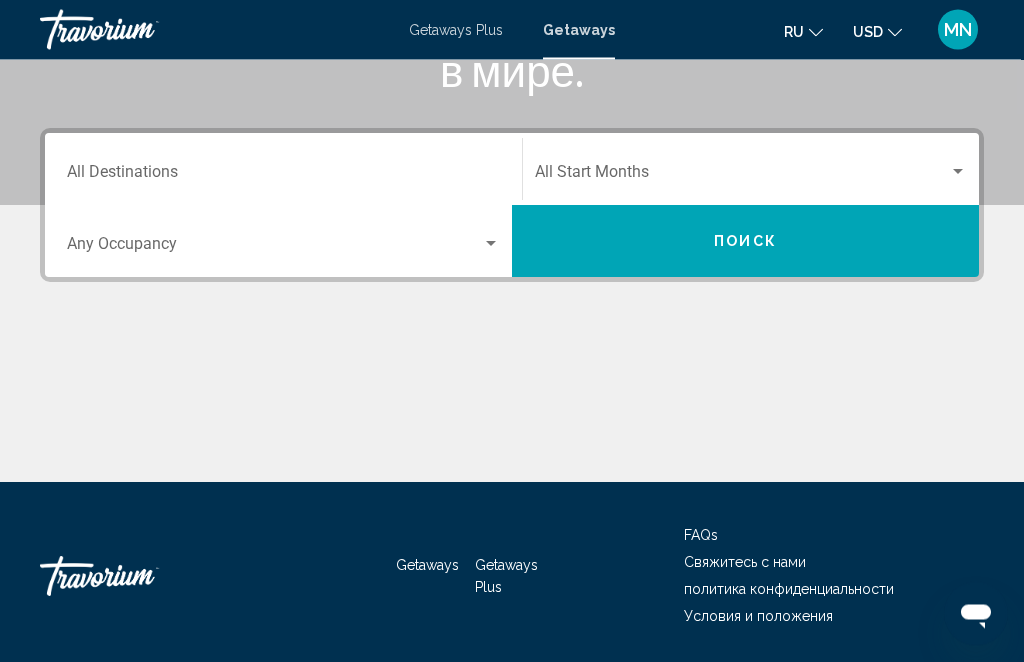 scroll, scrollTop: 394, scrollLeft: 0, axis: vertical 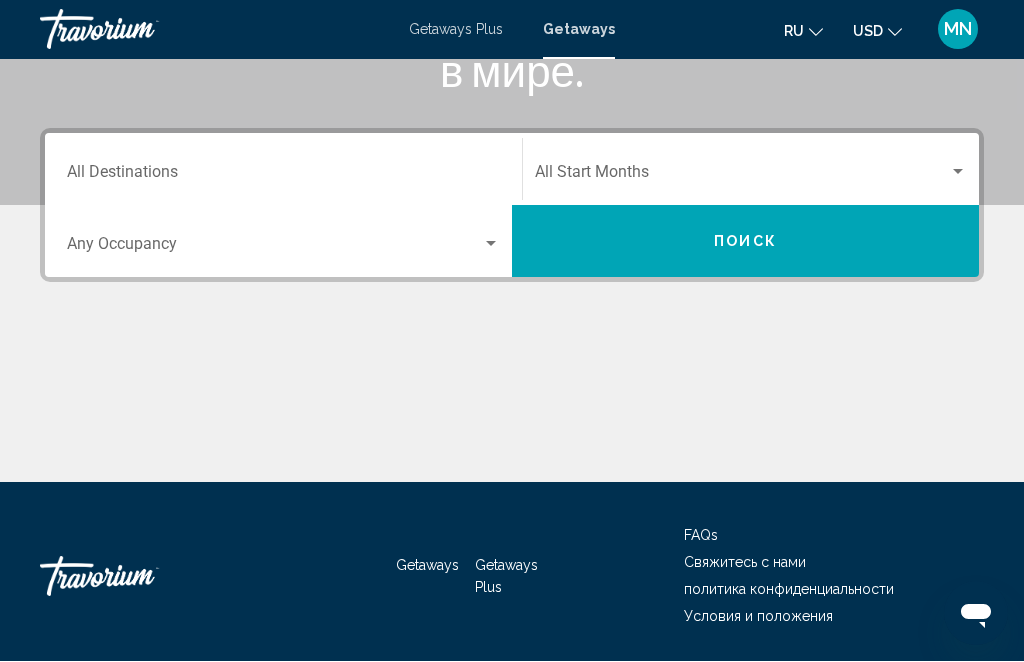 click on "Destination All Destinations" at bounding box center (283, 177) 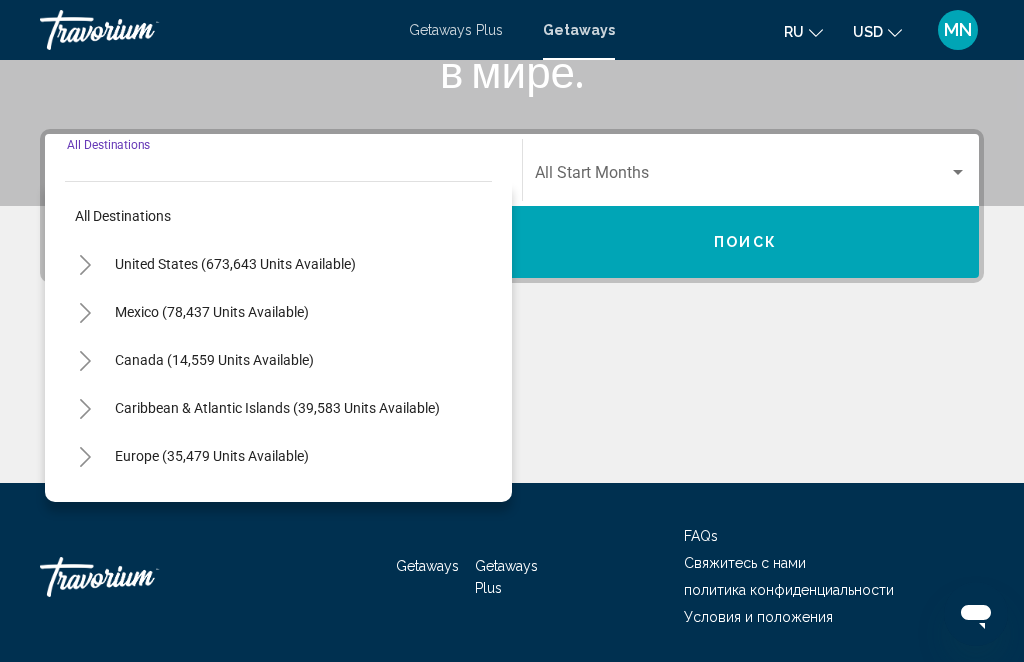 click on "United States (673,643 units available)" at bounding box center (212, 312) 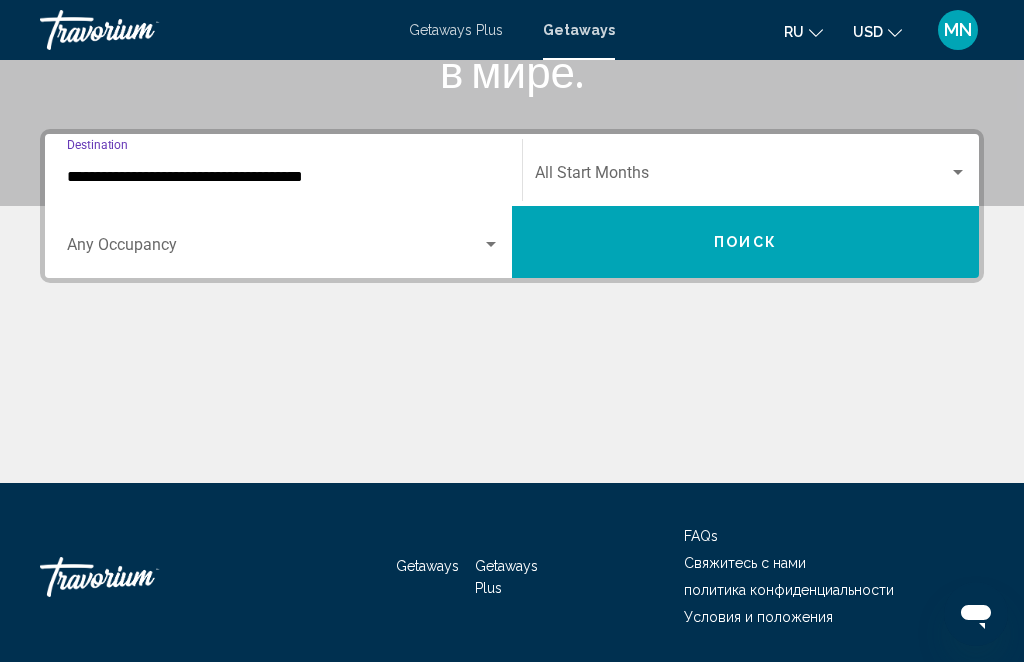 click at bounding box center [283, 249] 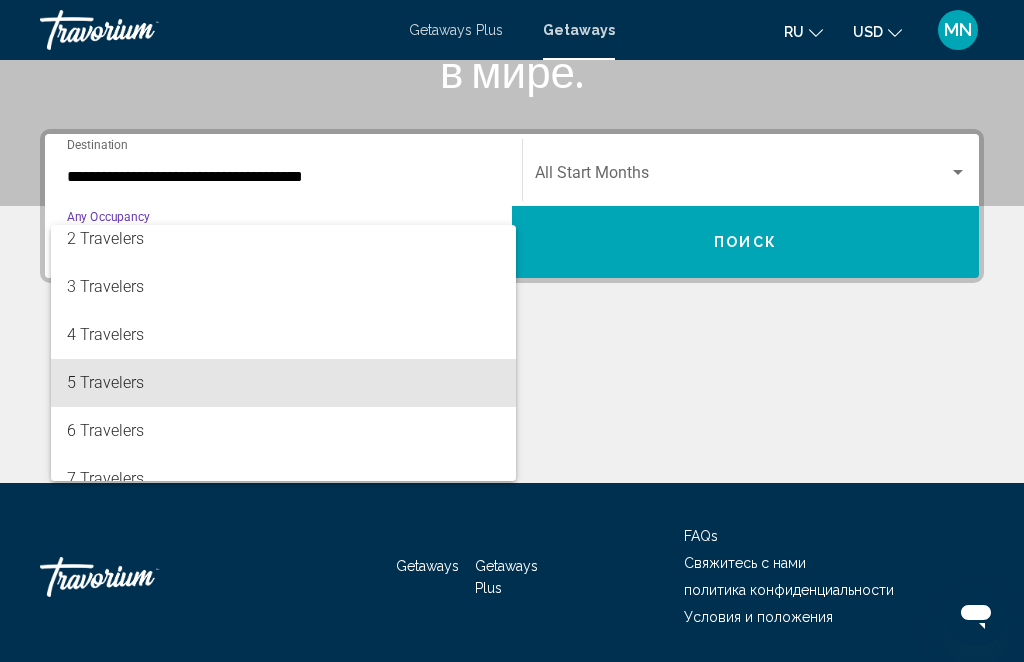 scroll, scrollTop: 60, scrollLeft: 0, axis: vertical 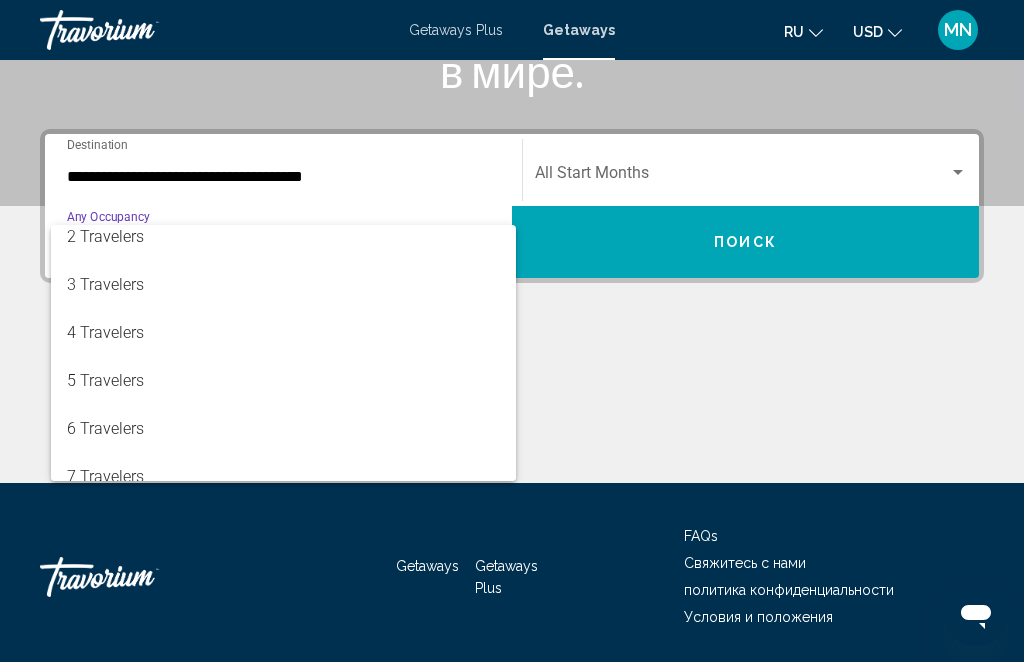 click on "6 Travelers" at bounding box center (283, 429) 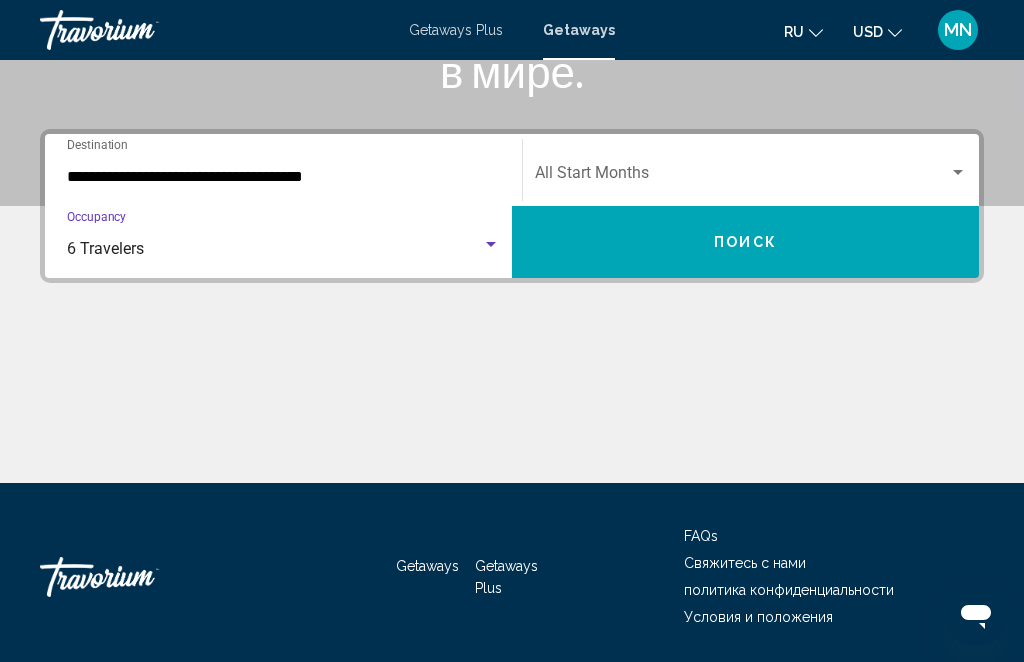 click at bounding box center [958, 172] 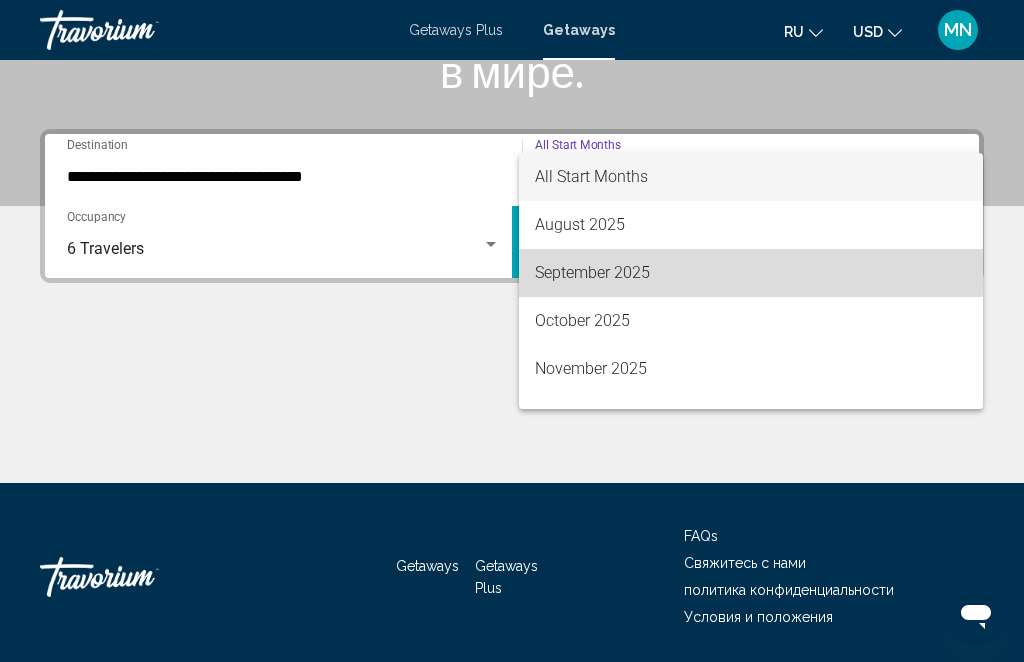 click on "September 2025" at bounding box center (751, 273) 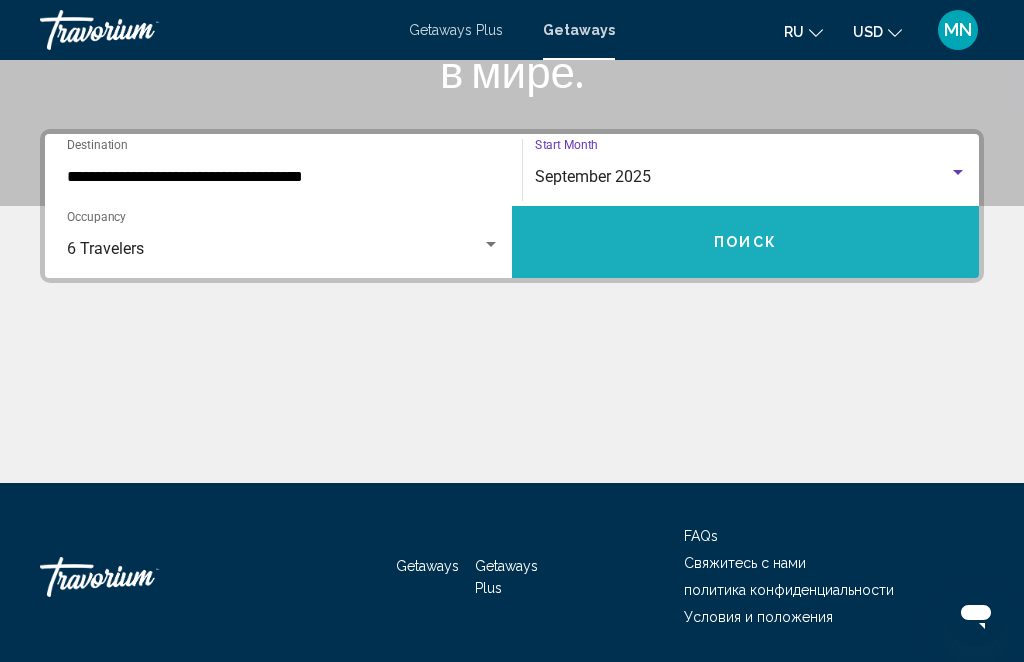click on "Поиск" at bounding box center (745, 242) 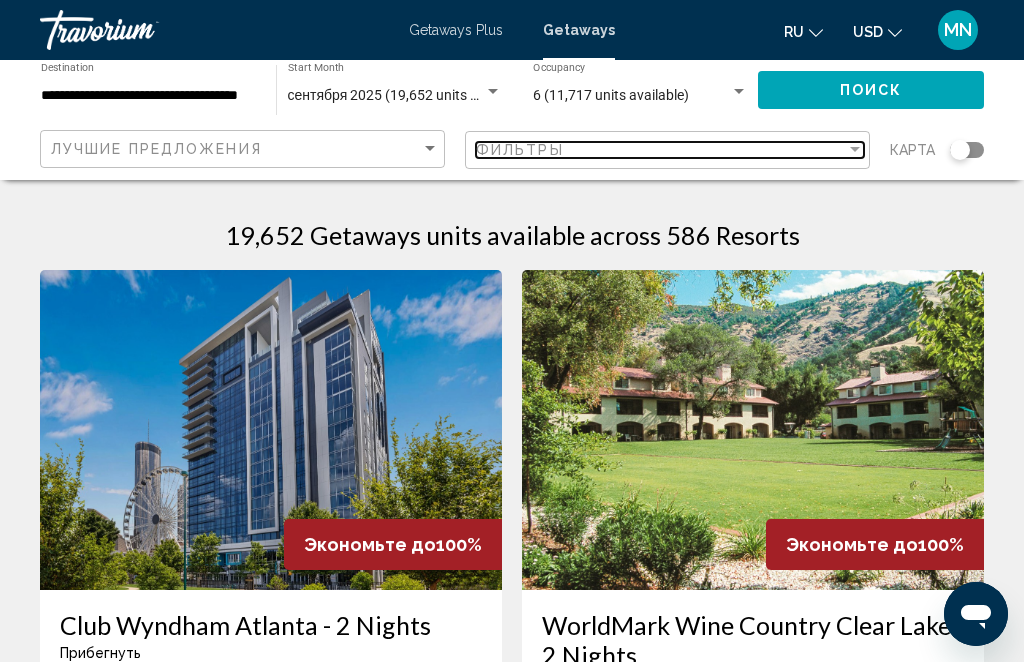 click at bounding box center [855, 150] 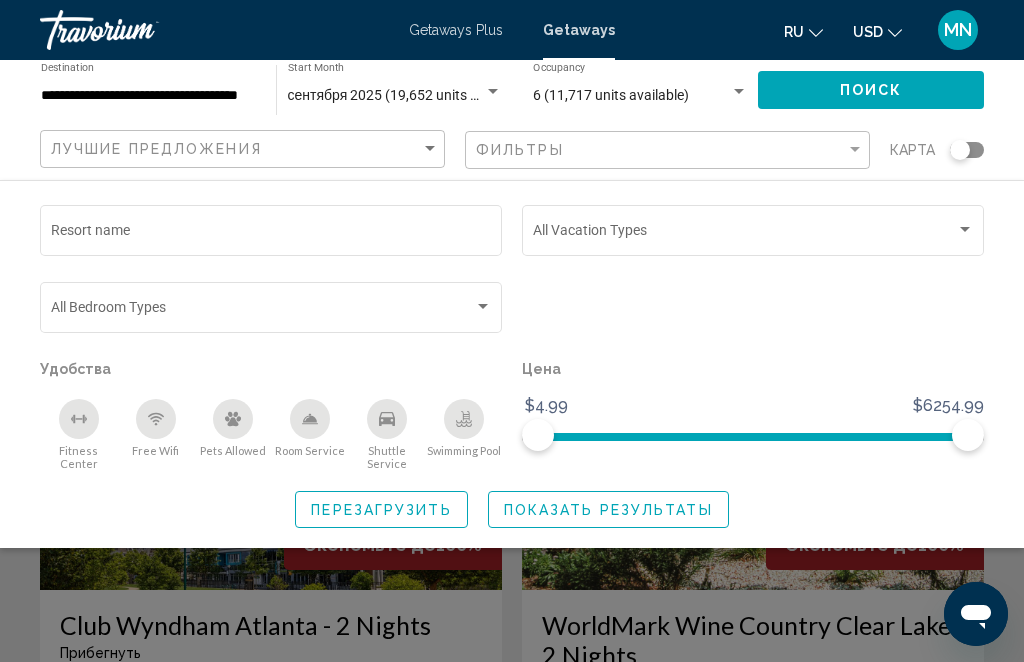 click at bounding box center [965, 230] 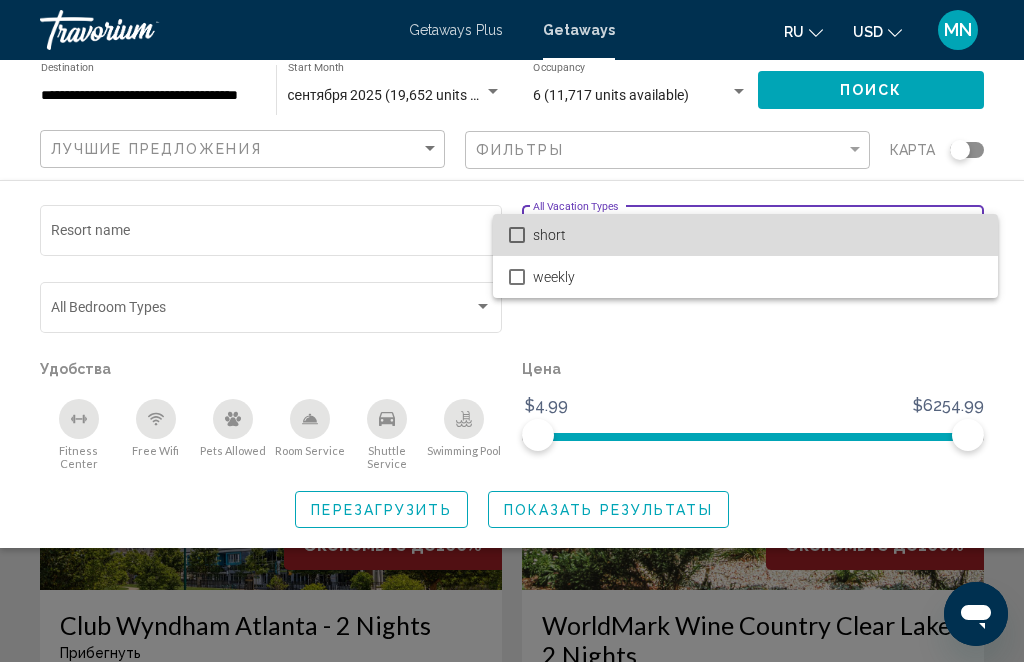 click on "short" at bounding box center [757, 235] 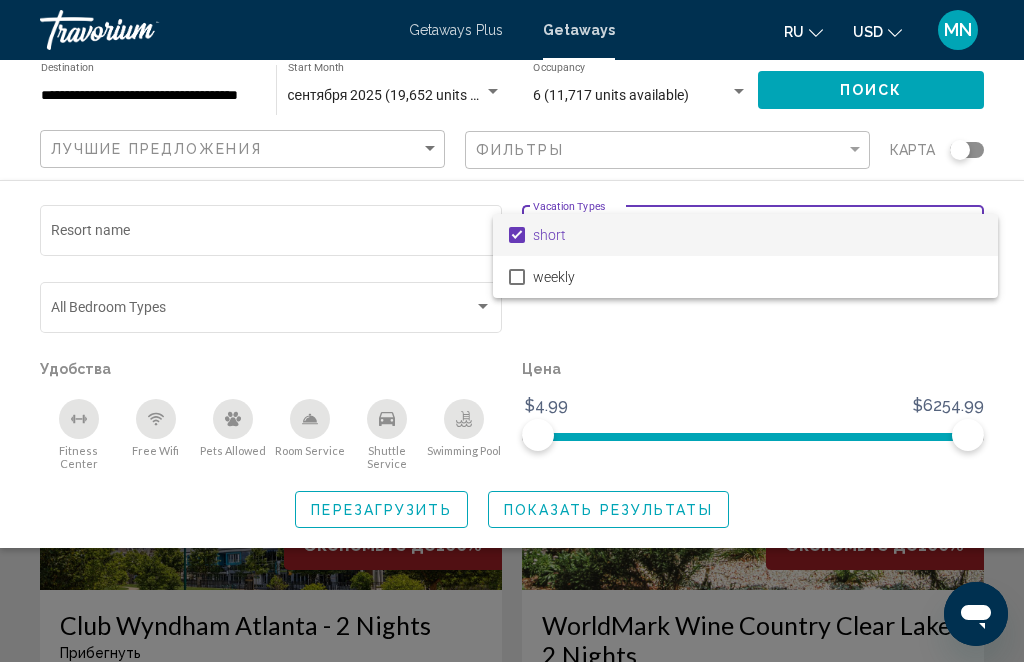 click at bounding box center (512, 331) 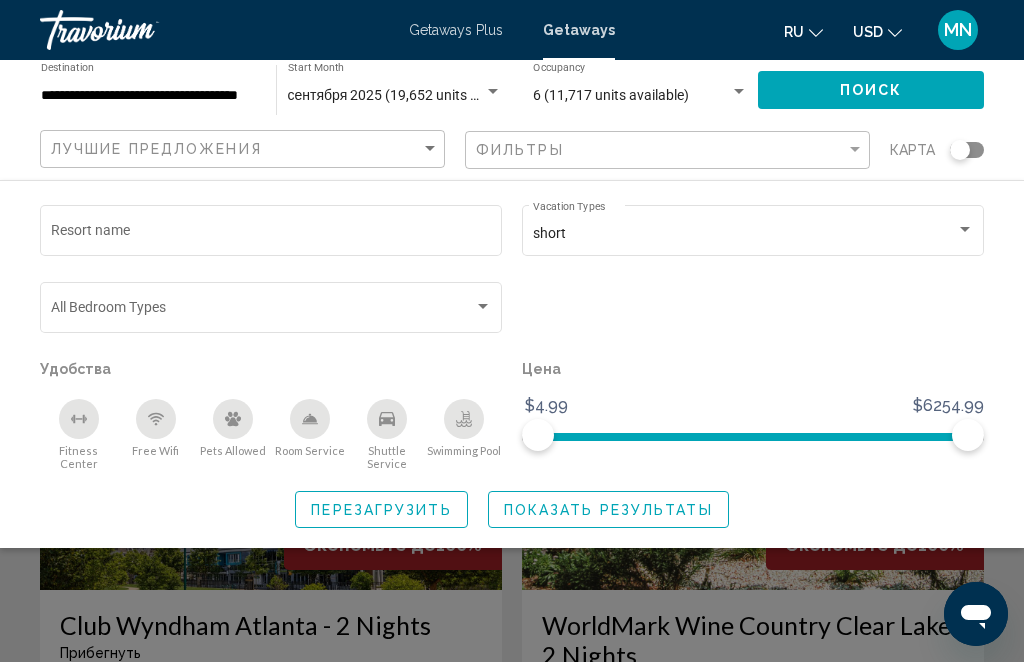 click at bounding box center [483, 307] 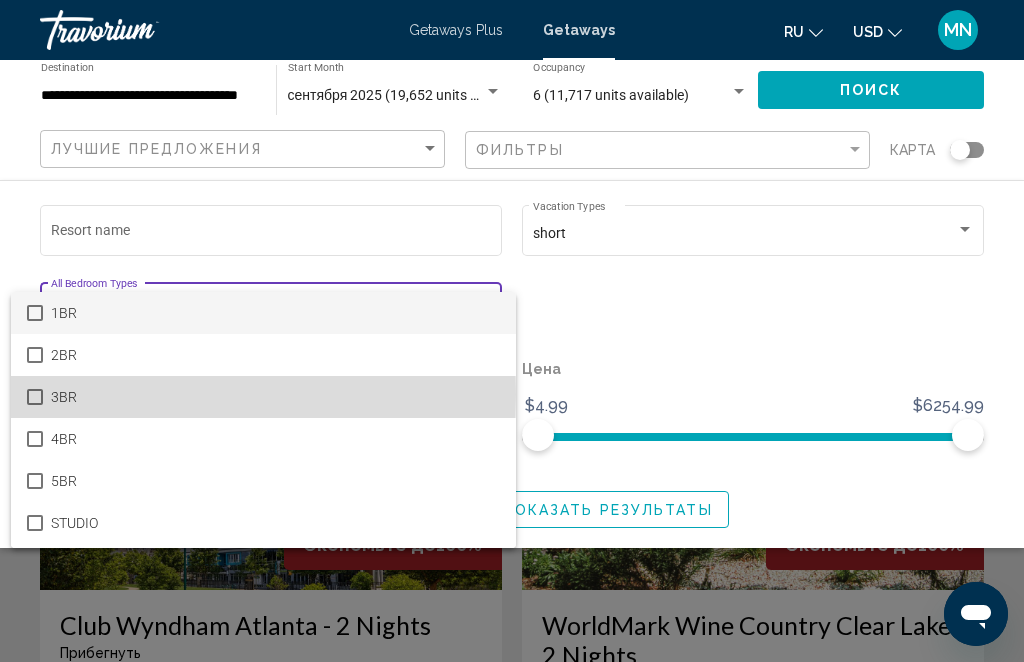 click on "3BR" at bounding box center [275, 397] 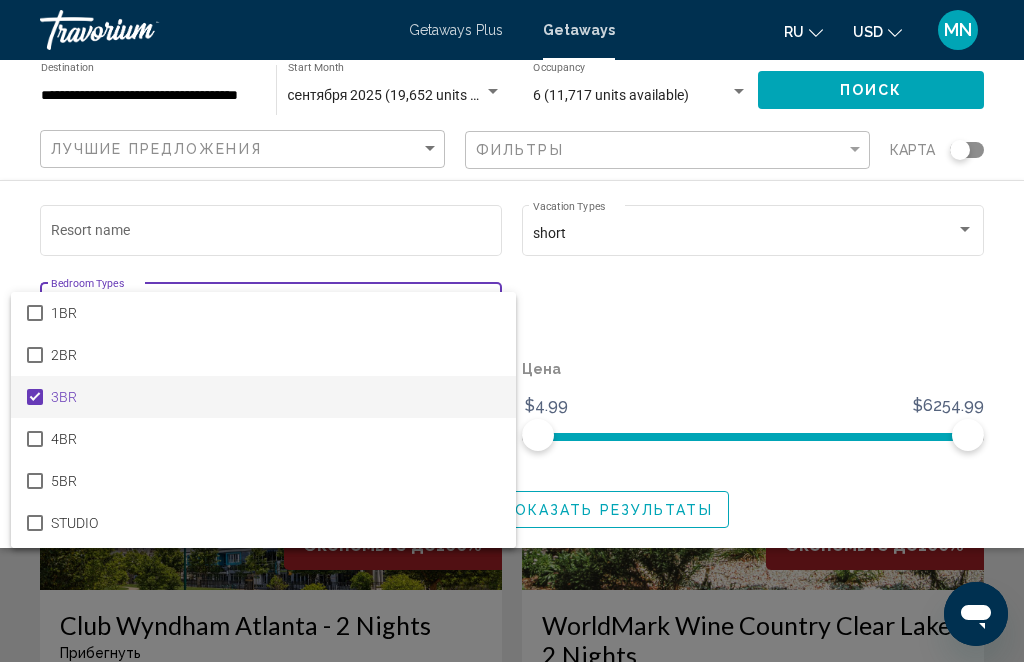 click at bounding box center (512, 331) 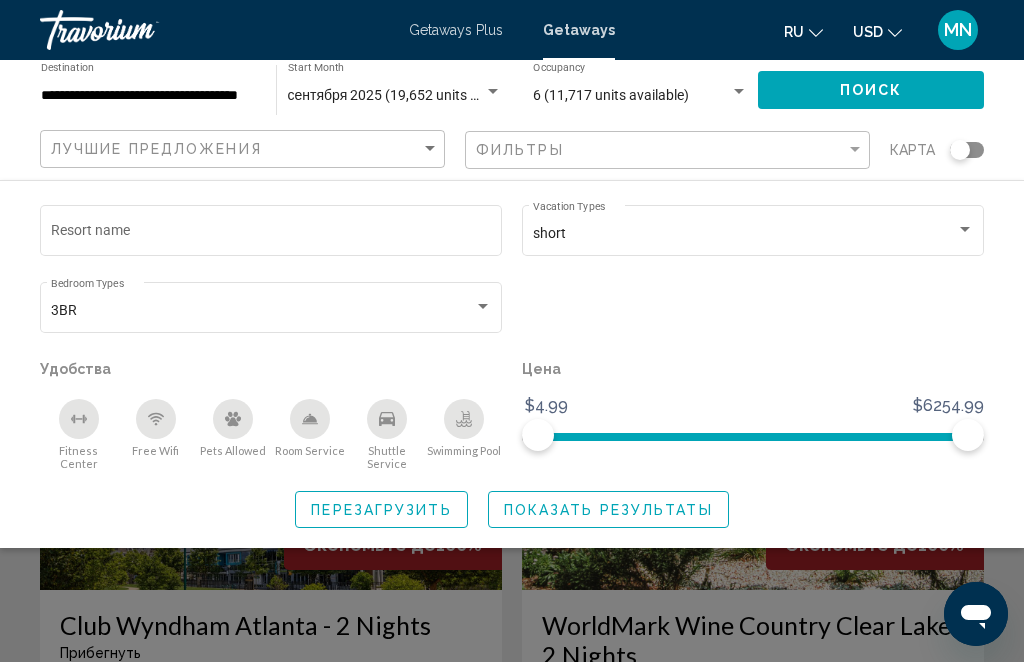 click on "Показать результаты" 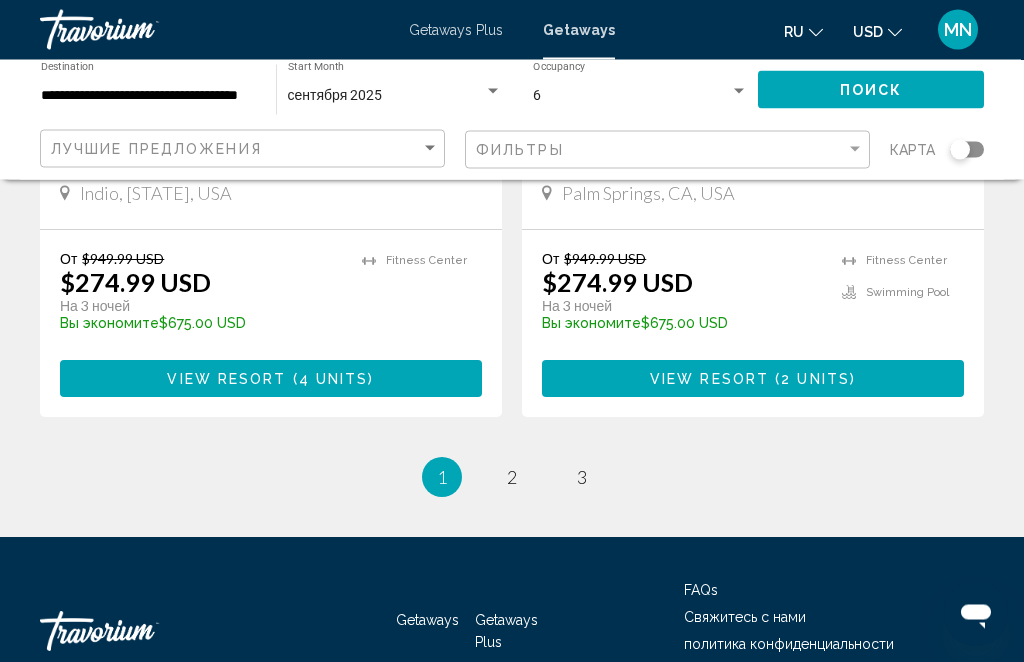 scroll, scrollTop: 4025, scrollLeft: 0, axis: vertical 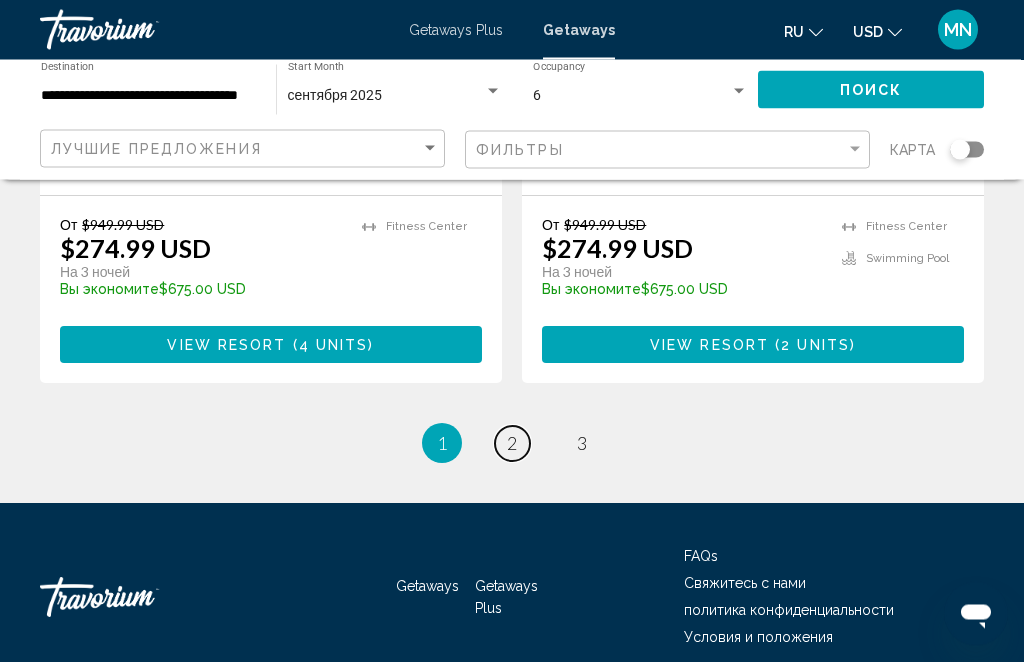 click on "page  2" at bounding box center (512, 444) 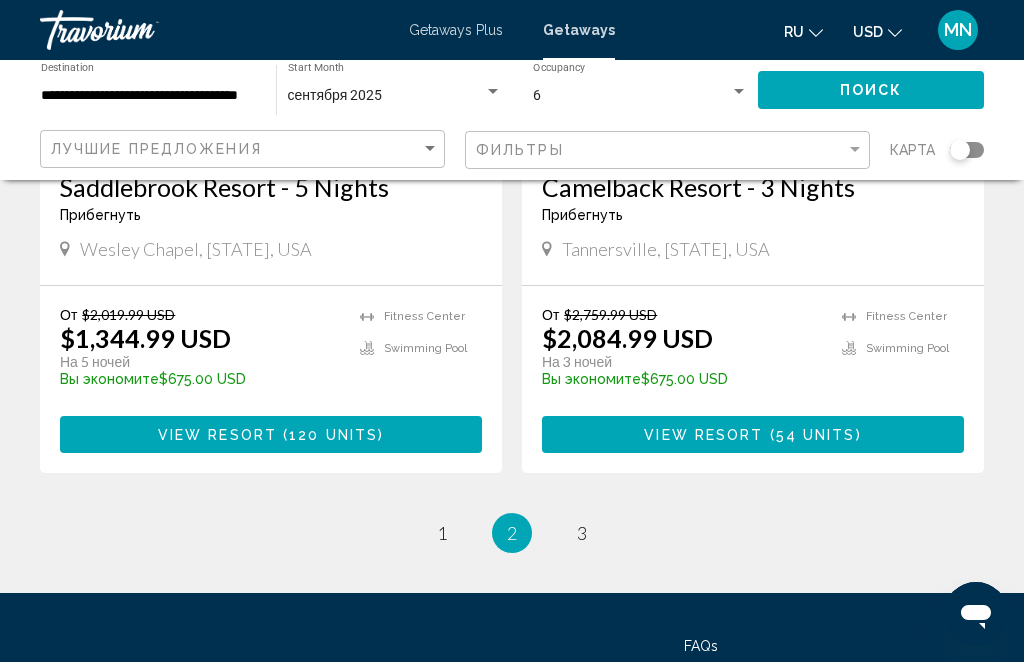 scroll, scrollTop: 4054, scrollLeft: 0, axis: vertical 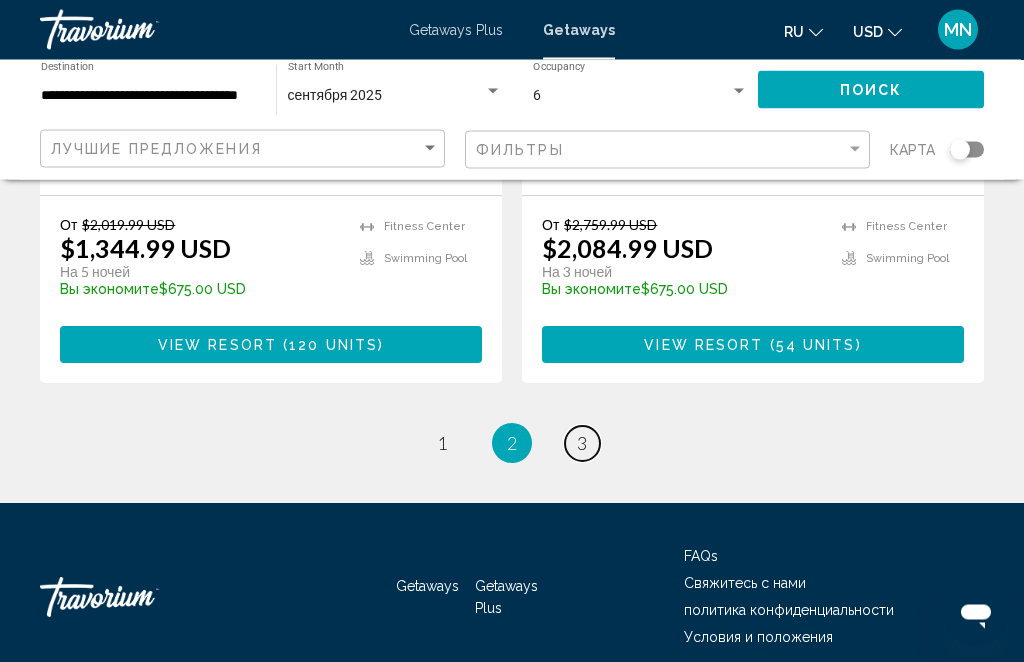 click on "page  3" at bounding box center (582, 444) 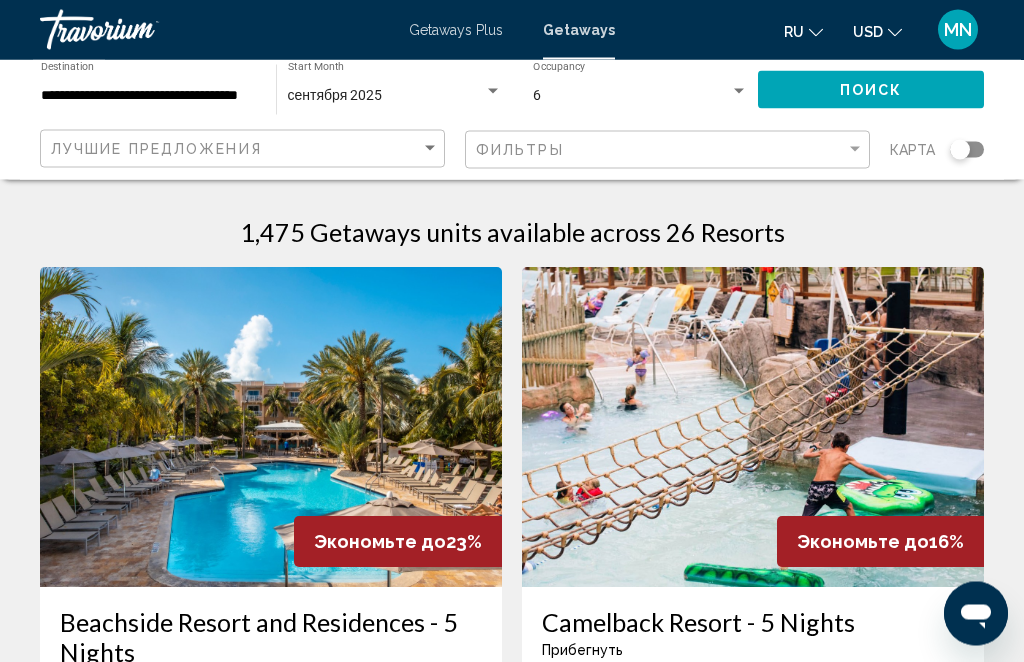 scroll, scrollTop: 0, scrollLeft: 0, axis: both 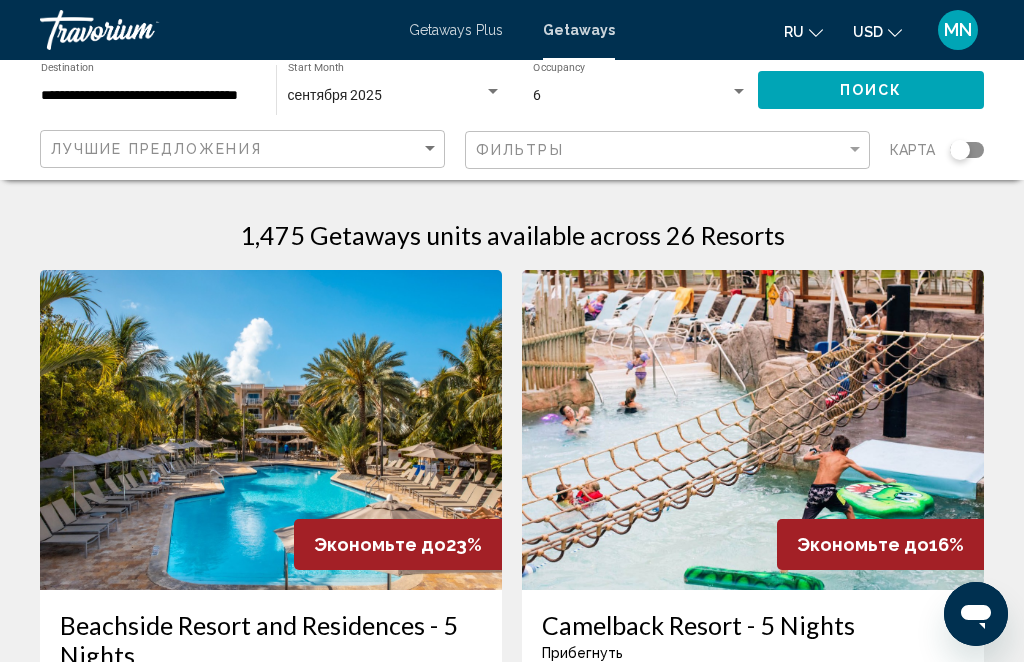 click at bounding box center [493, 91] 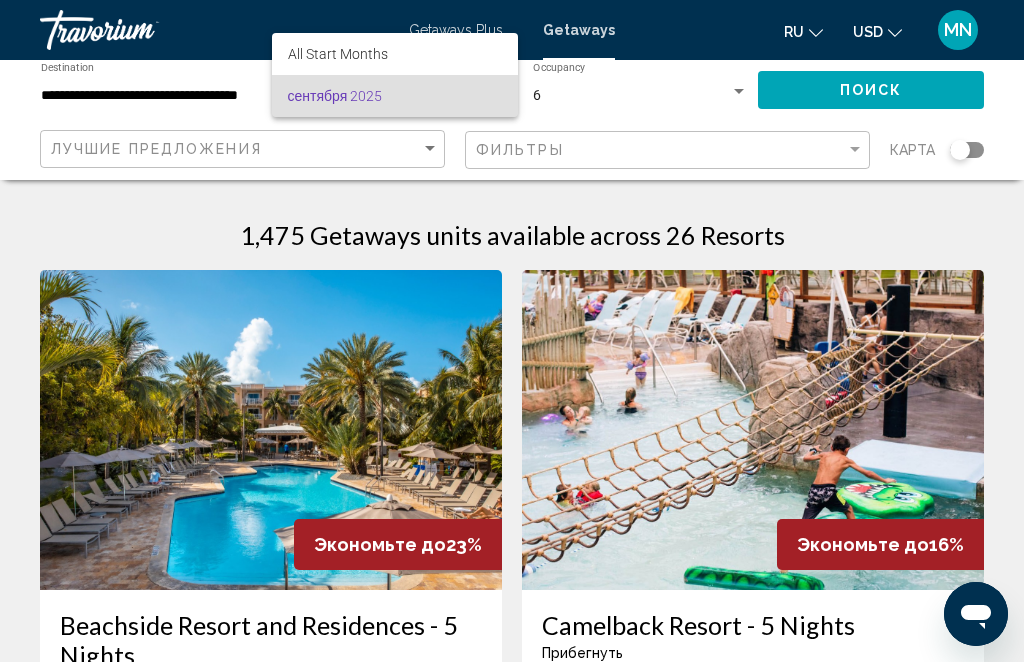click at bounding box center [512, 331] 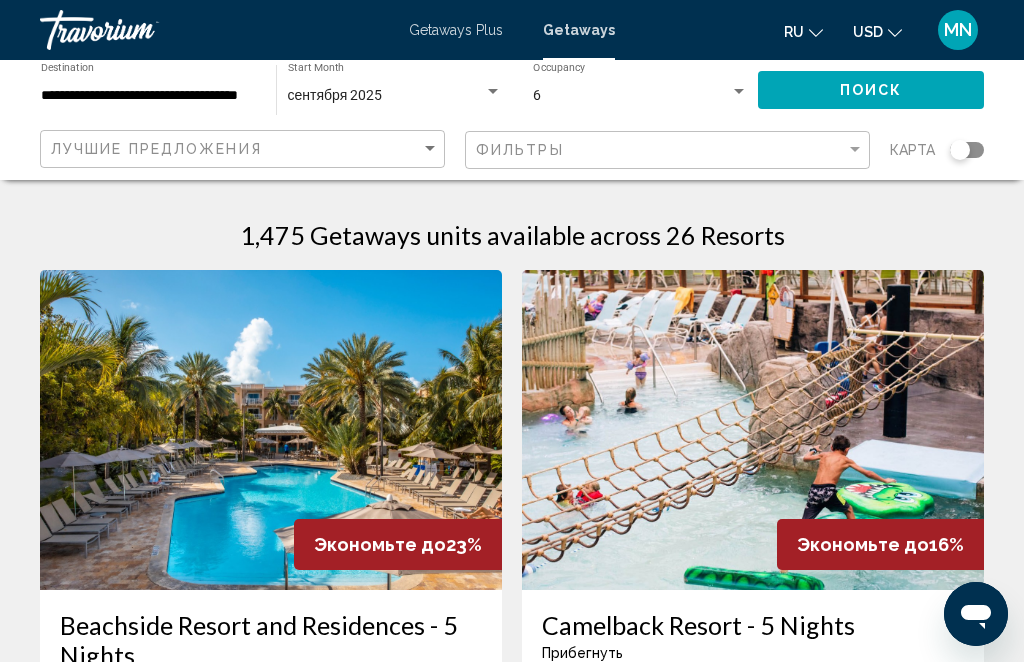 click at bounding box center [739, 92] 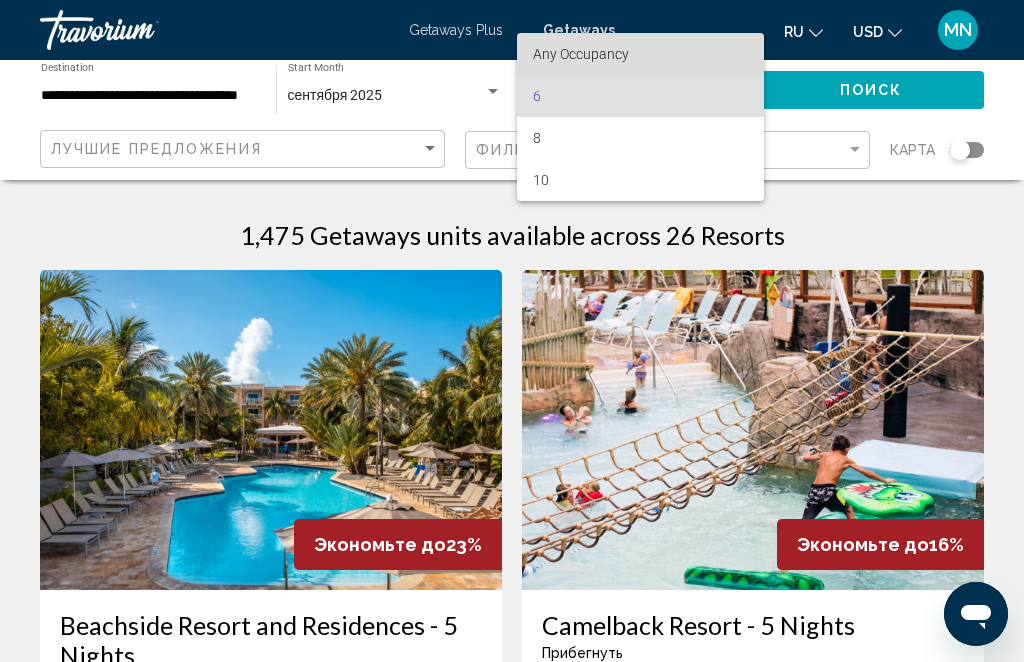 click on "Any Occupancy" at bounding box center [640, 54] 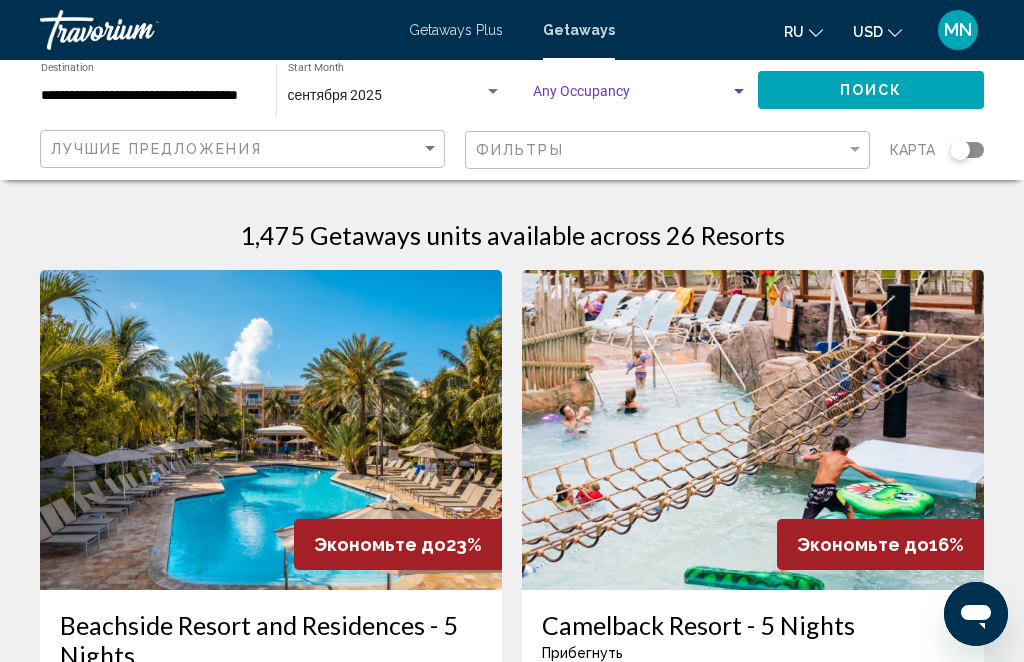 click at bounding box center (631, 96) 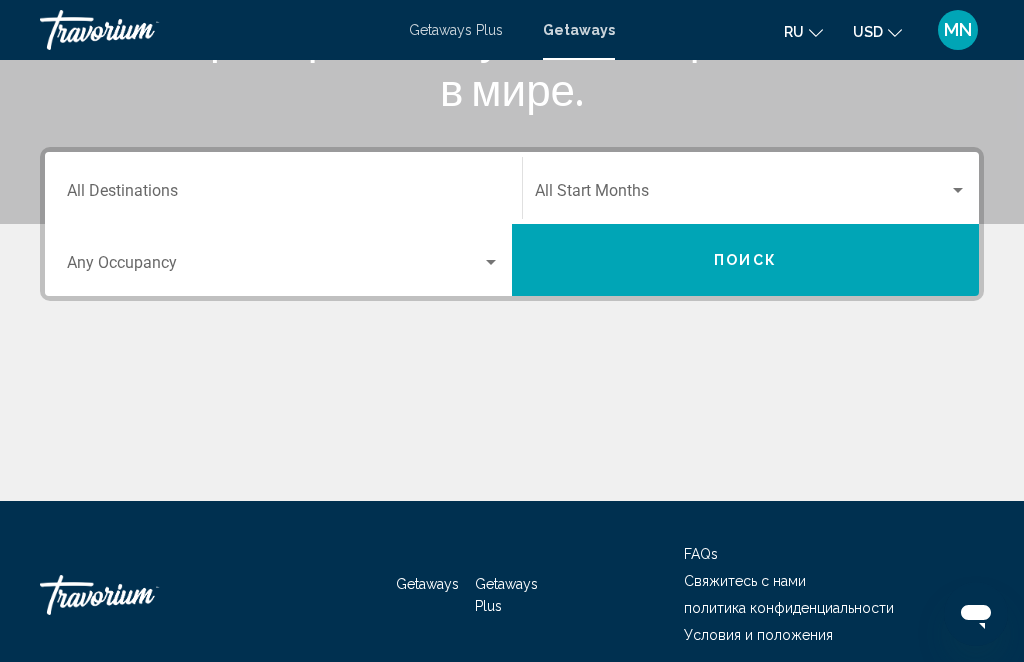 scroll, scrollTop: 394, scrollLeft: 0, axis: vertical 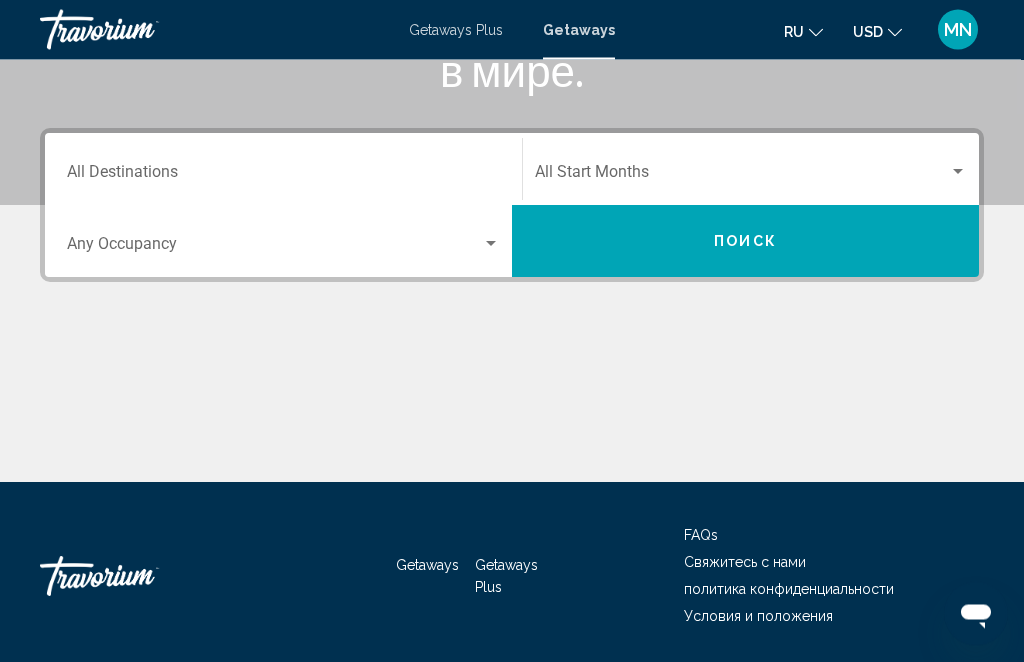 click on "Getaways Plus" at bounding box center [506, 577] 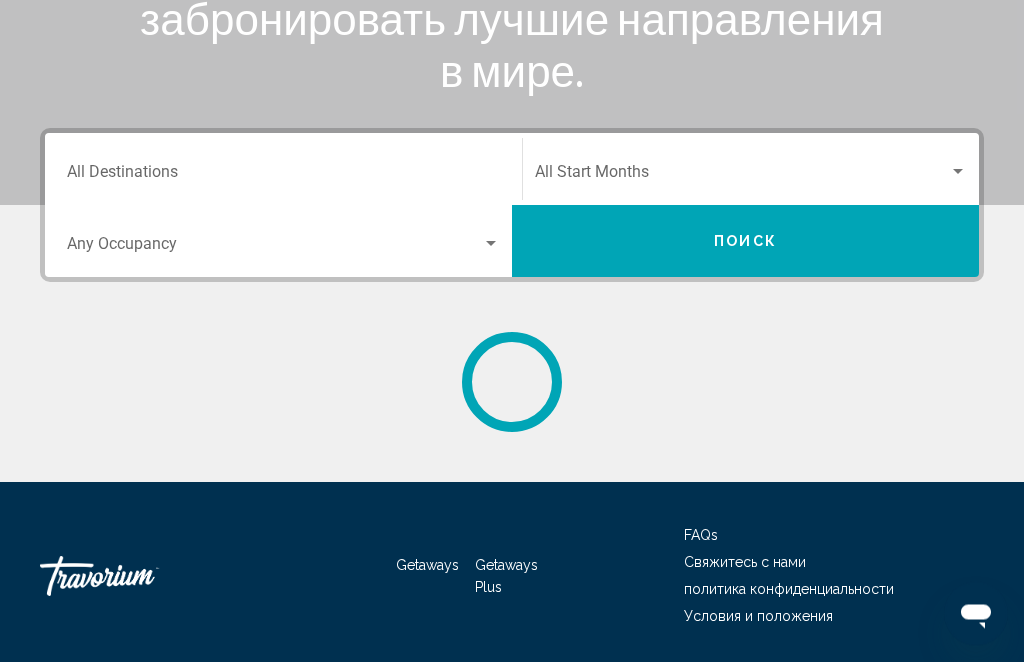 scroll, scrollTop: 0, scrollLeft: 0, axis: both 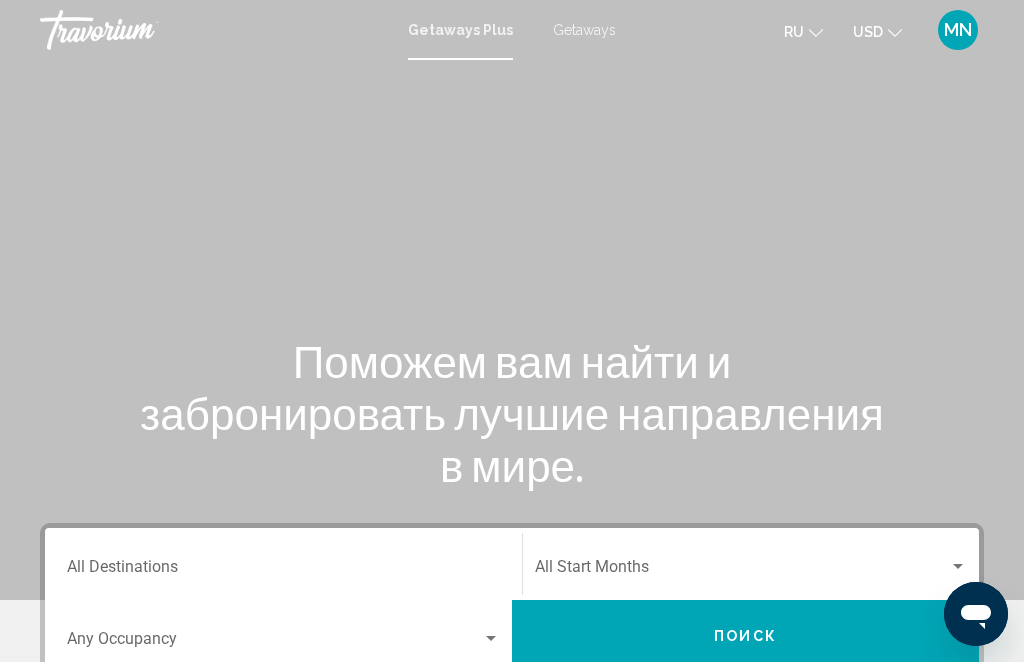 click on "Destination All Destinations" at bounding box center (283, 571) 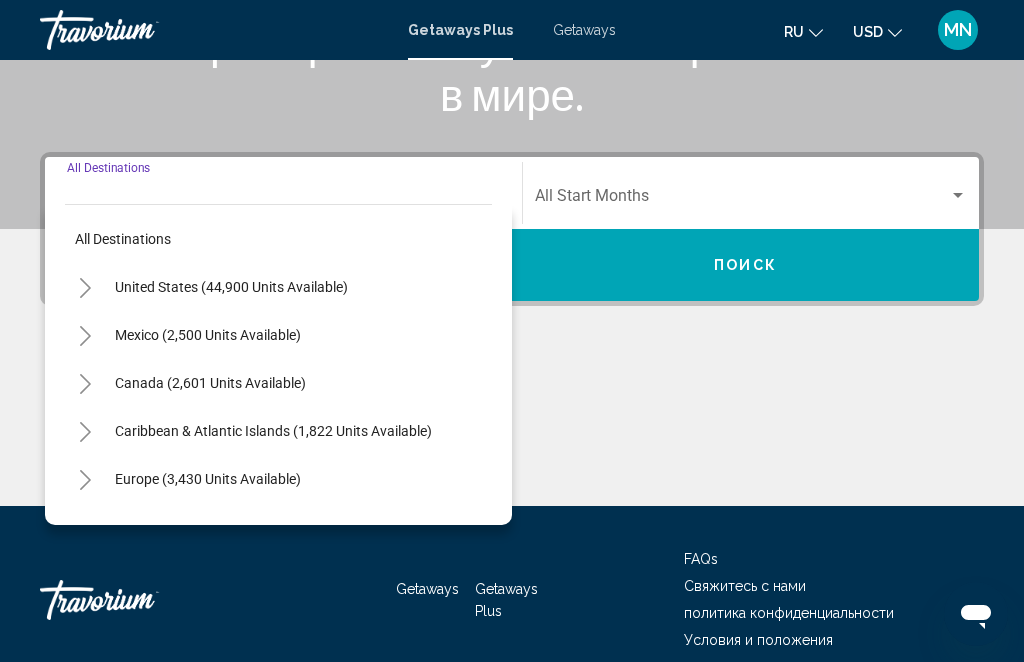 scroll, scrollTop: 394, scrollLeft: 0, axis: vertical 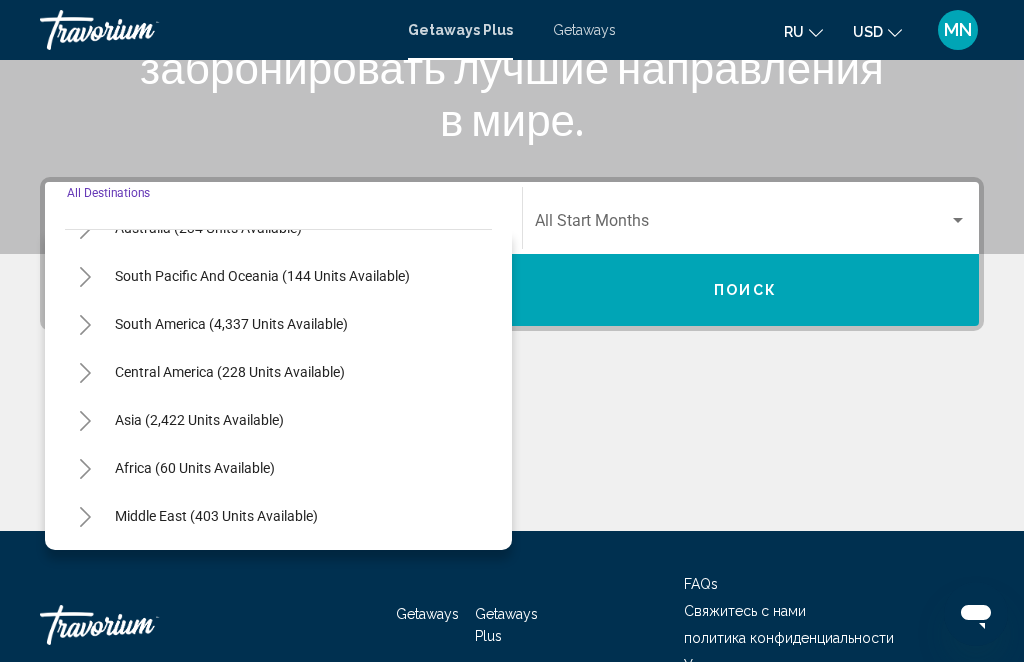 click on "Asia (2,422 units available)" at bounding box center [278, 468] 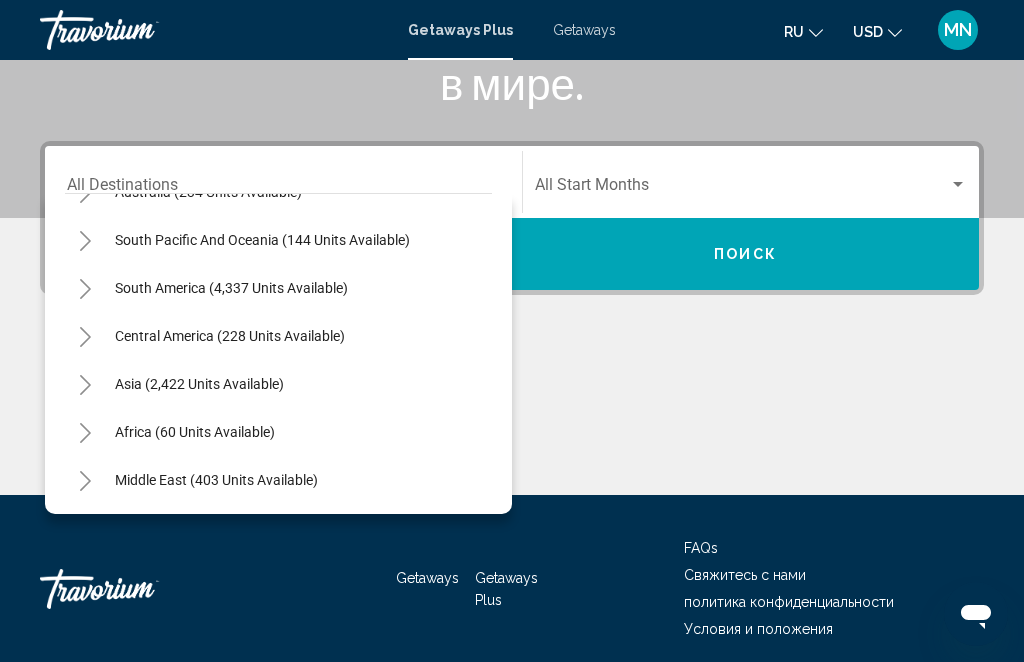 scroll, scrollTop: 394, scrollLeft: 0, axis: vertical 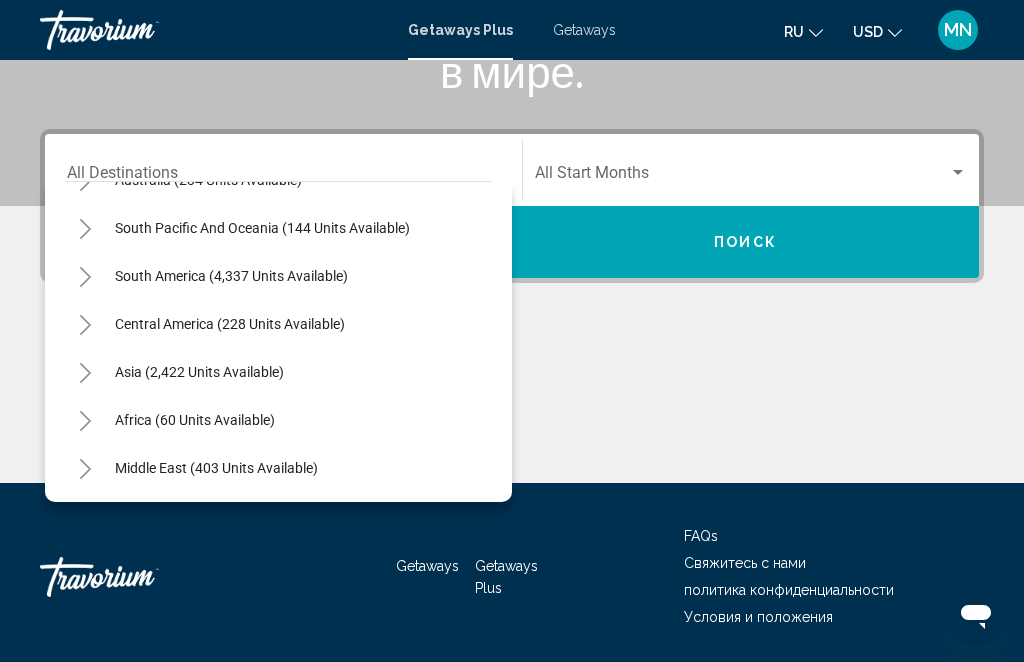 click on "Asia (2,422 units available)" at bounding box center [195, 420] 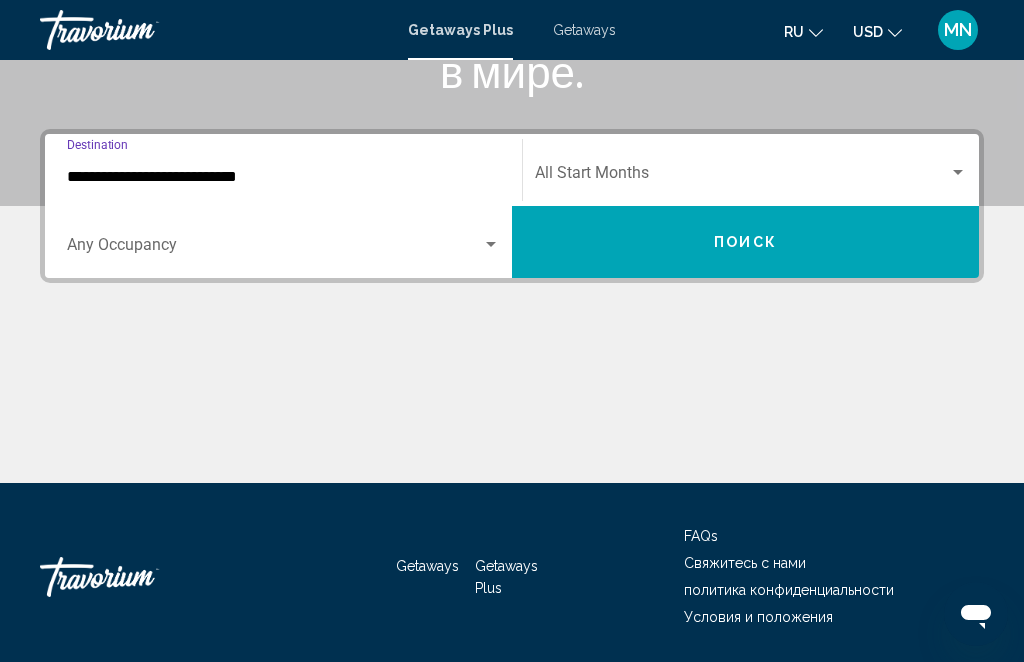 click at bounding box center [491, 245] 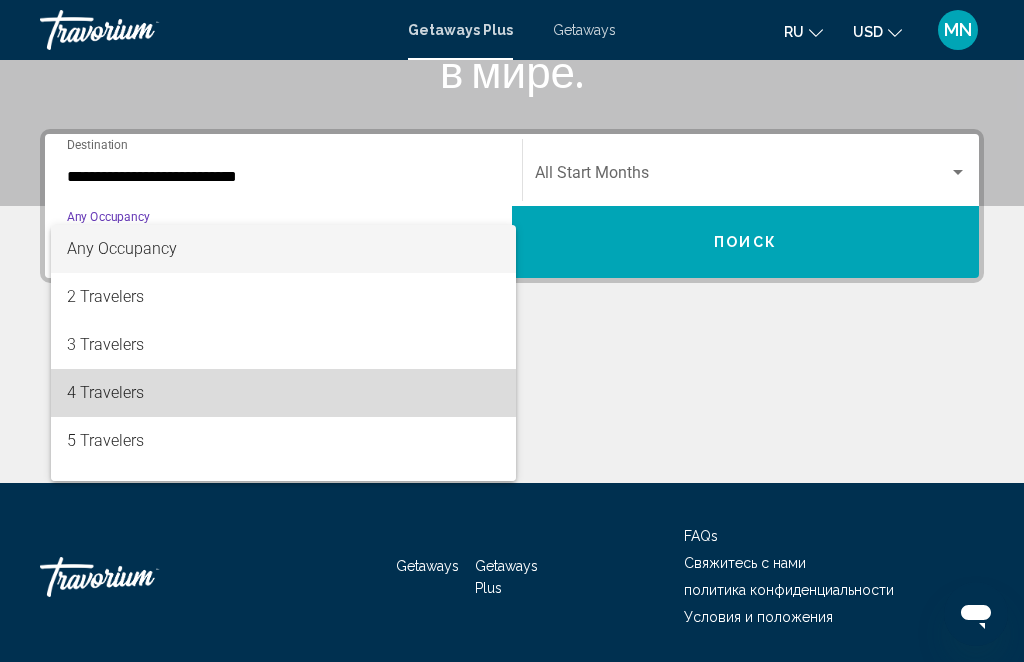click on "4 Travelers" at bounding box center [283, 393] 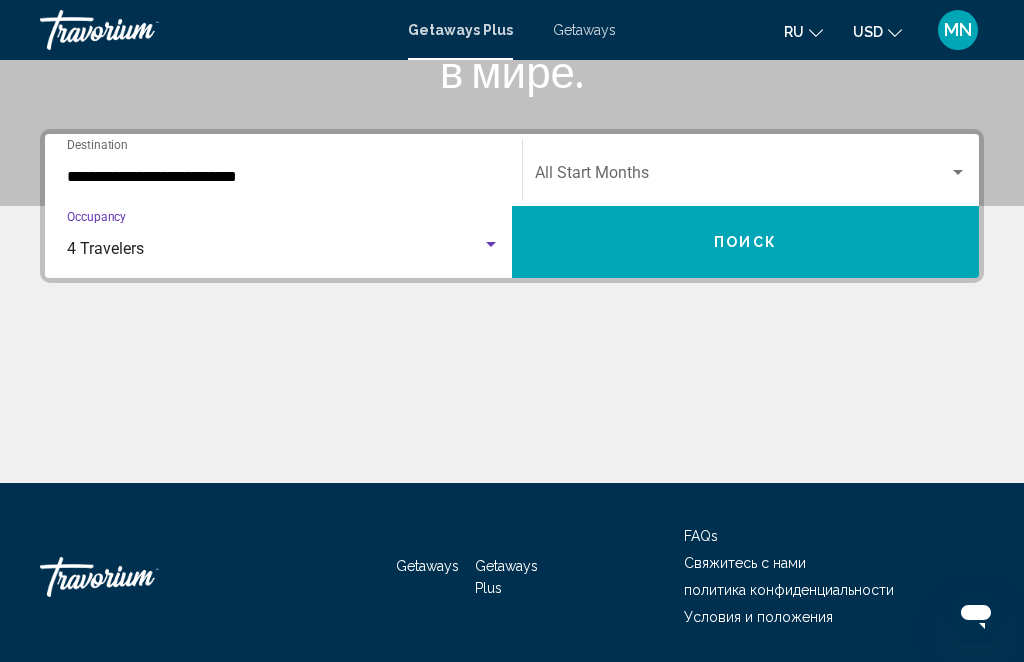 click at bounding box center (958, 172) 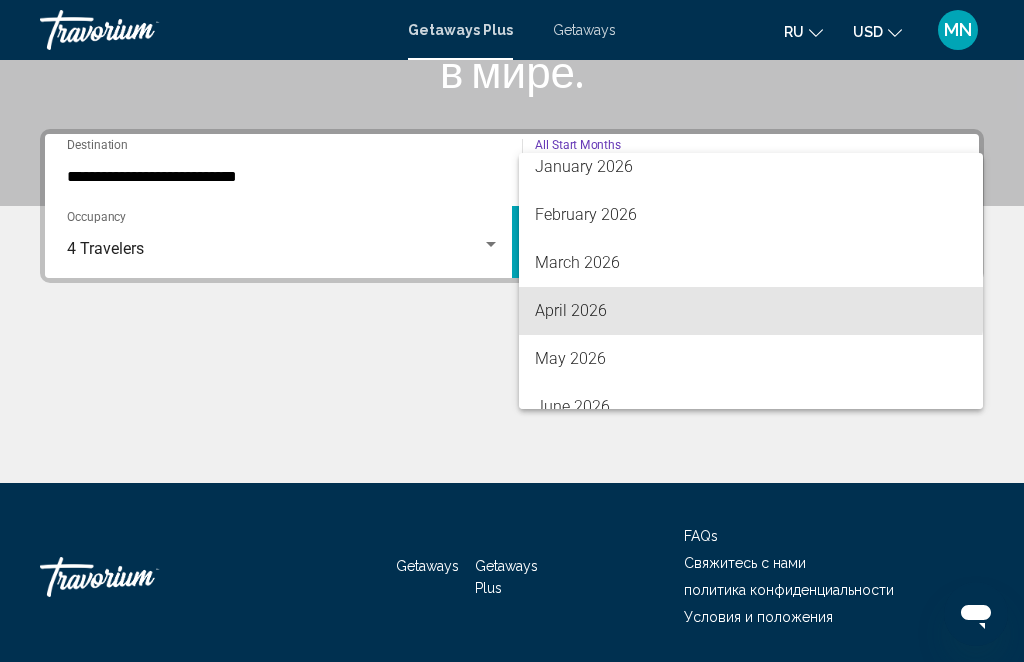 scroll, scrollTop: 299, scrollLeft: 0, axis: vertical 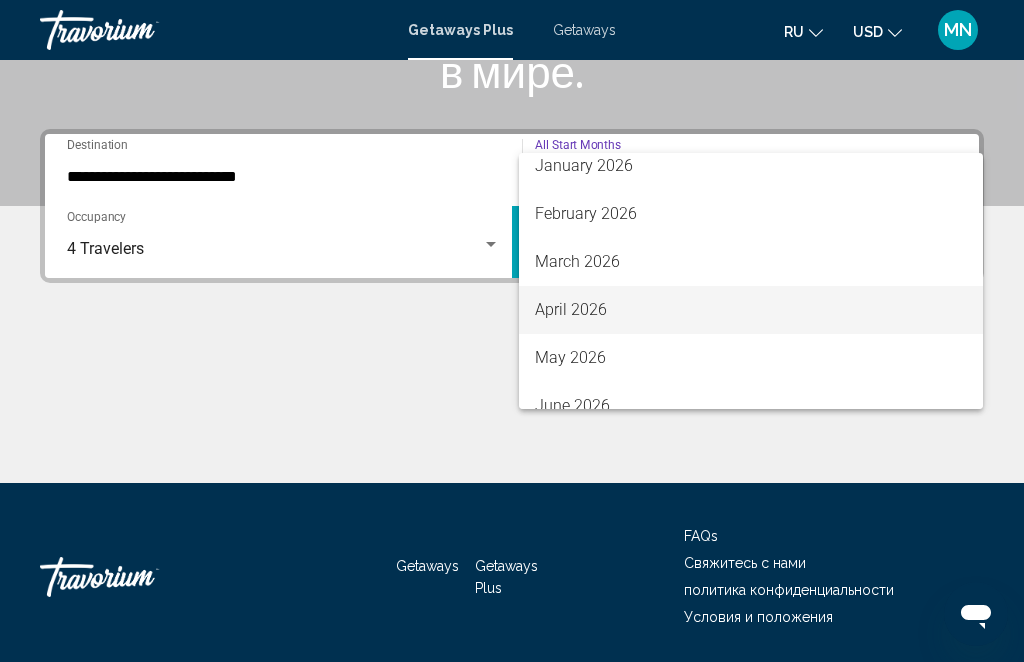 click on "April 2026" at bounding box center (751, 310) 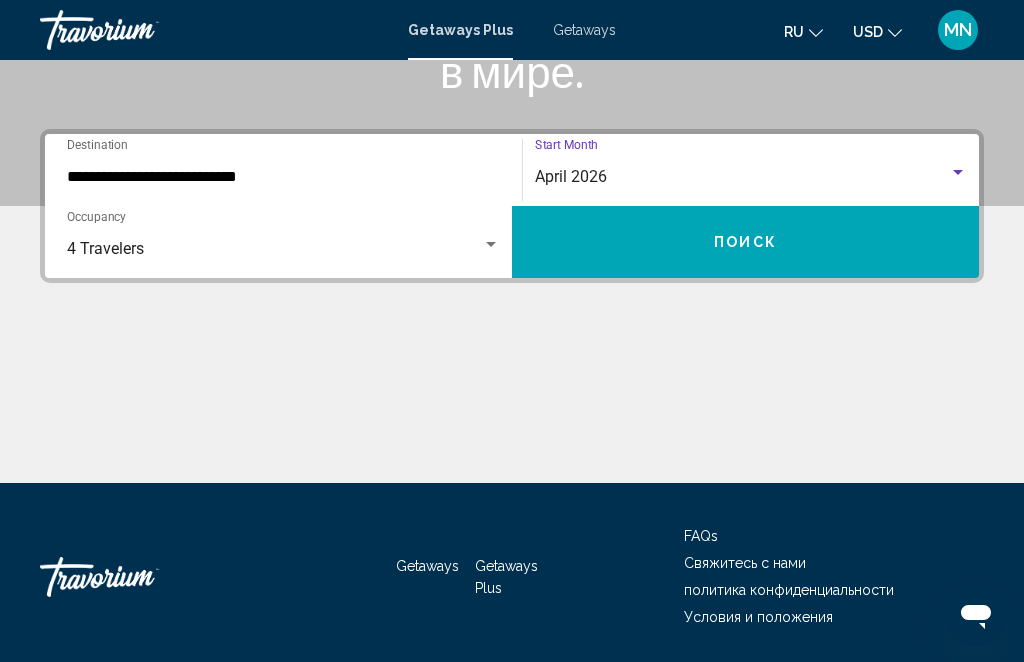 click on "Поиск" at bounding box center [745, 243] 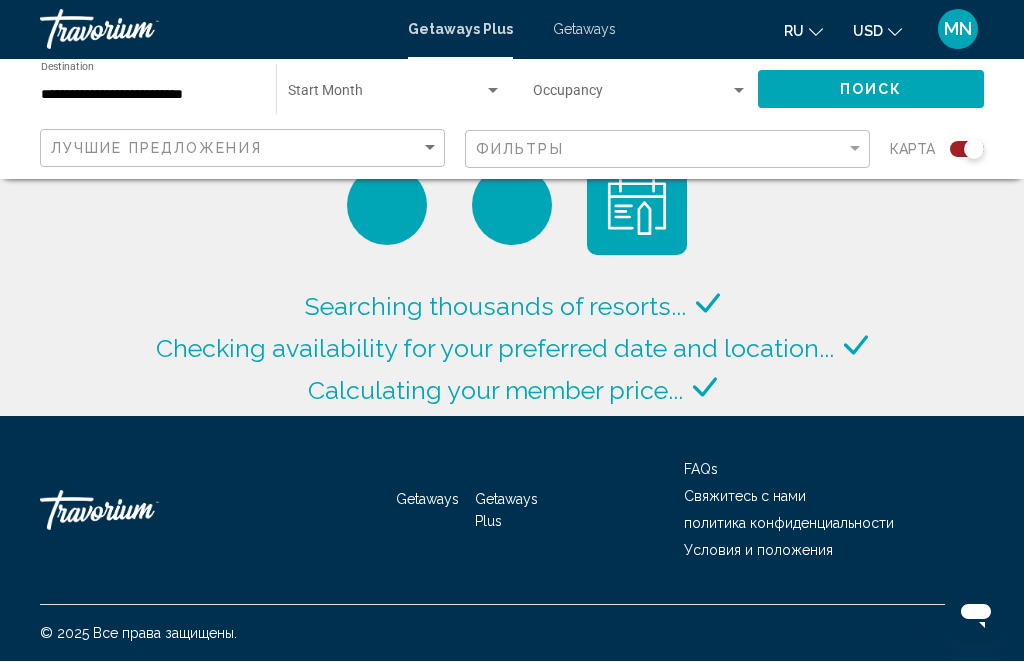scroll, scrollTop: 1, scrollLeft: 0, axis: vertical 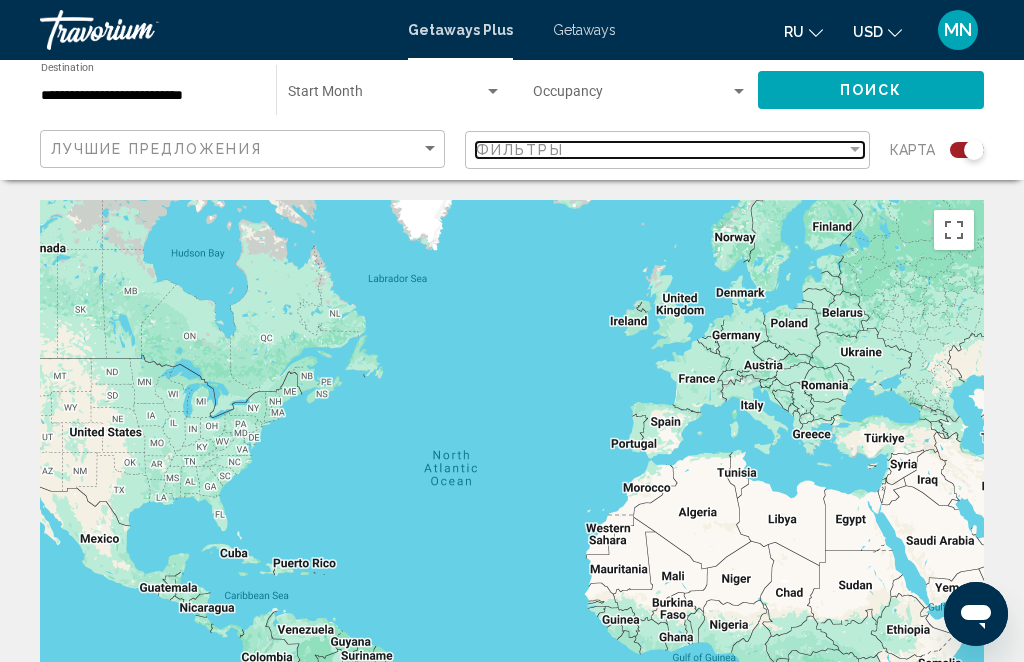 click on "Фильтры" at bounding box center [661, 150] 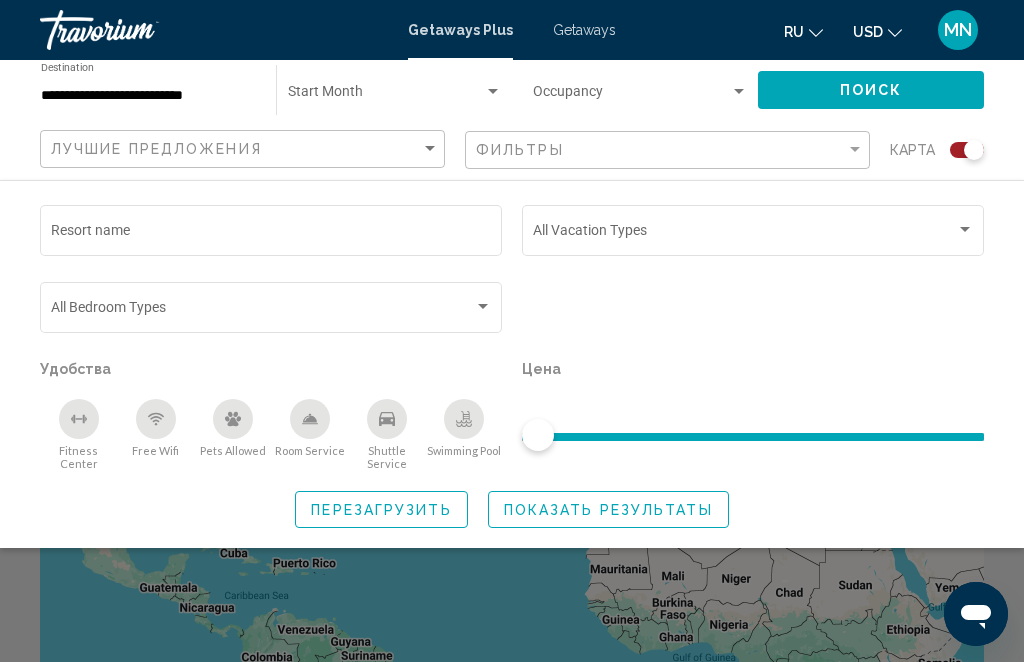 click at bounding box center [483, 307] 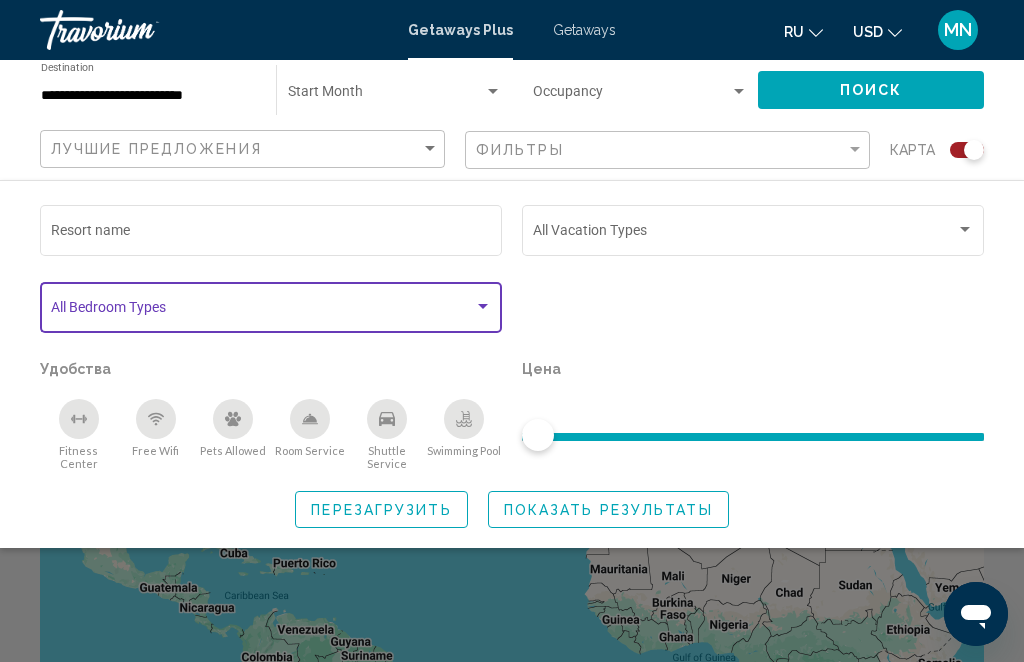 click at bounding box center (483, 307) 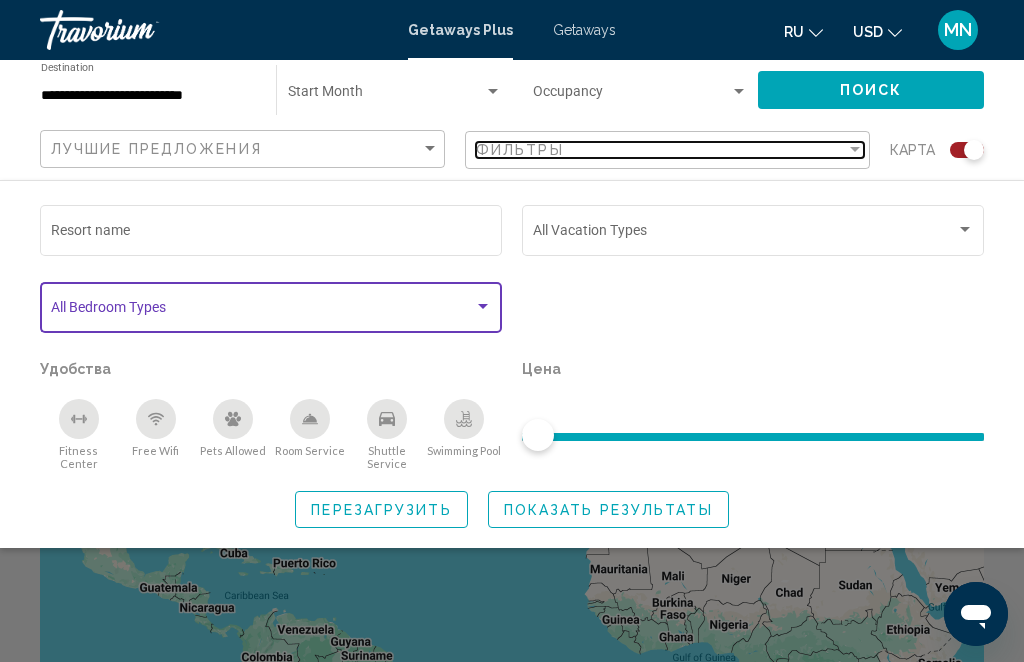 click on "Фильтры" at bounding box center [661, 150] 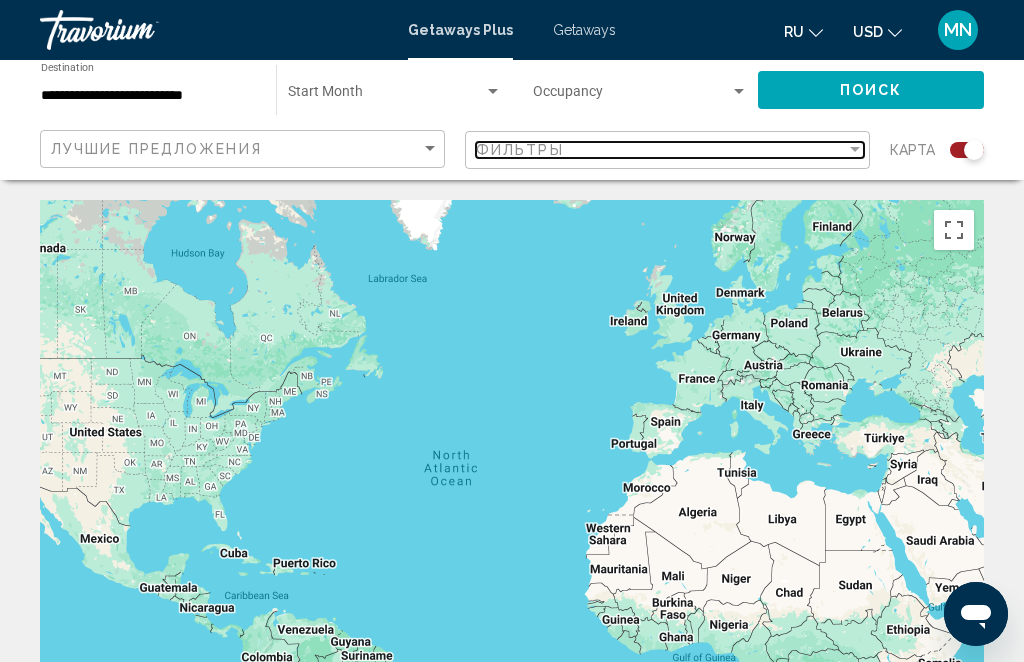 click on "Фильтры" at bounding box center (661, 150) 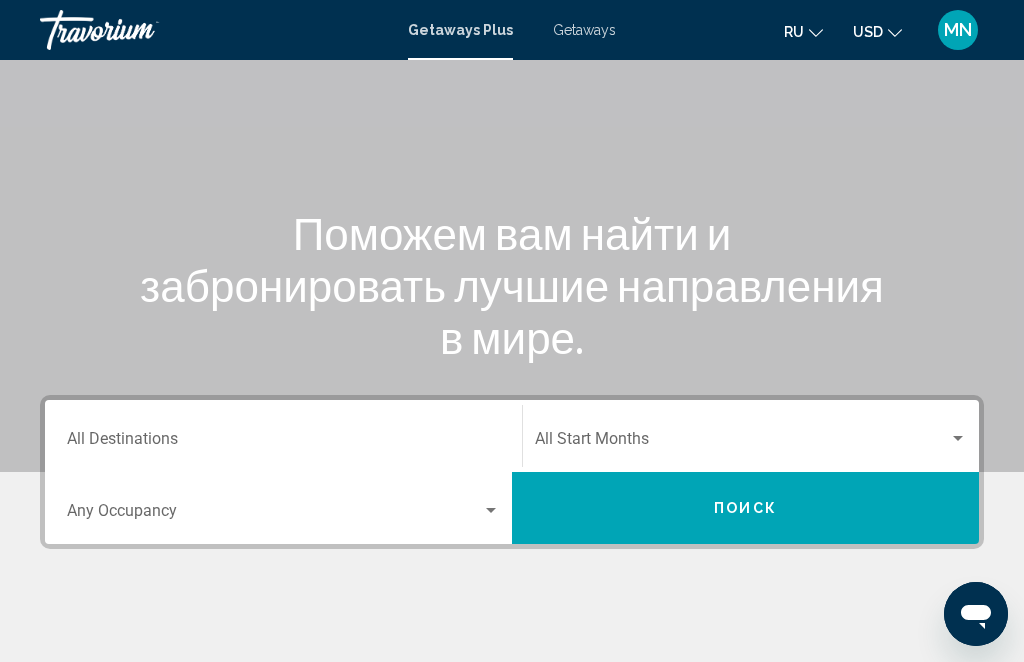scroll, scrollTop: 127, scrollLeft: 0, axis: vertical 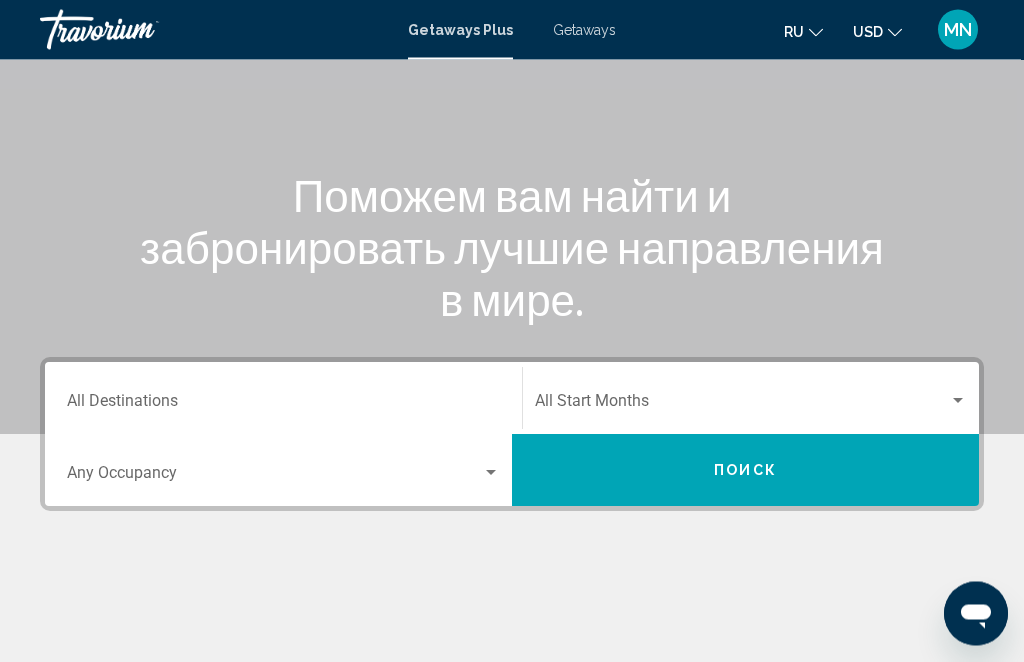 click on "Destination All Destinations" at bounding box center (283, 406) 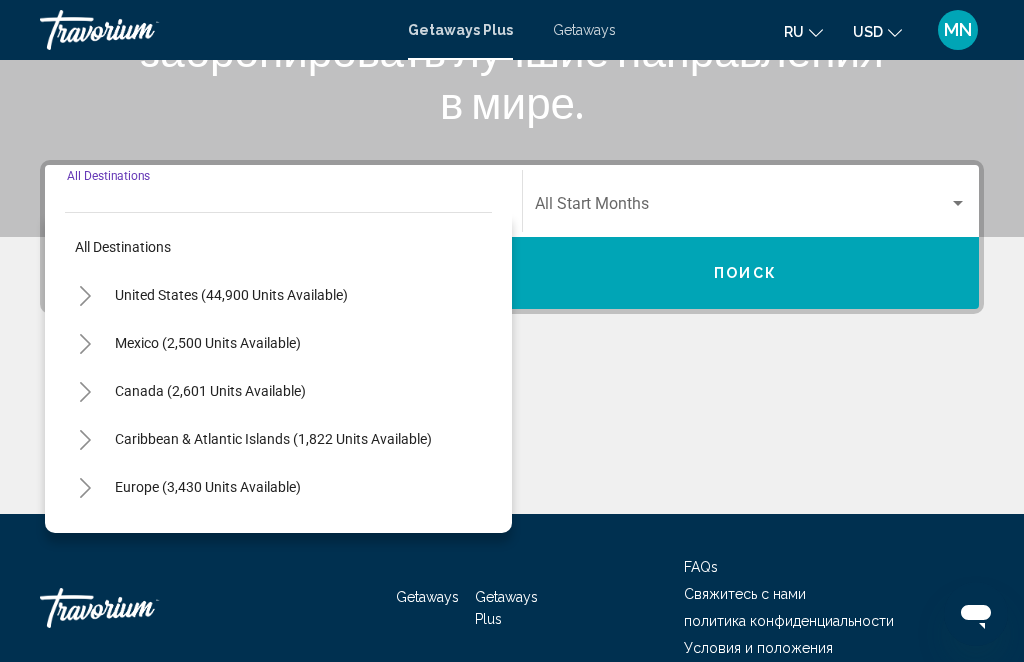scroll, scrollTop: 394, scrollLeft: 0, axis: vertical 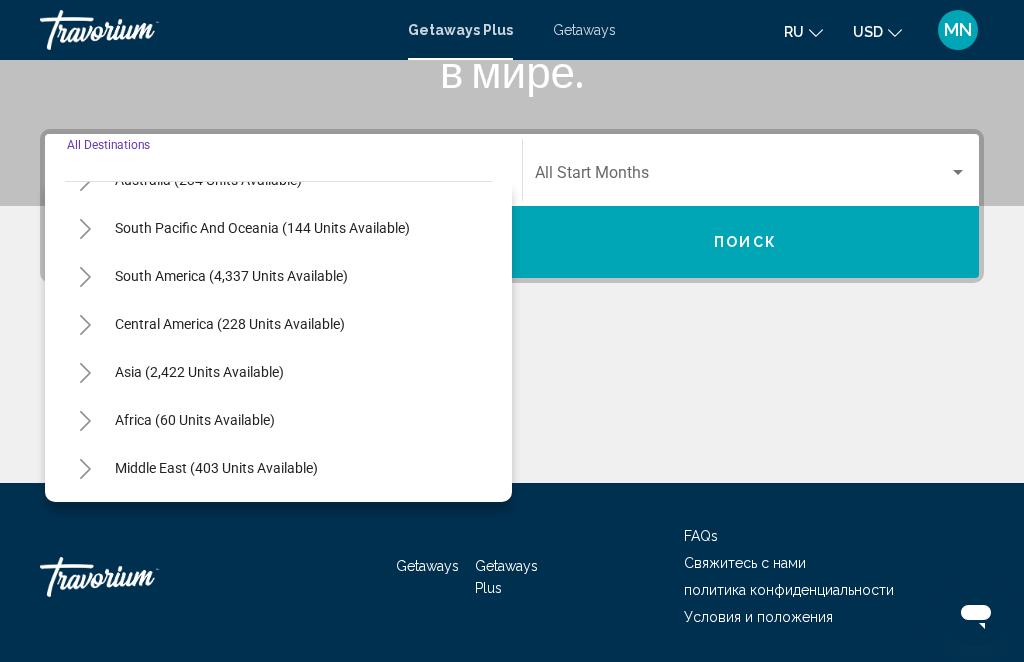 click on "South Pacific and Oceania (144 units available)" at bounding box center (231, 276) 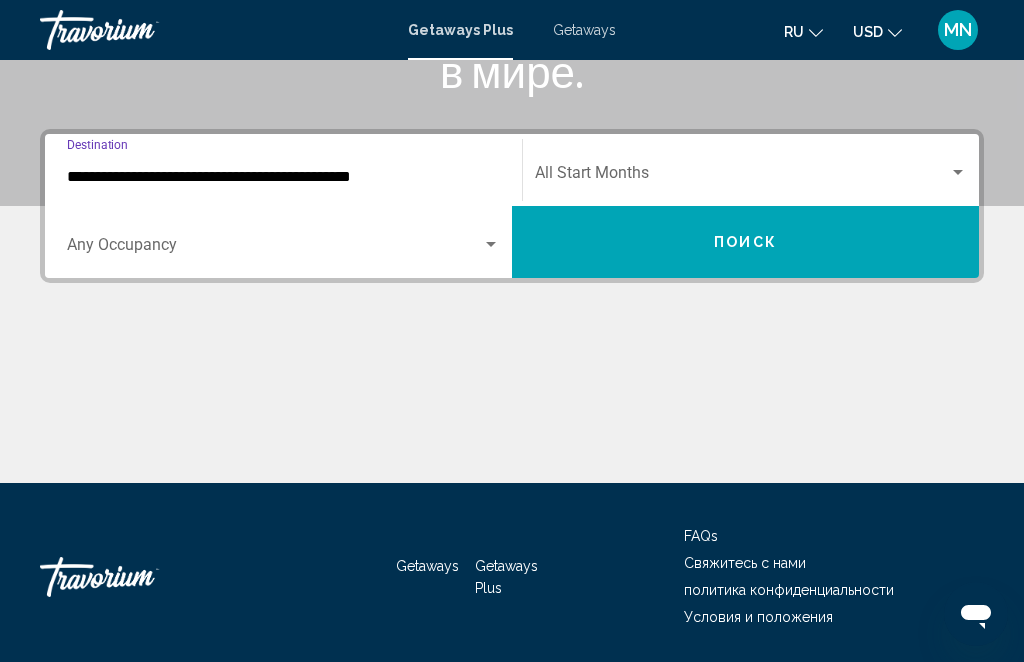 click at bounding box center (491, 245) 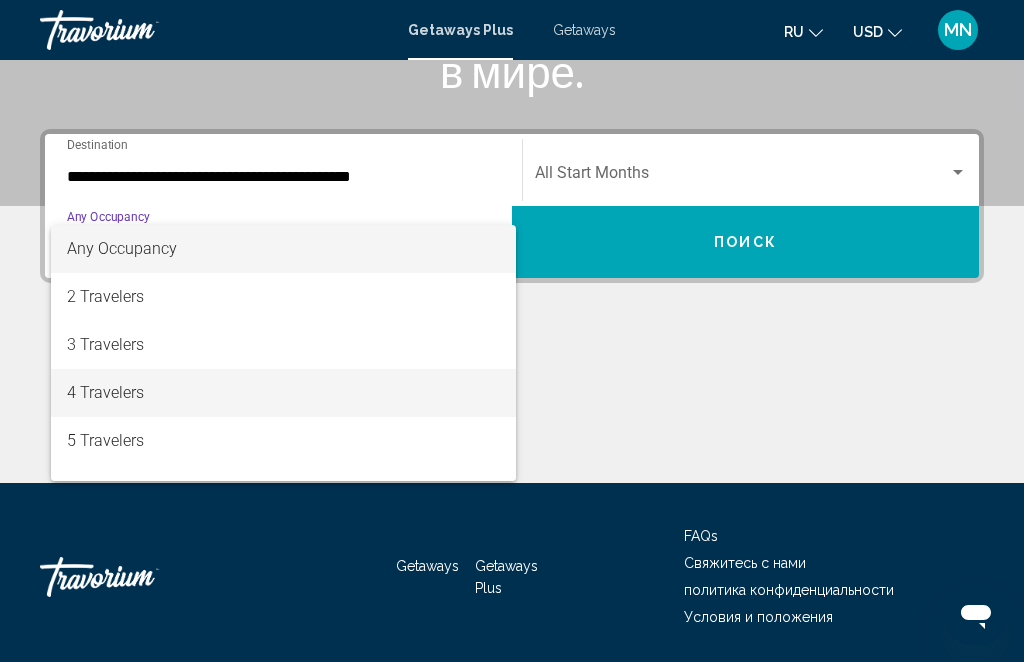 click on "4 Travelers" at bounding box center [283, 393] 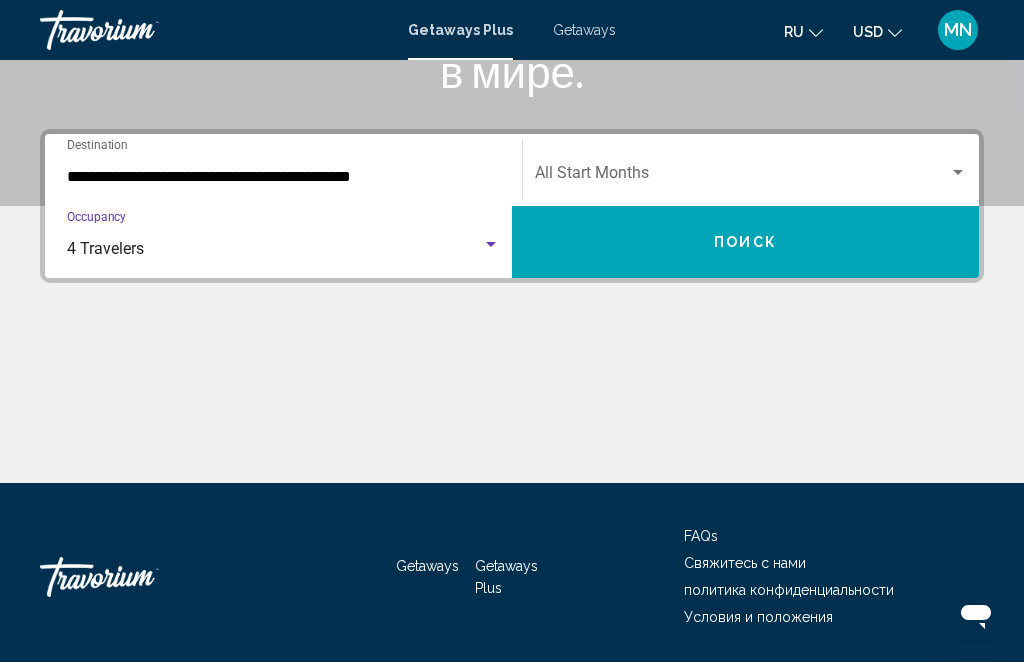 click at bounding box center [742, 177] 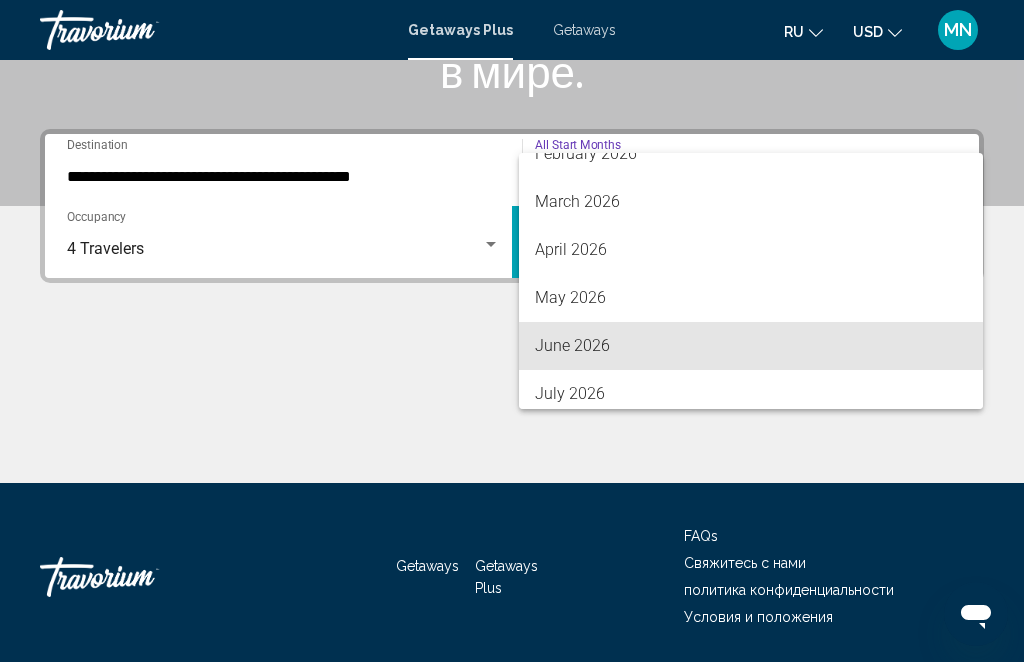 scroll, scrollTop: 356, scrollLeft: 0, axis: vertical 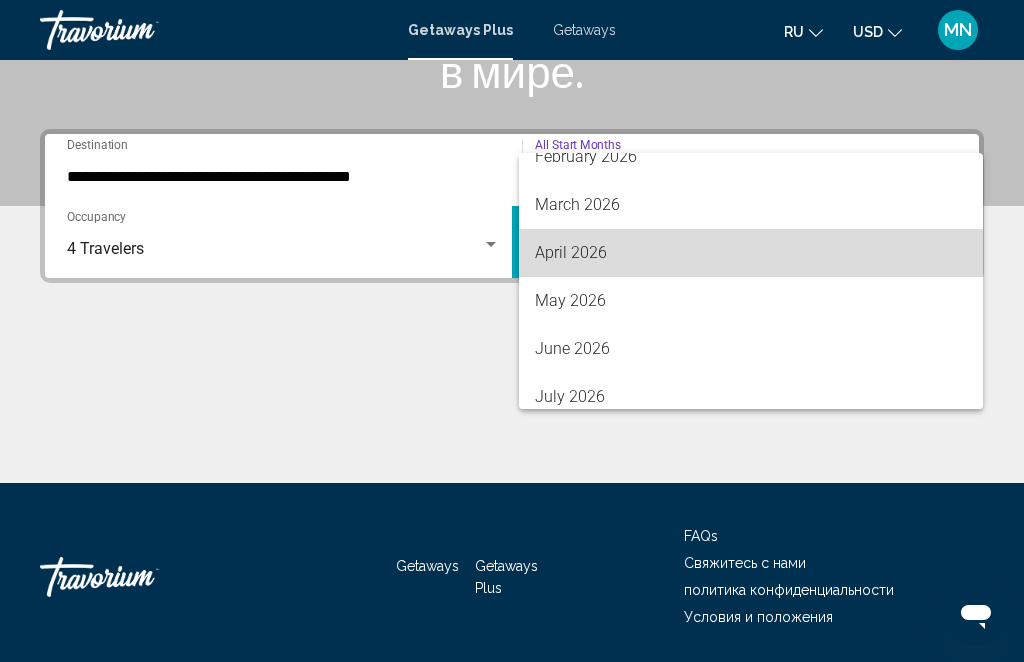 click on "April 2026" at bounding box center [751, 253] 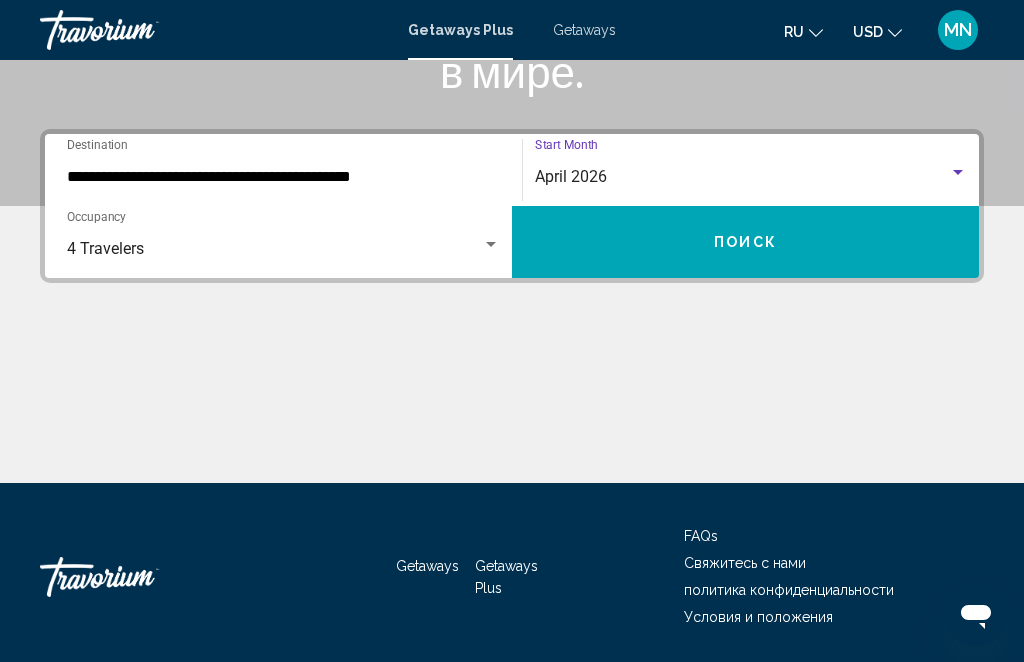 click on "Поиск" at bounding box center (745, 242) 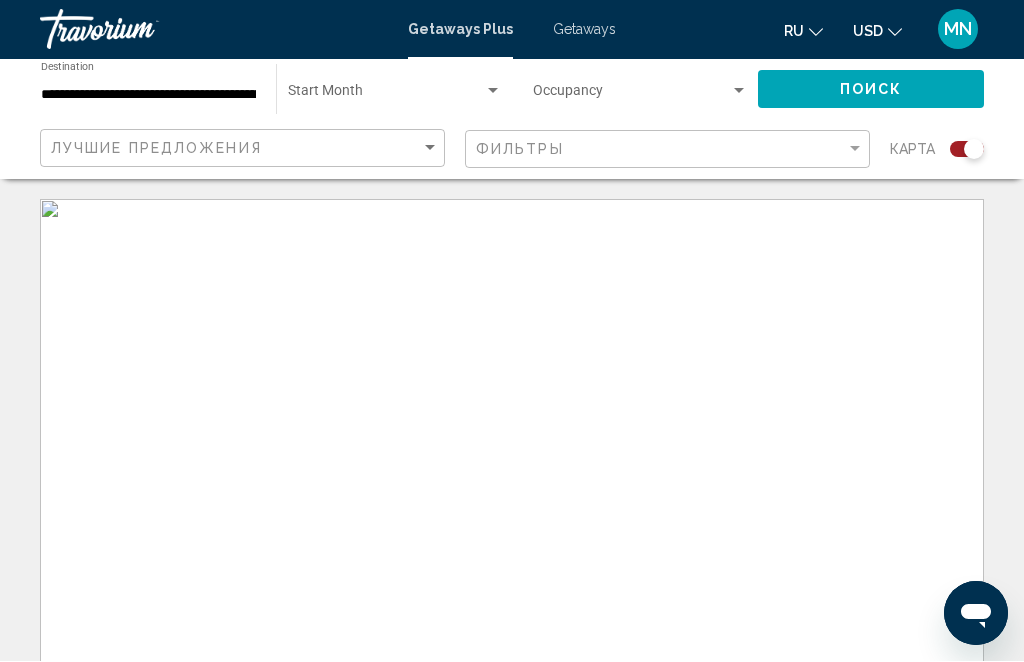 scroll, scrollTop: 1, scrollLeft: 0, axis: vertical 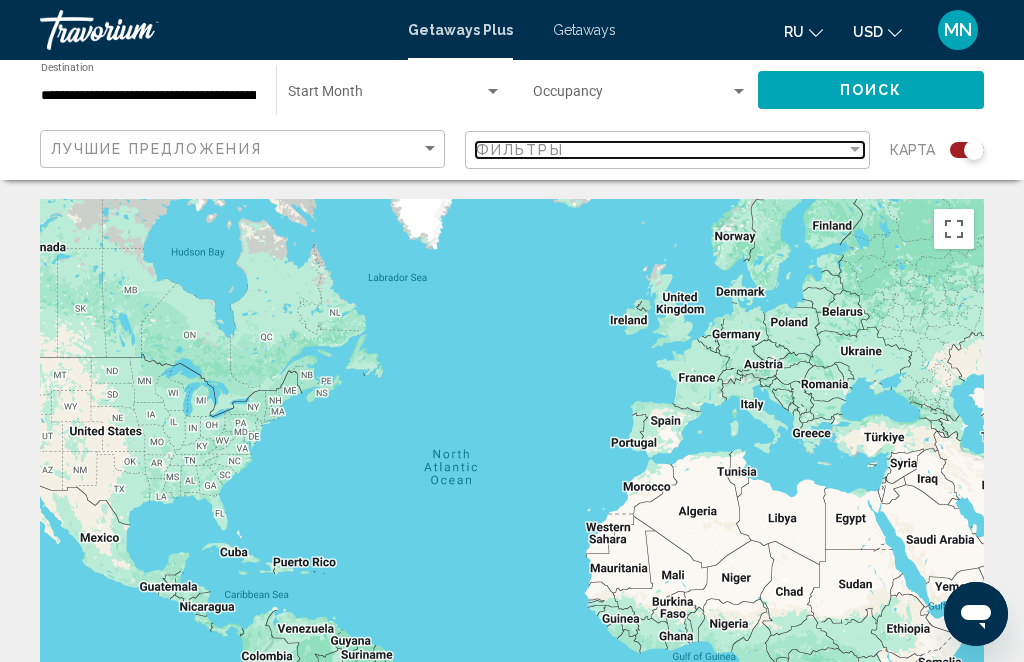 click at bounding box center (855, 150) 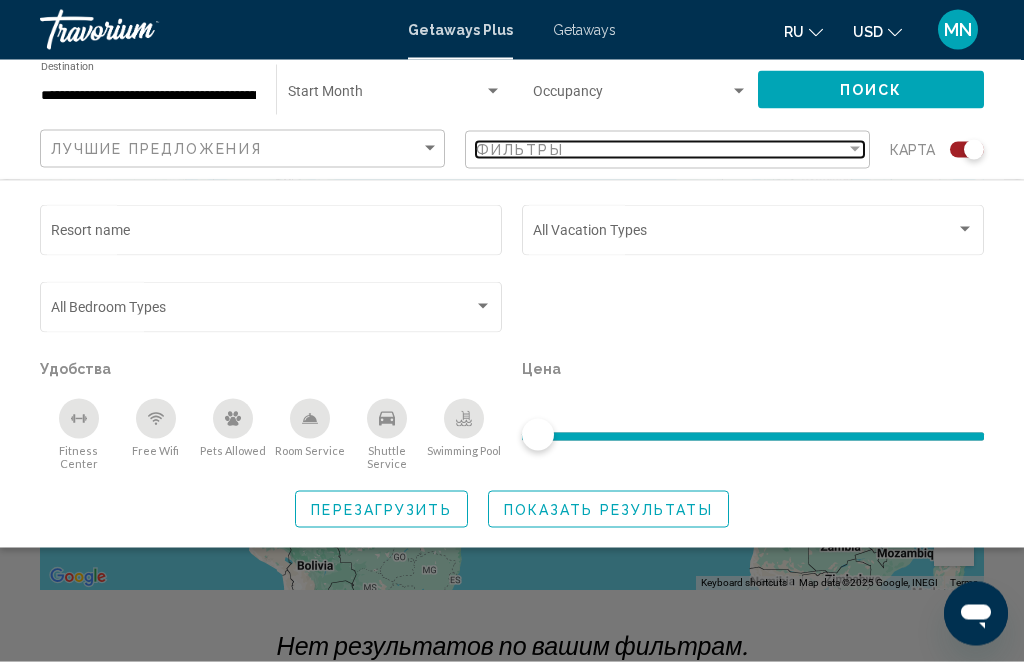 scroll, scrollTop: 382, scrollLeft: 0, axis: vertical 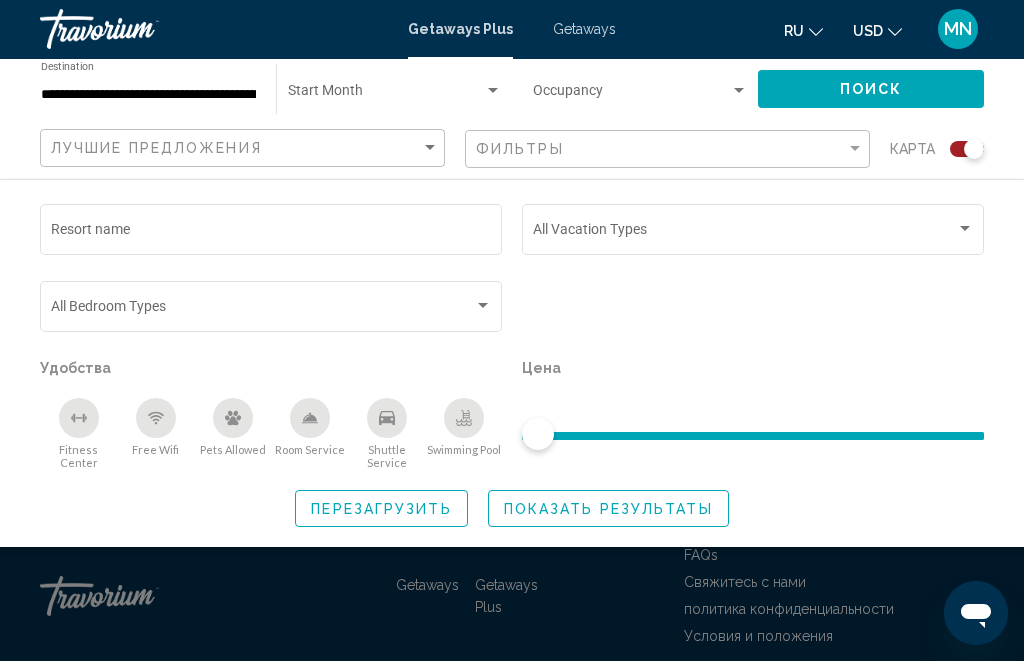 click on "Показать результаты" 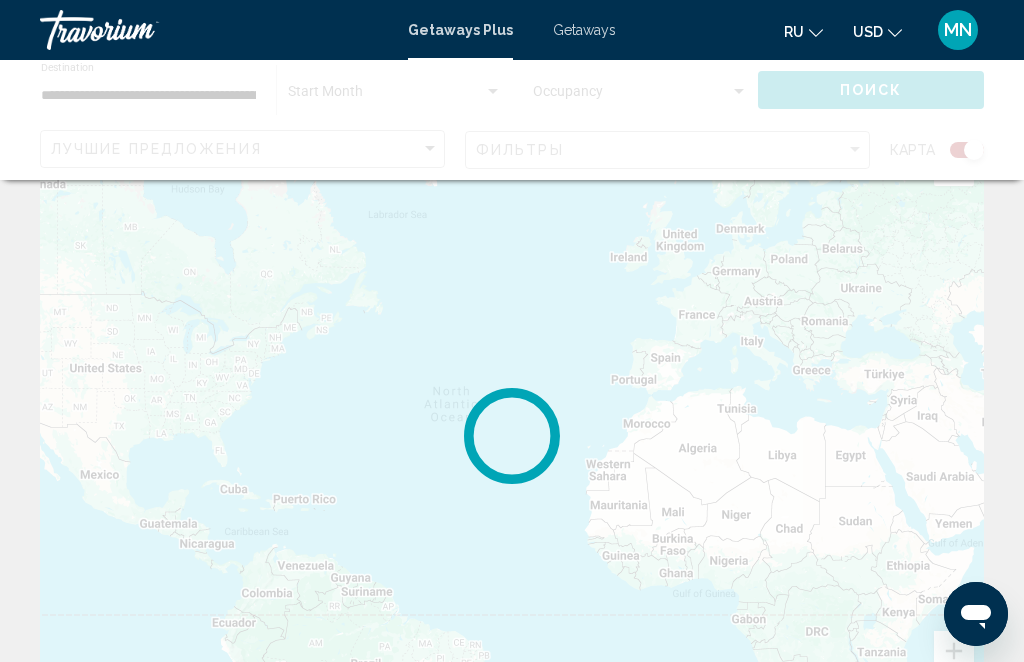 scroll, scrollTop: 0, scrollLeft: 0, axis: both 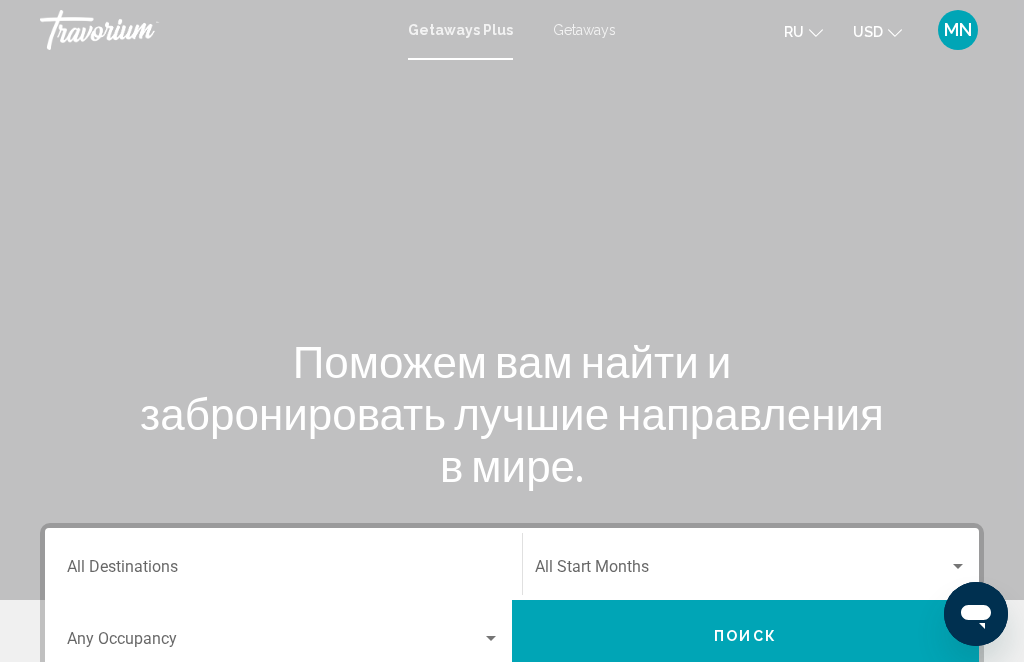 click on "Getaways Plus Getaways ru
English Español Français Italiano Português русский USD
USD ($) MXN (Mex$) CAD (Can$) GBP (£) EUR (€) AUD (A$) NZD (NZ$) CNY (CN¥) MN Авторизоваться" at bounding box center [512, 30] 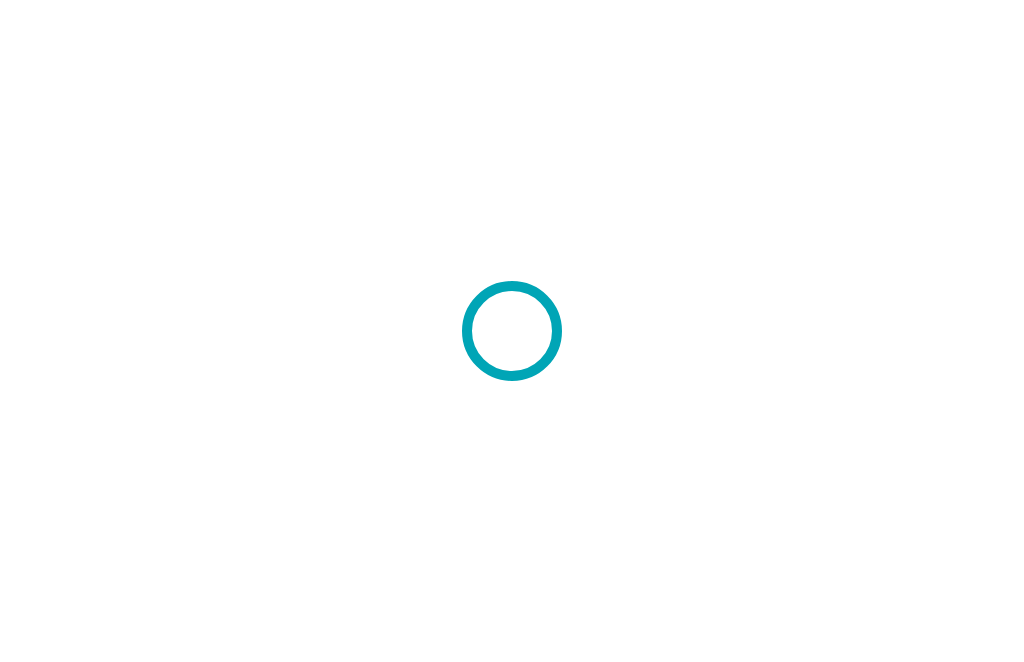 scroll, scrollTop: 0, scrollLeft: 0, axis: both 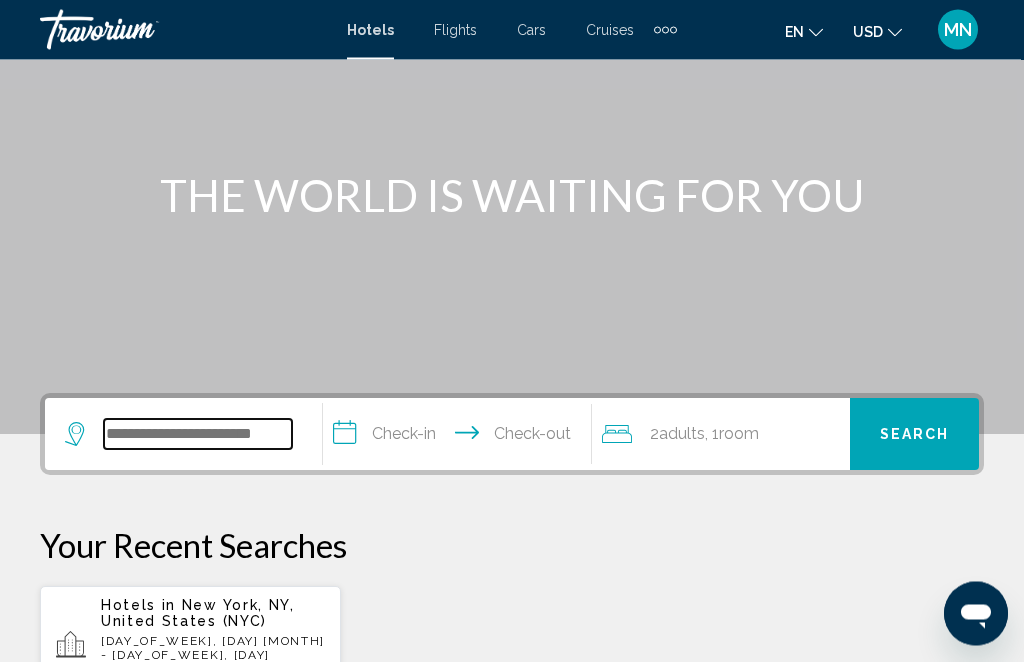 click at bounding box center (198, 435) 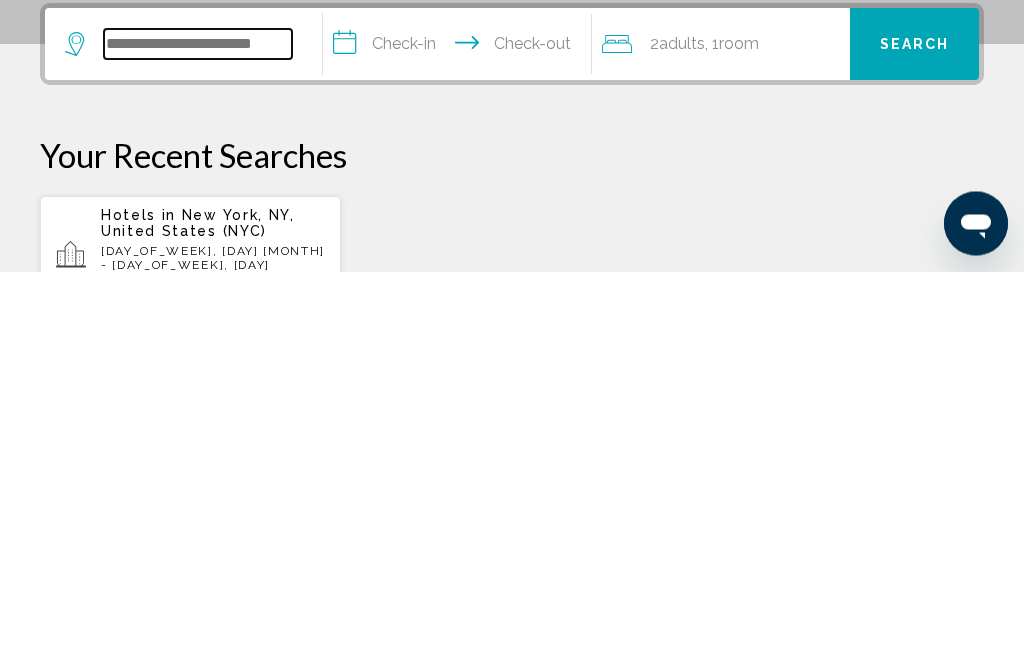 scroll, scrollTop: 361, scrollLeft: 0, axis: vertical 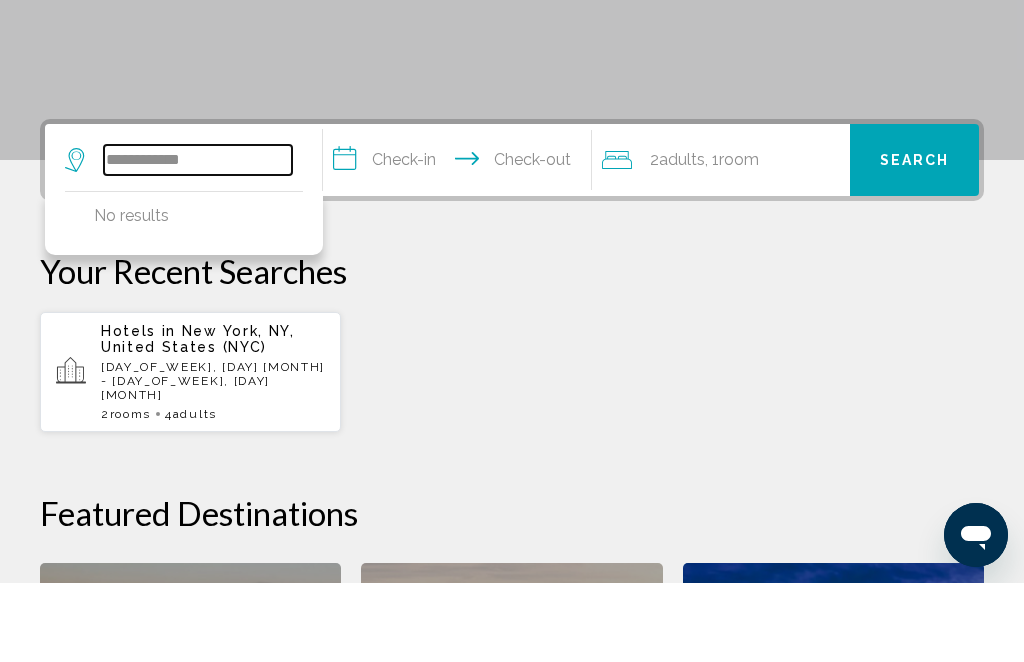 type on "**********" 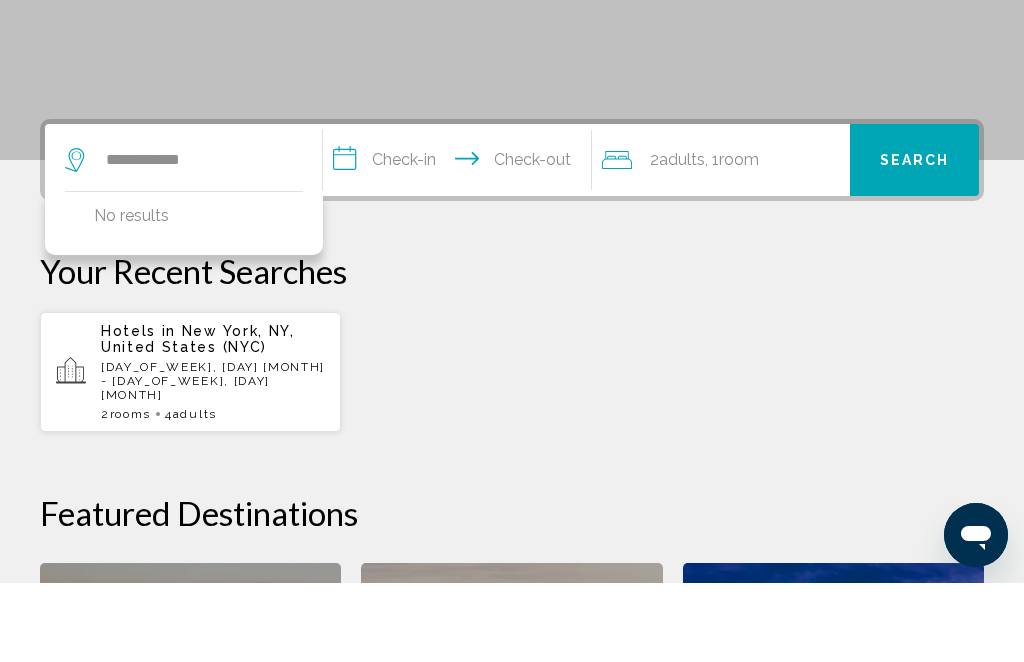 click on "**********" at bounding box center (461, 242) 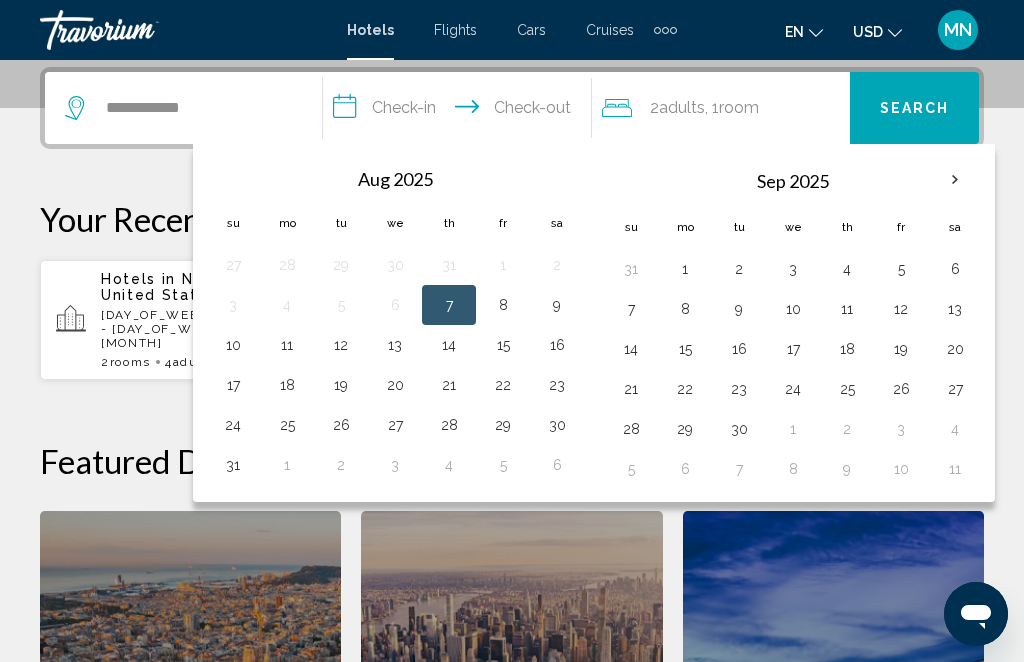 scroll, scrollTop: 494, scrollLeft: 0, axis: vertical 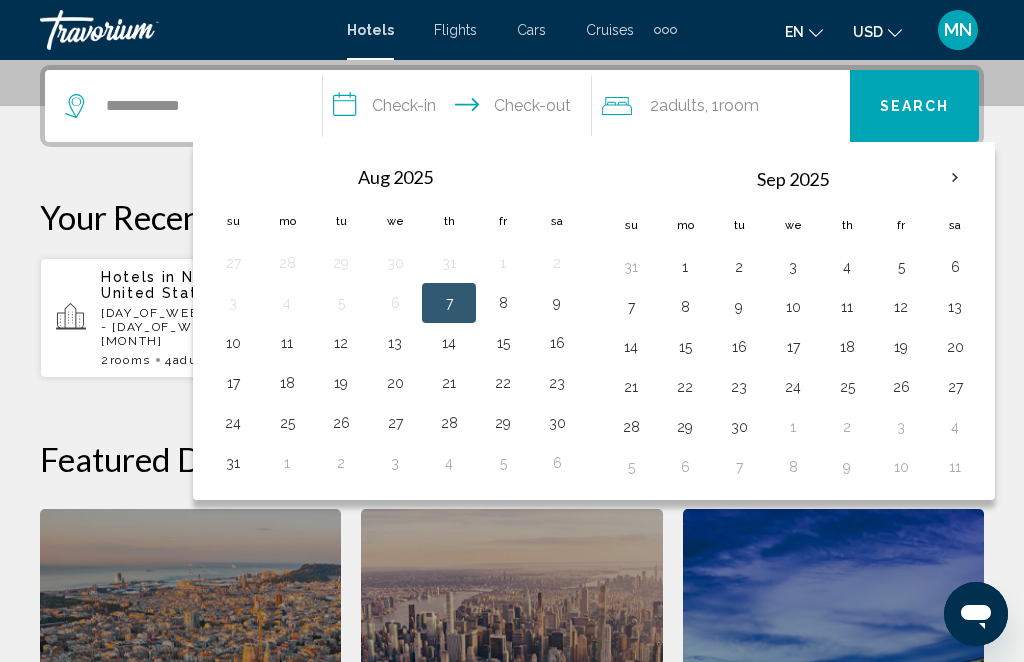 click at bounding box center (955, 178) 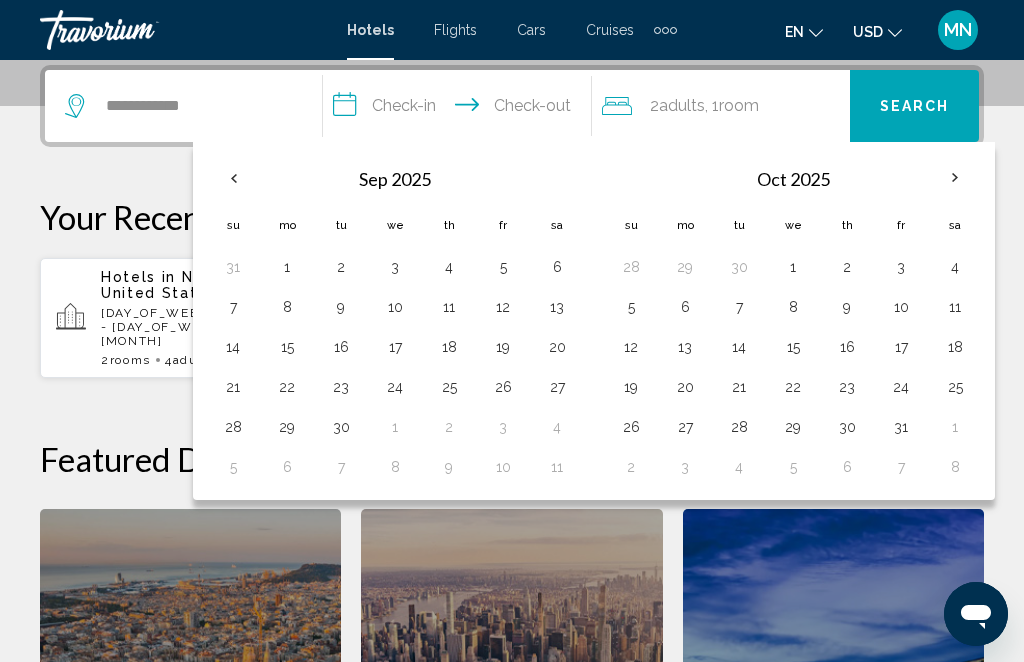 click at bounding box center (955, 178) 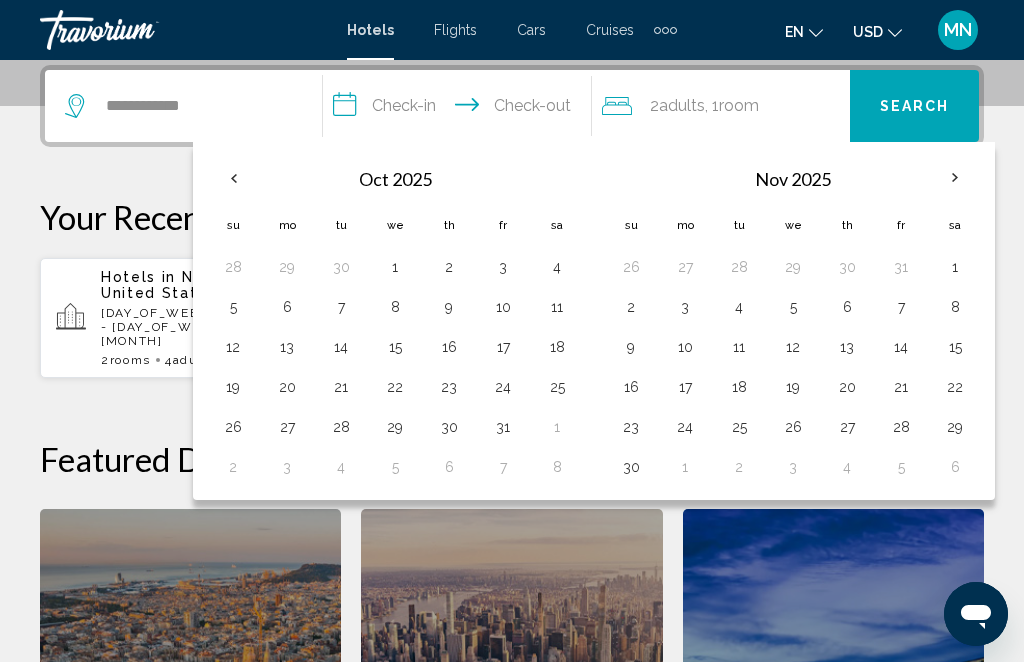 click at bounding box center (955, 178) 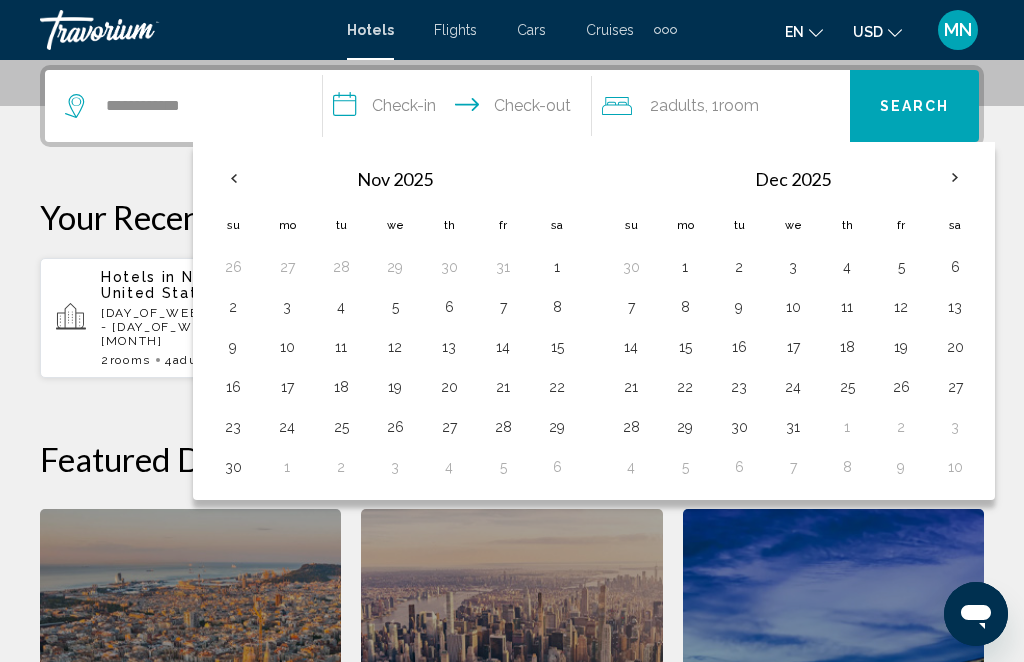 click at bounding box center [955, 178] 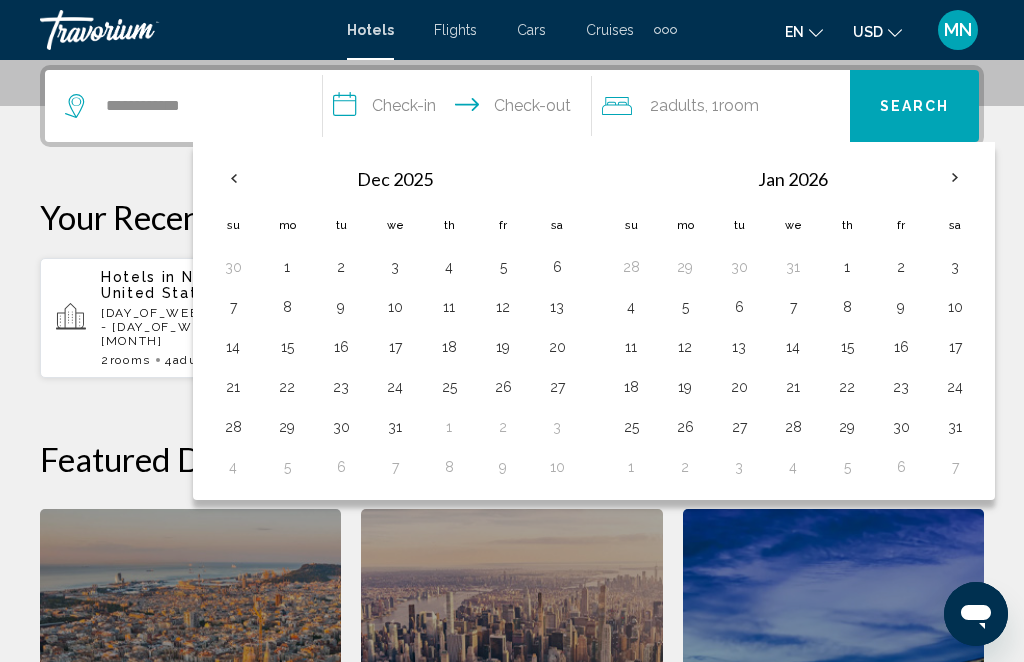 click at bounding box center [955, 178] 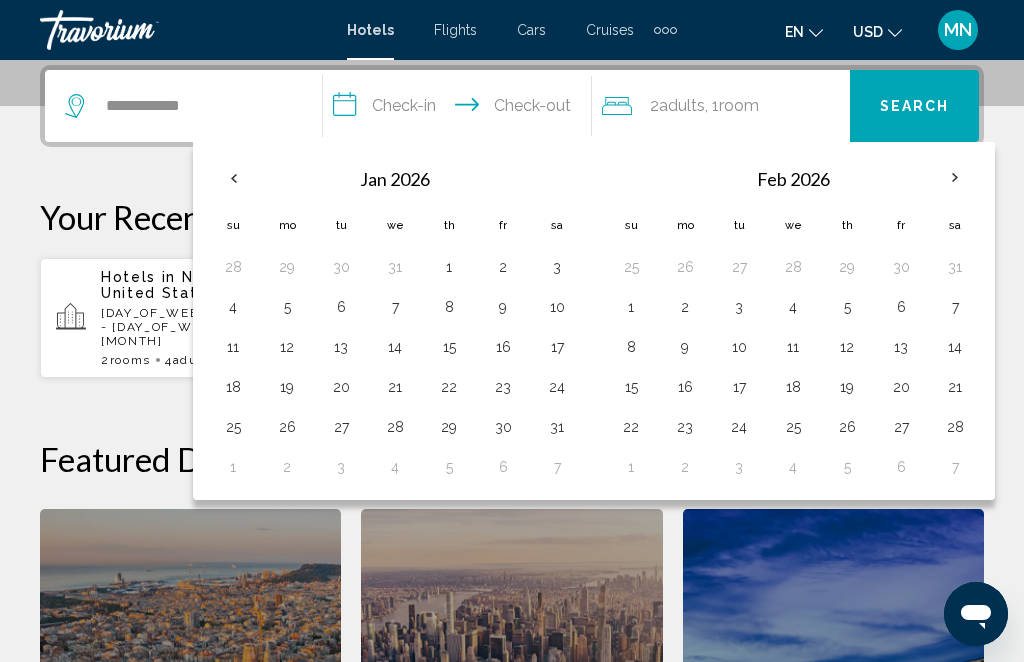 click at bounding box center [955, 178] 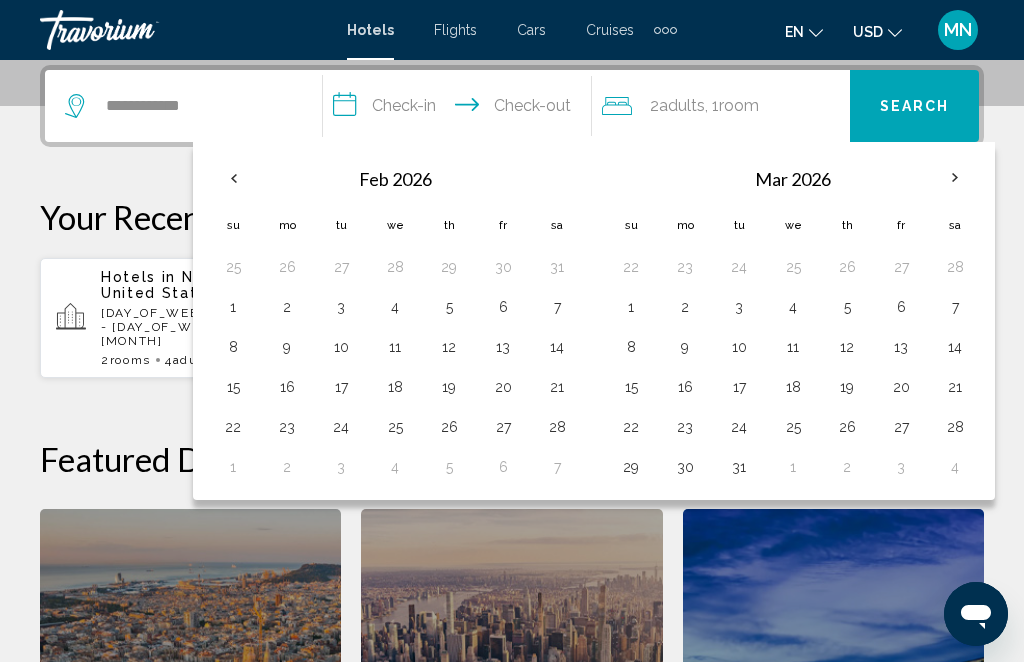 click at bounding box center [955, 178] 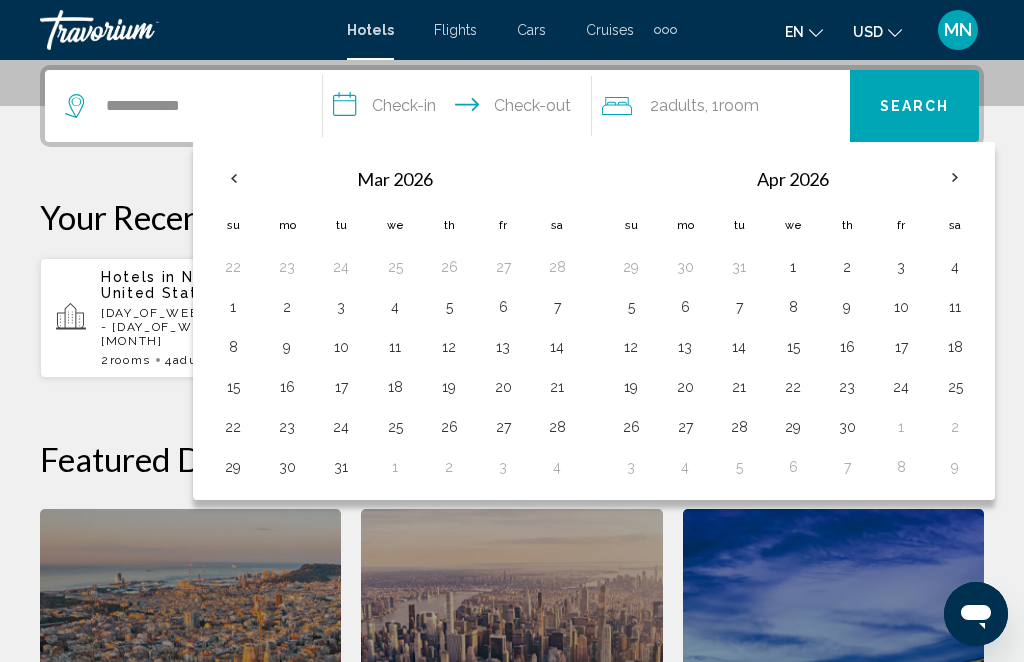 click at bounding box center (955, 178) 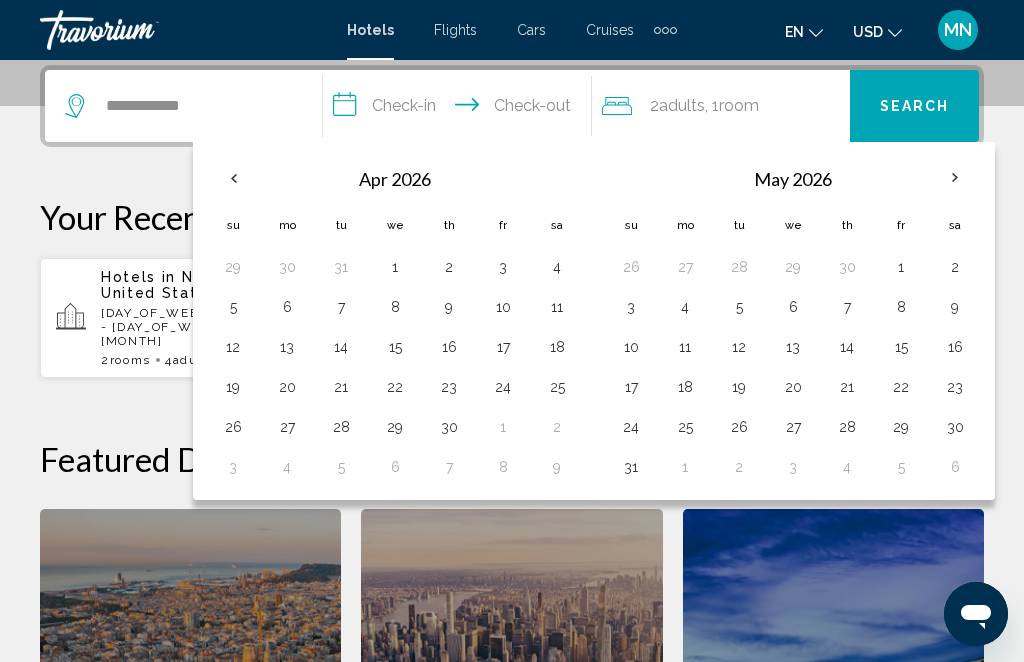 click on "9" at bounding box center (449, 307) 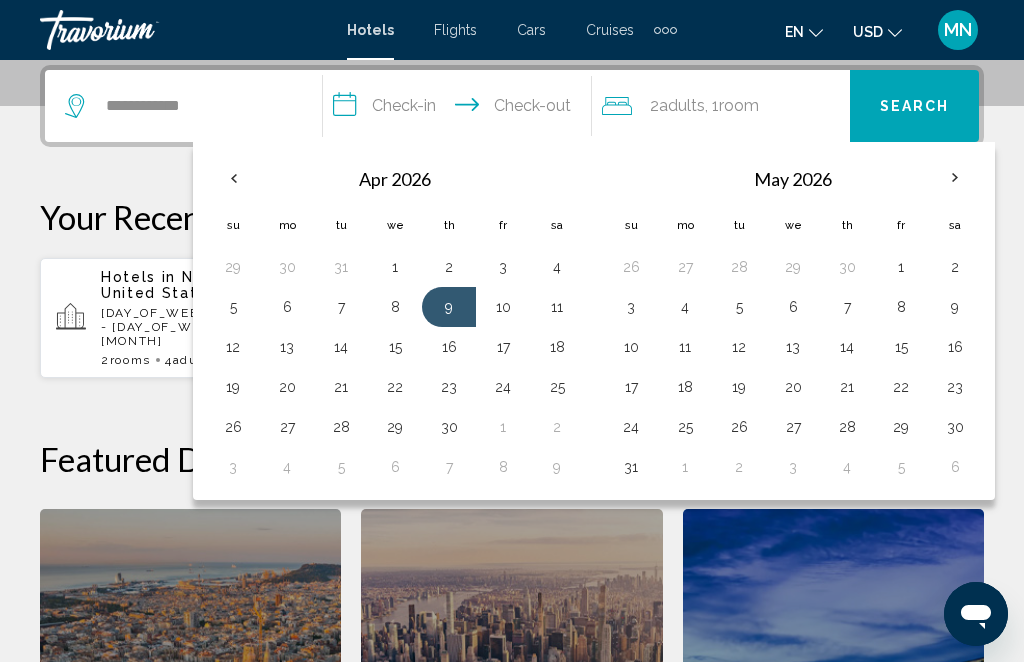 click on "23" at bounding box center [449, 387] 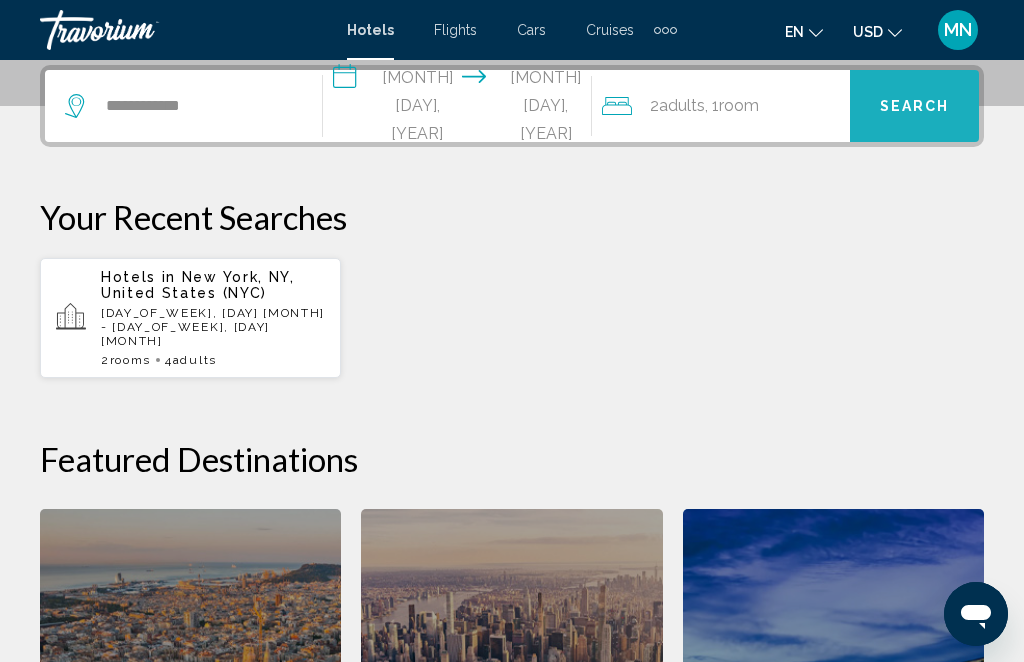 click on "Search" at bounding box center (915, 107) 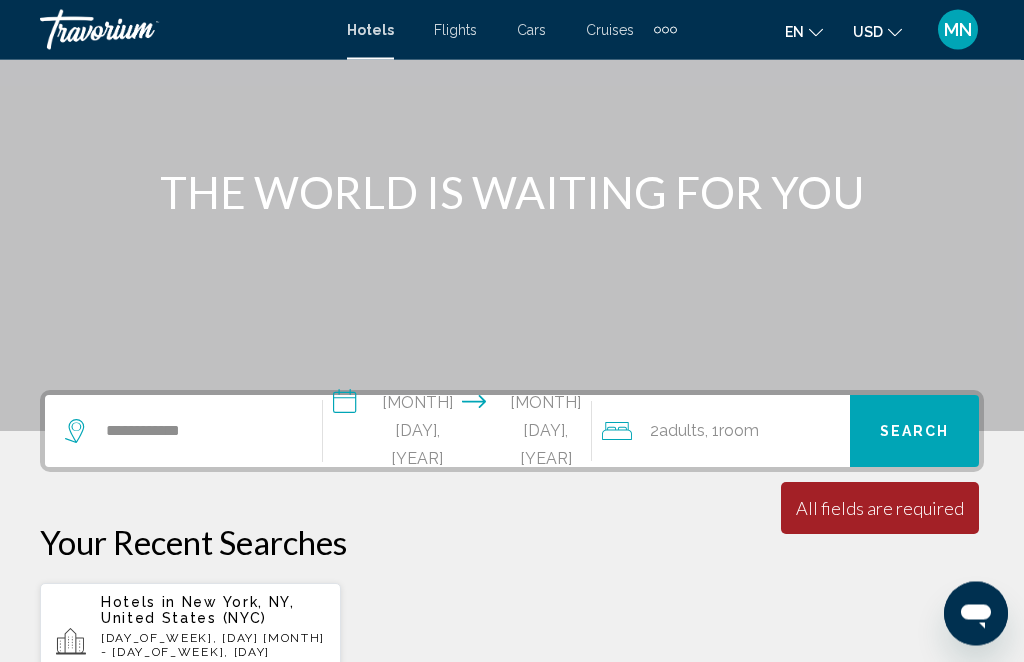 scroll, scrollTop: 169, scrollLeft: 0, axis: vertical 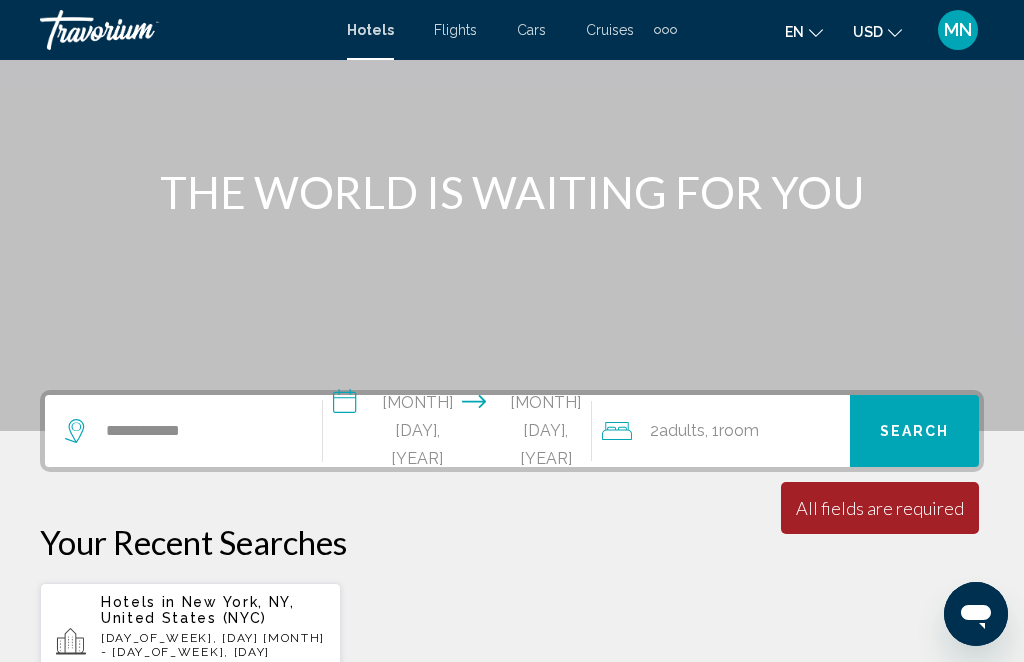 click on "Search" at bounding box center [914, 431] 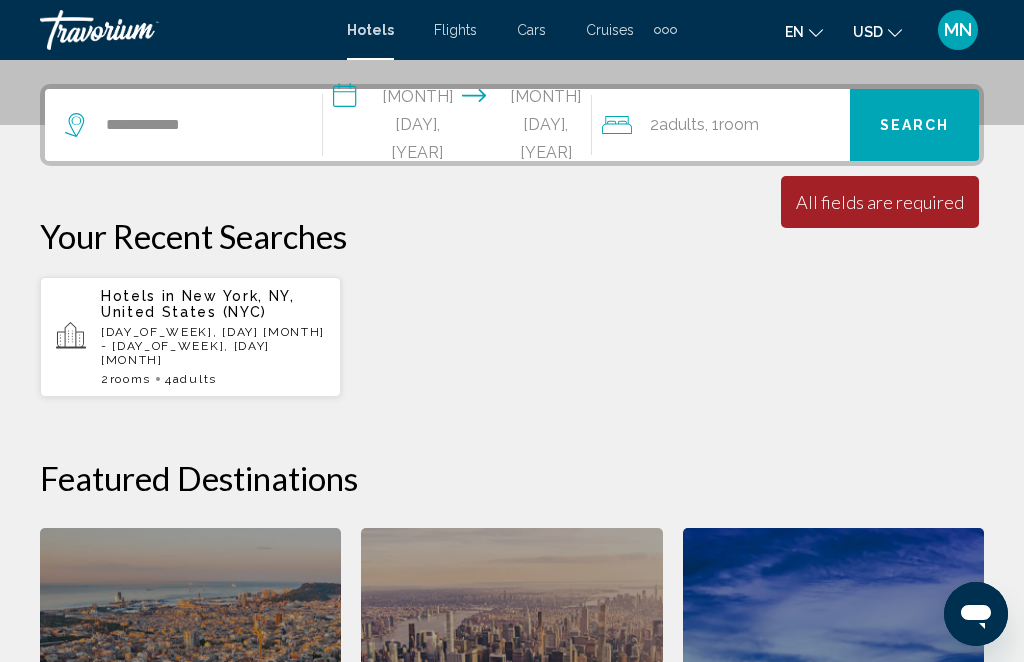 scroll, scrollTop: 472, scrollLeft: 0, axis: vertical 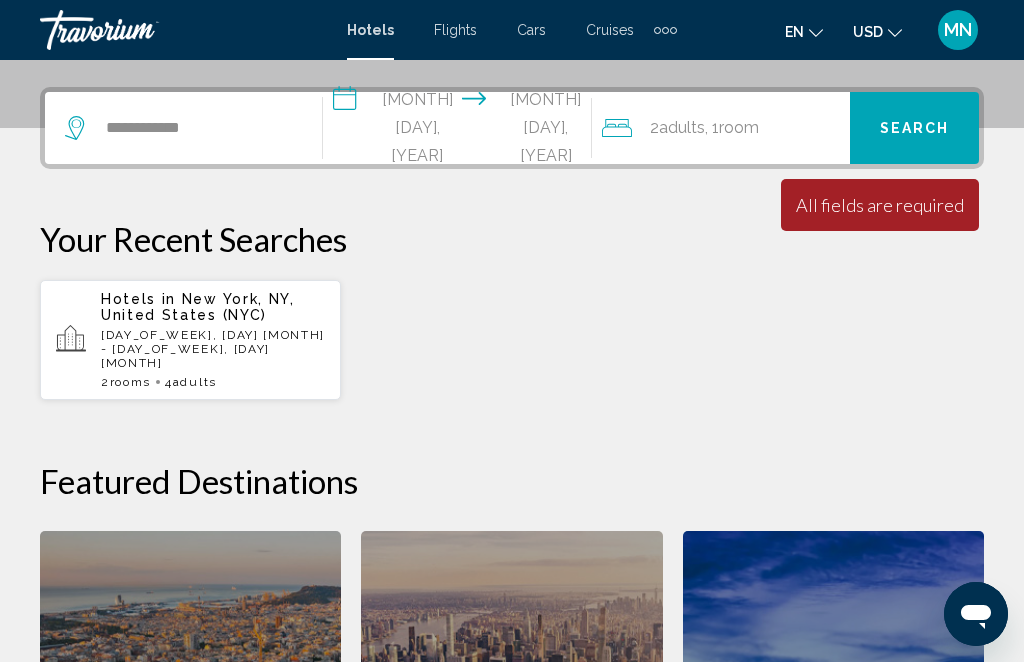 click on "All fields are required" at bounding box center (880, 205) 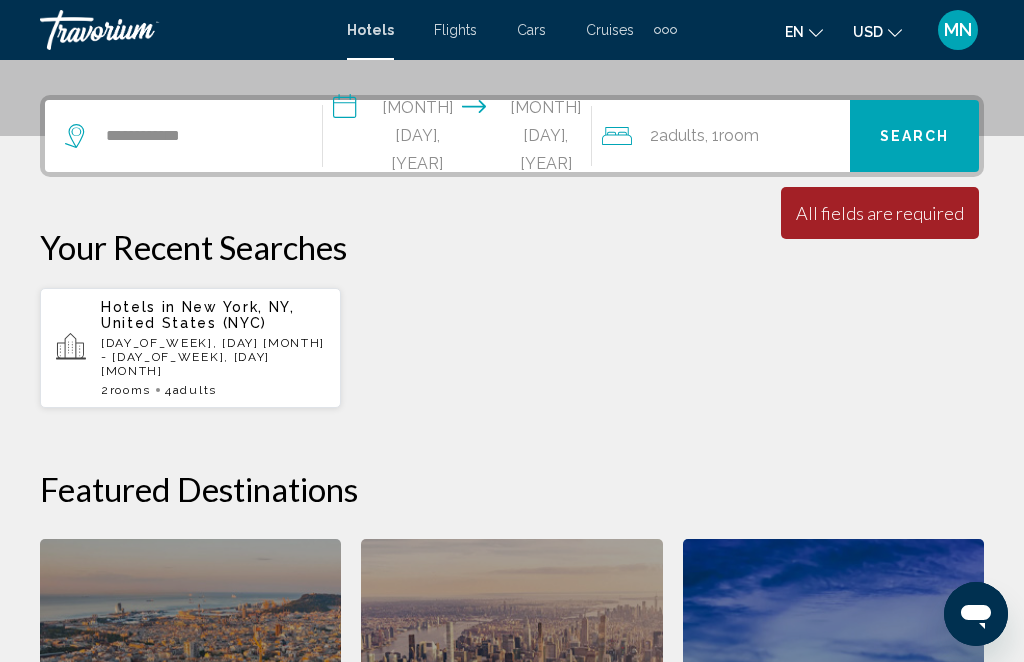 scroll, scrollTop: 463, scrollLeft: 0, axis: vertical 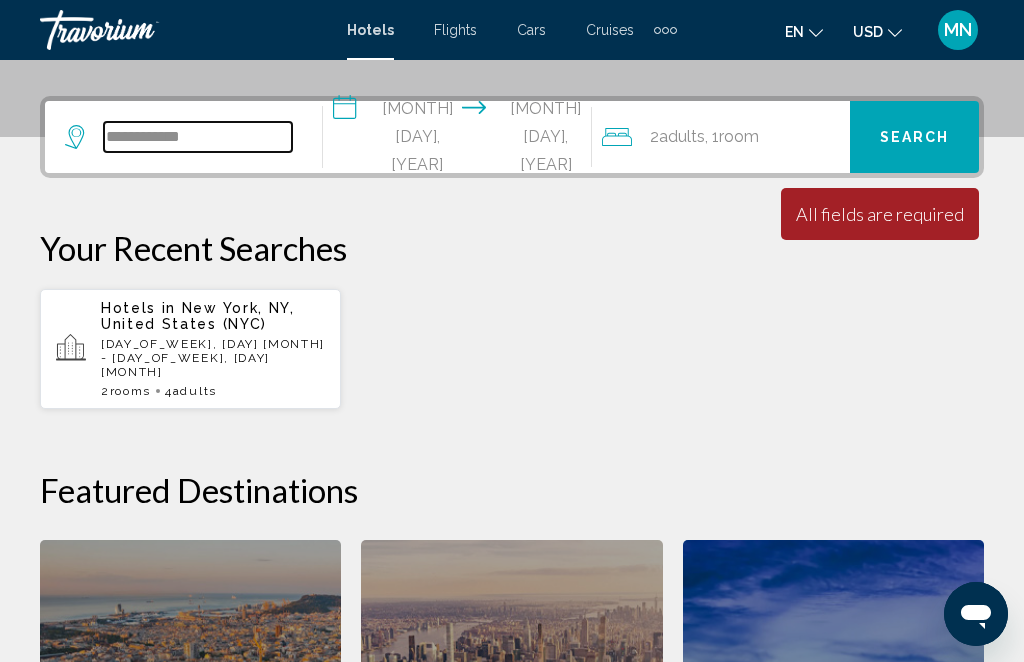 click on "**********" at bounding box center (198, 137) 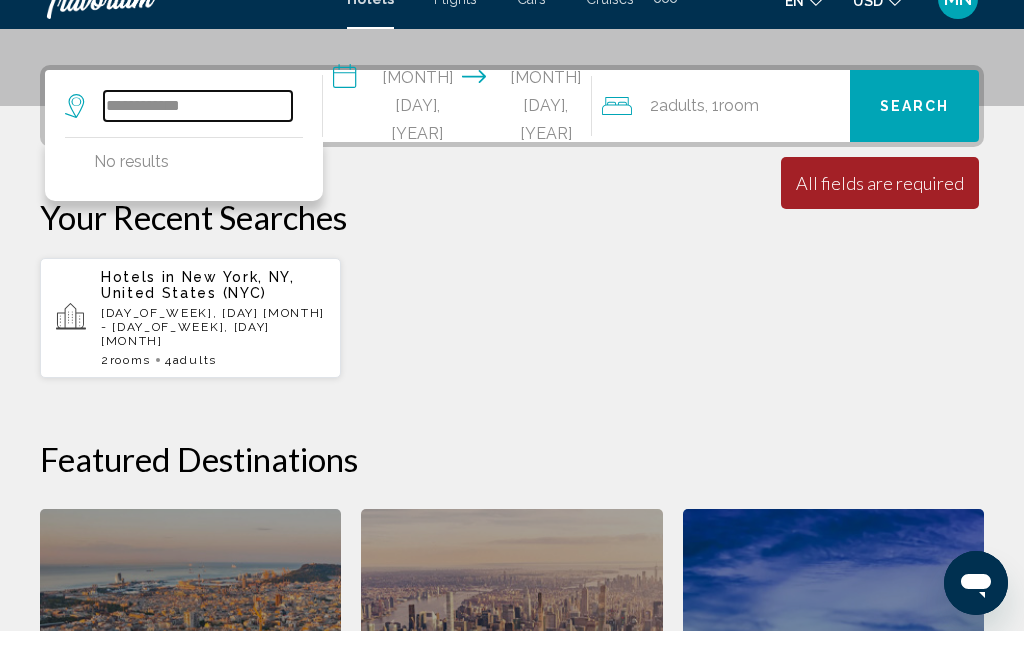 click on "**********" at bounding box center (198, 137) 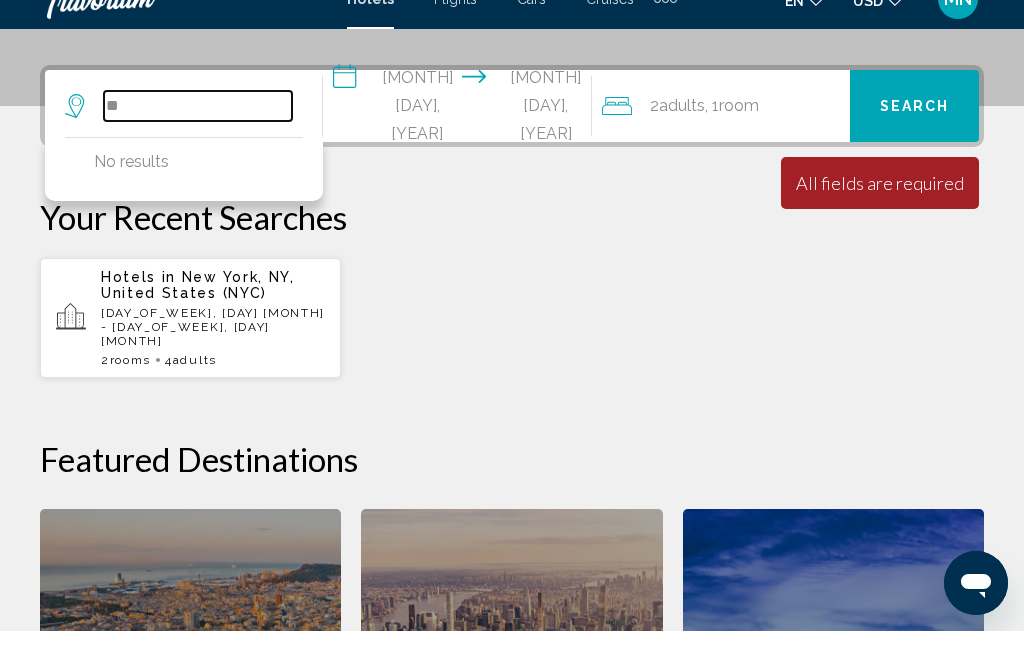 type on "*" 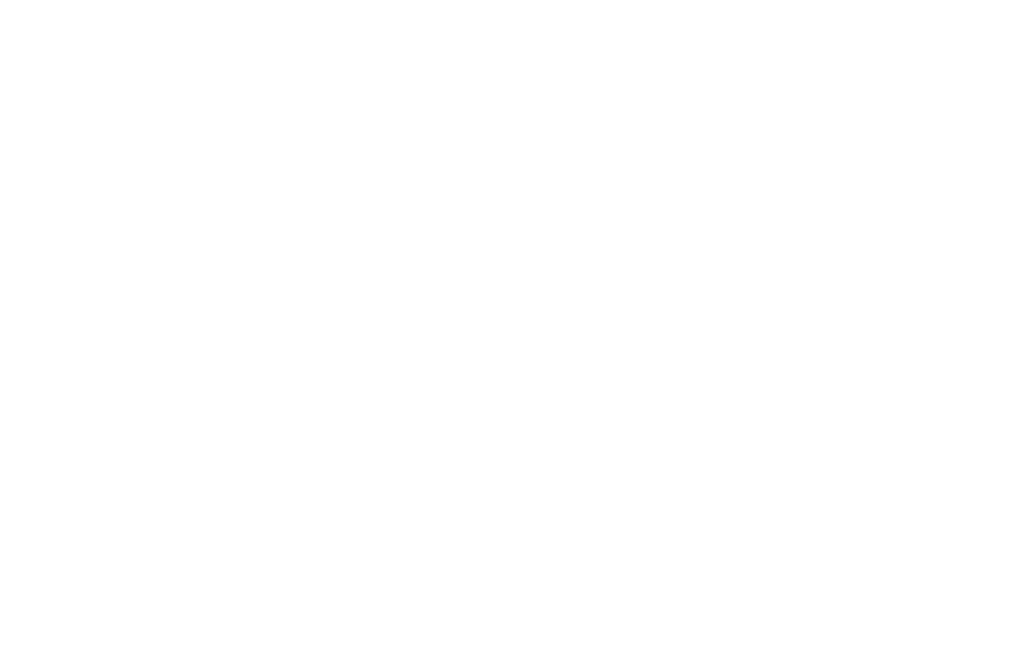 scroll, scrollTop: 0, scrollLeft: 0, axis: both 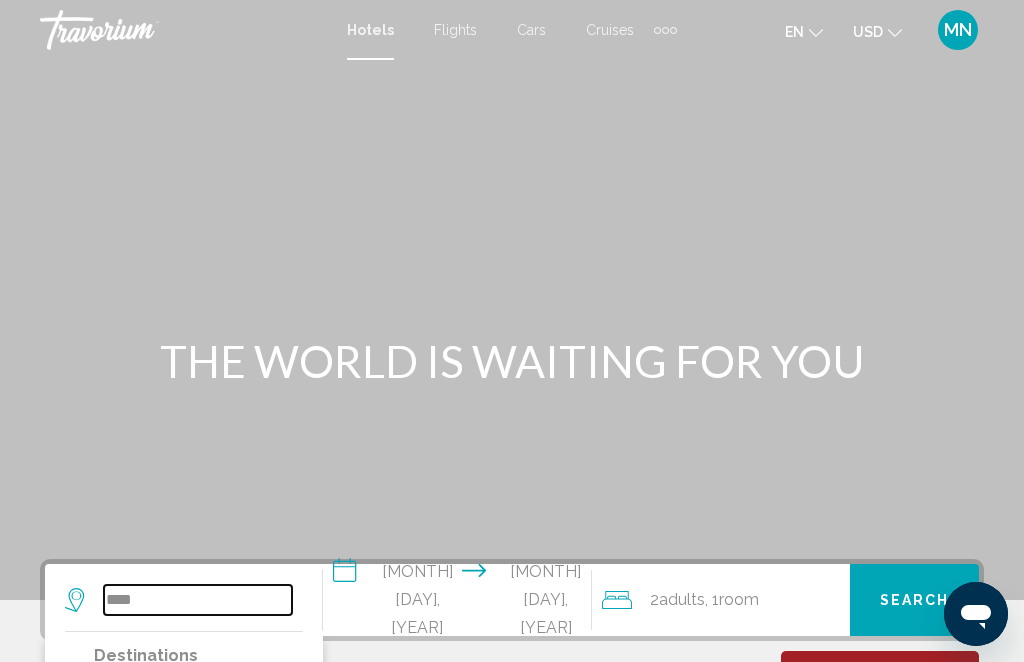 type on "*****" 